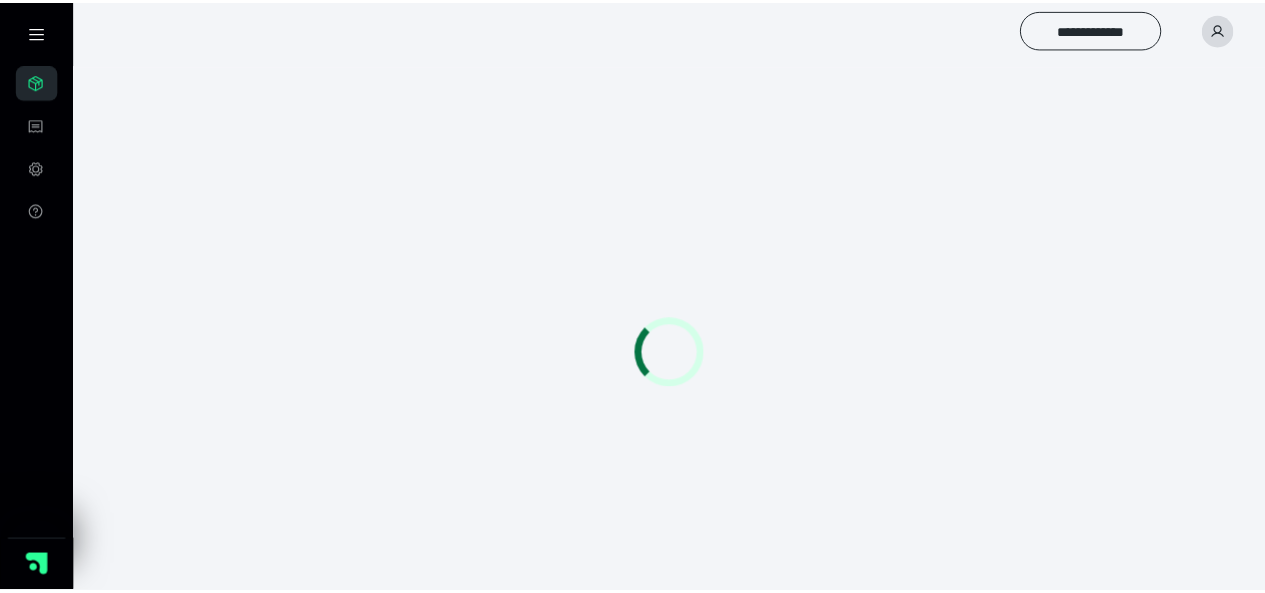 scroll, scrollTop: 0, scrollLeft: 0, axis: both 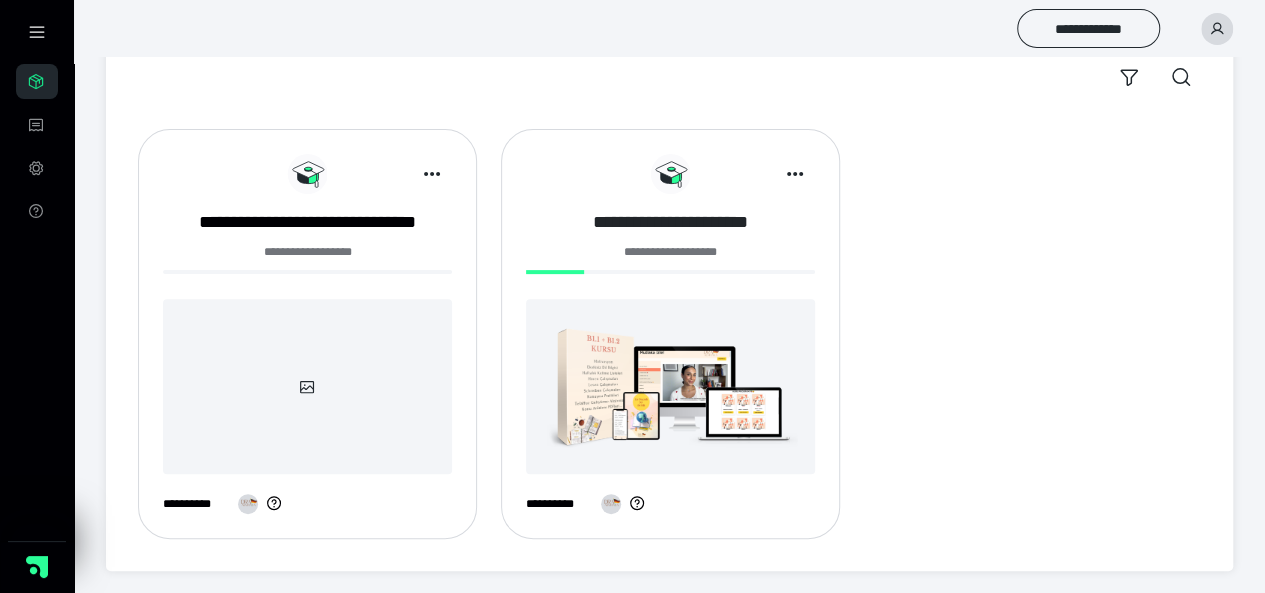 click on "**********" at bounding box center (670, 222) 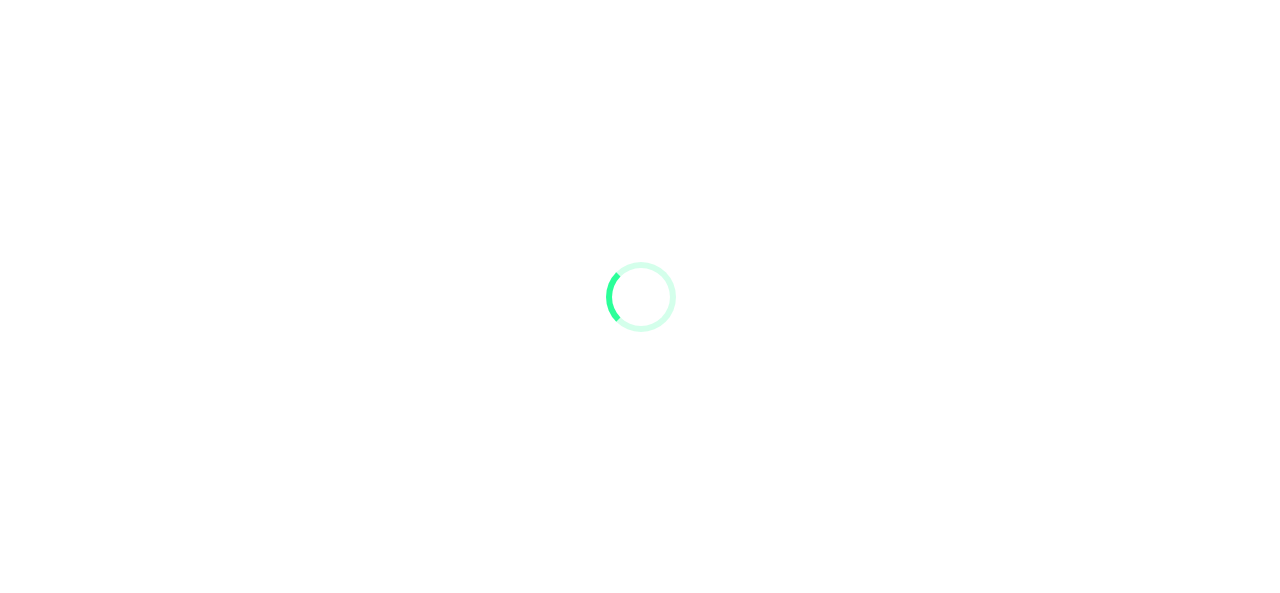 scroll, scrollTop: 0, scrollLeft: 0, axis: both 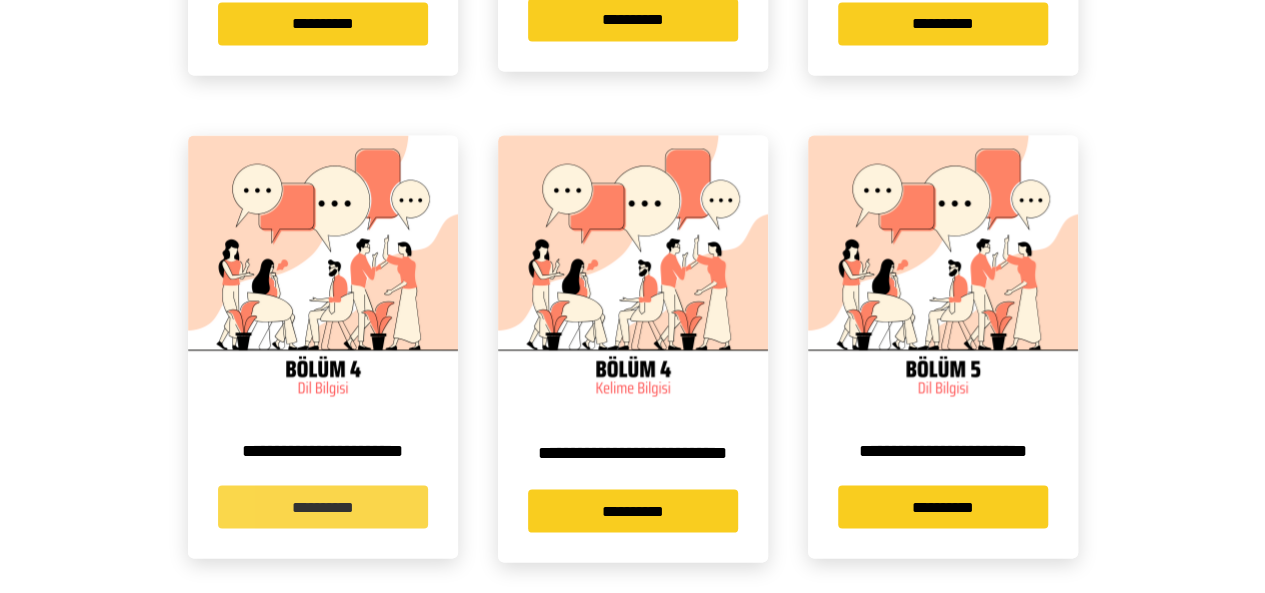 click on "**********" at bounding box center (323, 506) 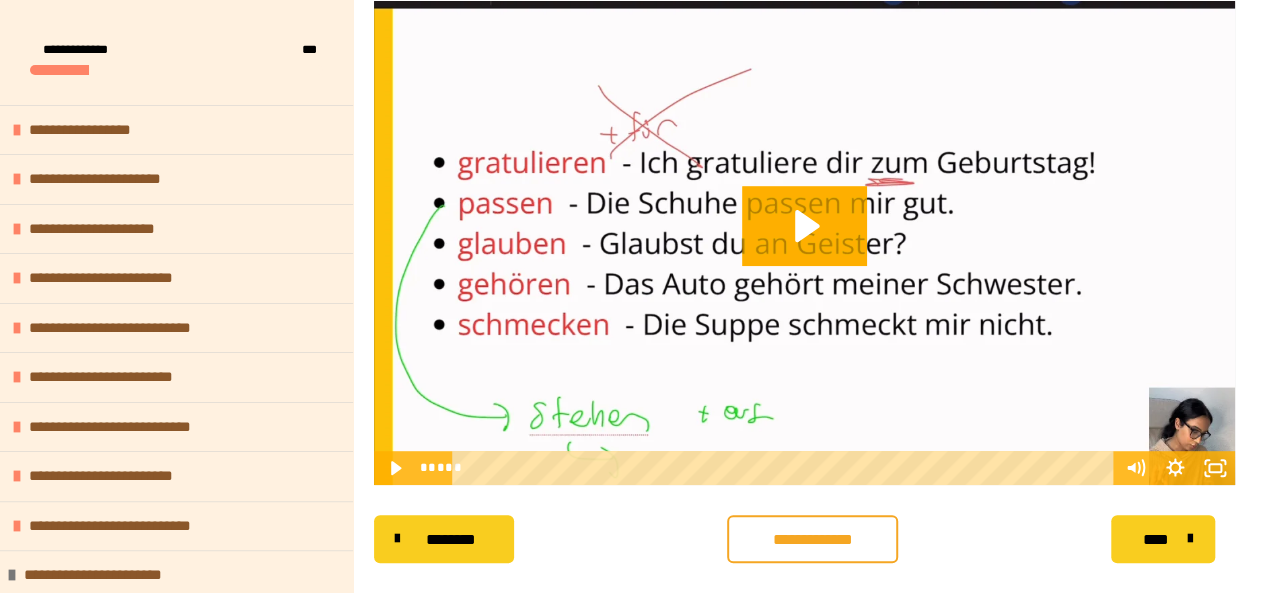 scroll, scrollTop: 325, scrollLeft: 0, axis: vertical 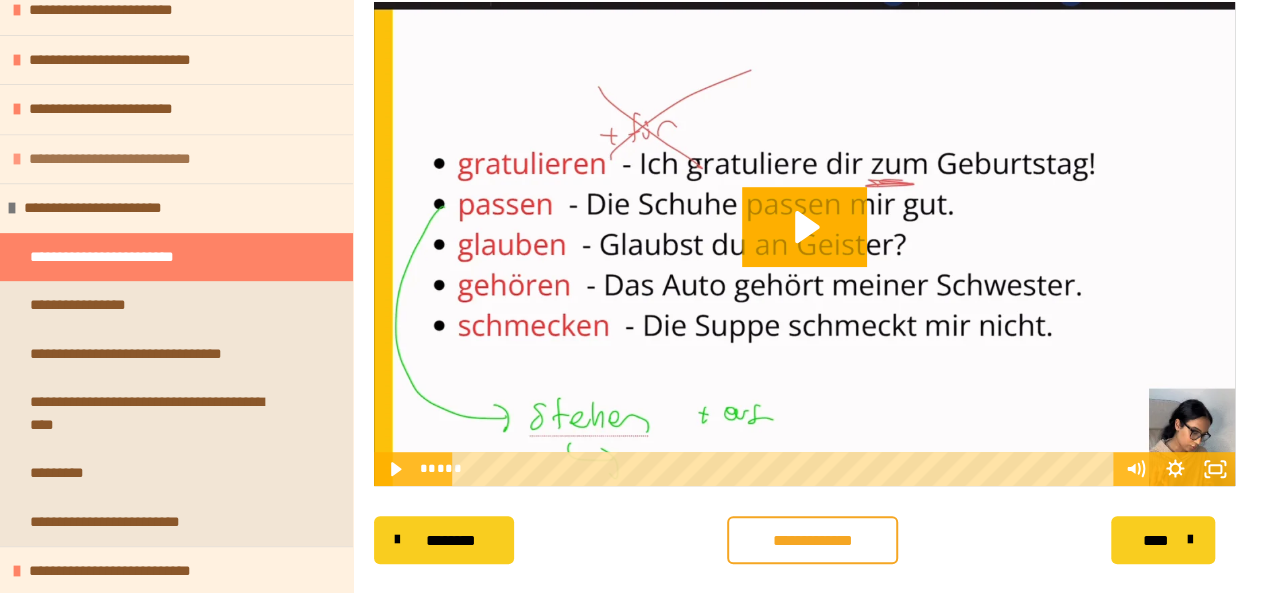 click on "**********" at bounding box center [127, 159] 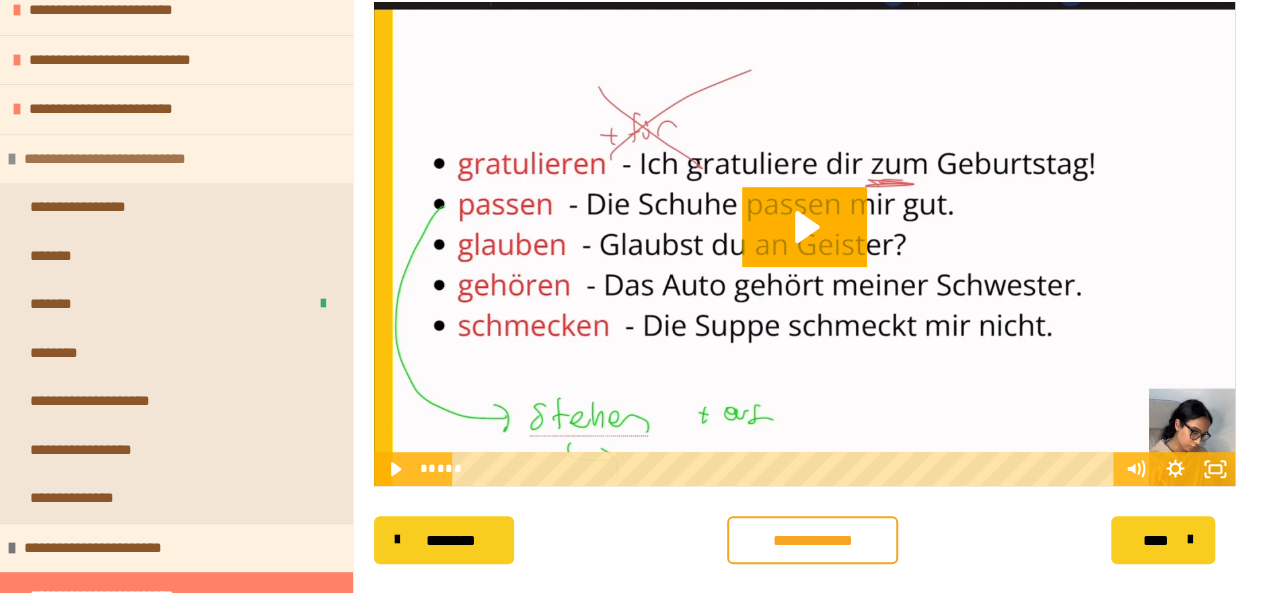 click on "**********" at bounding box center [122, 159] 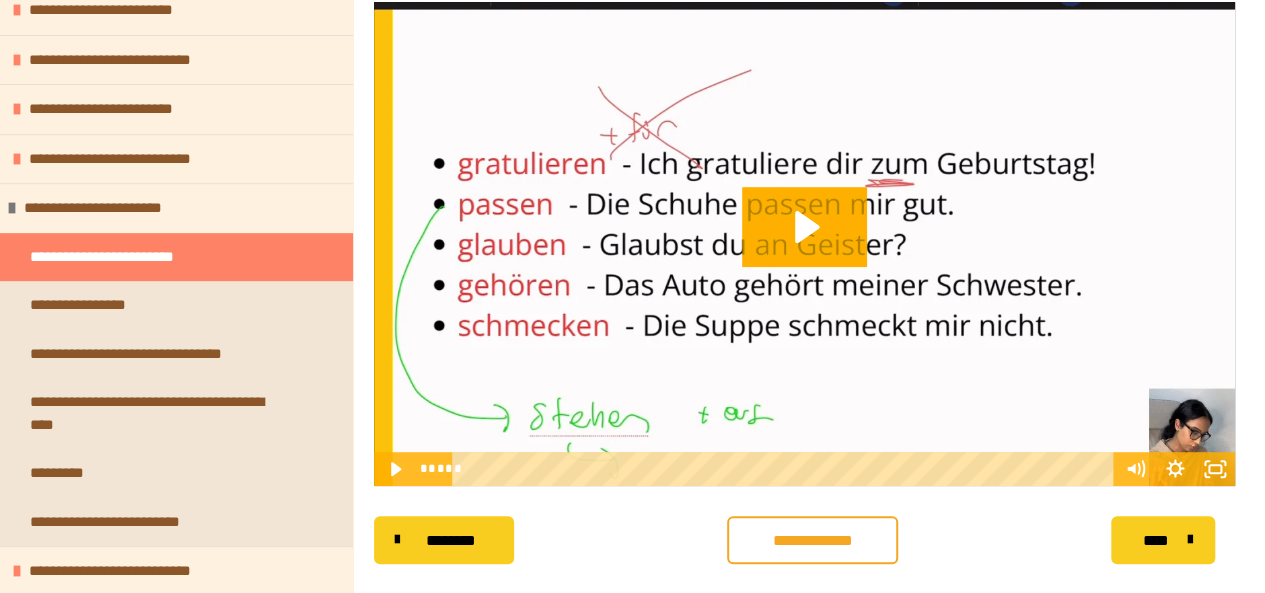 click at bounding box center [804, 244] 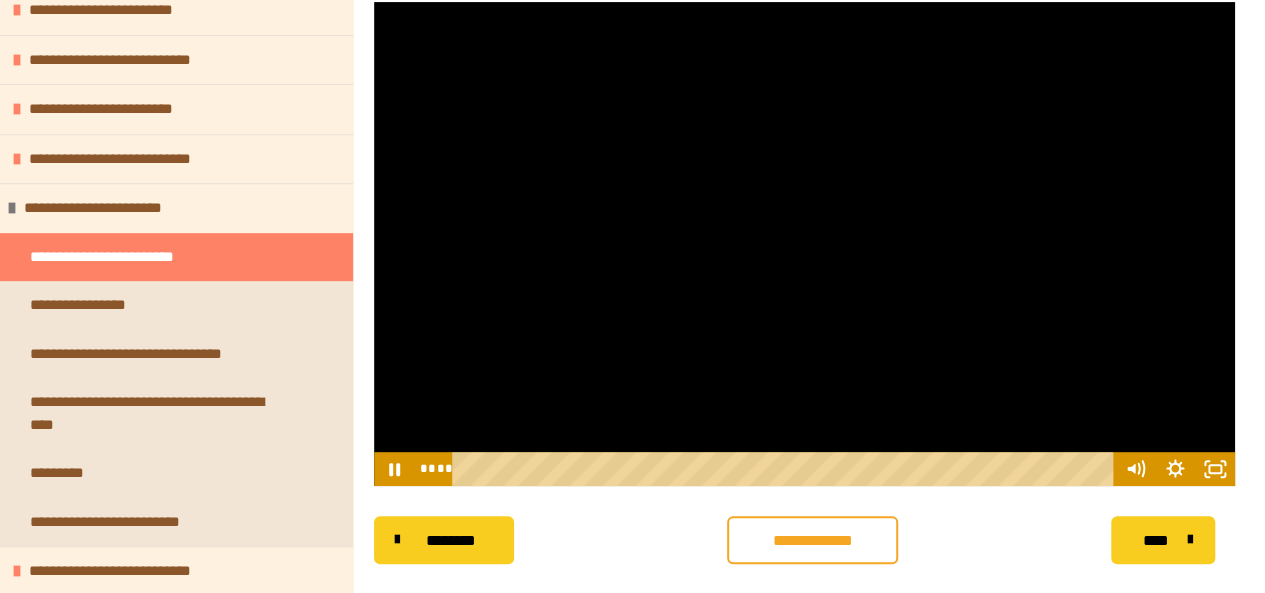 click at bounding box center [804, 244] 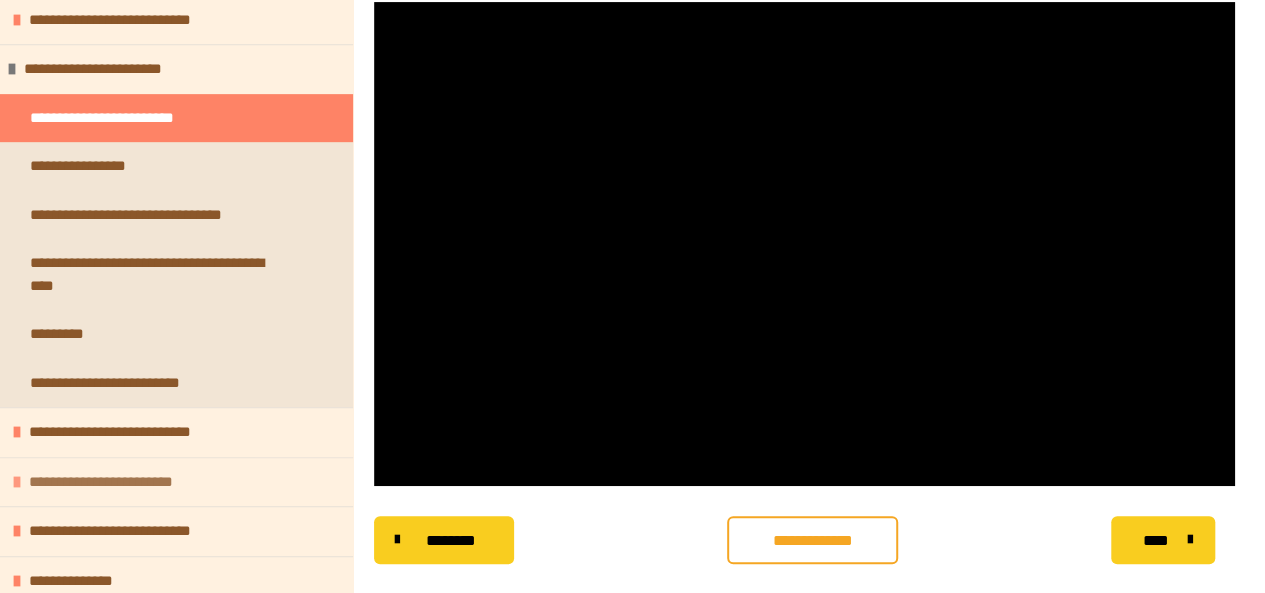 scroll, scrollTop: 507, scrollLeft: 0, axis: vertical 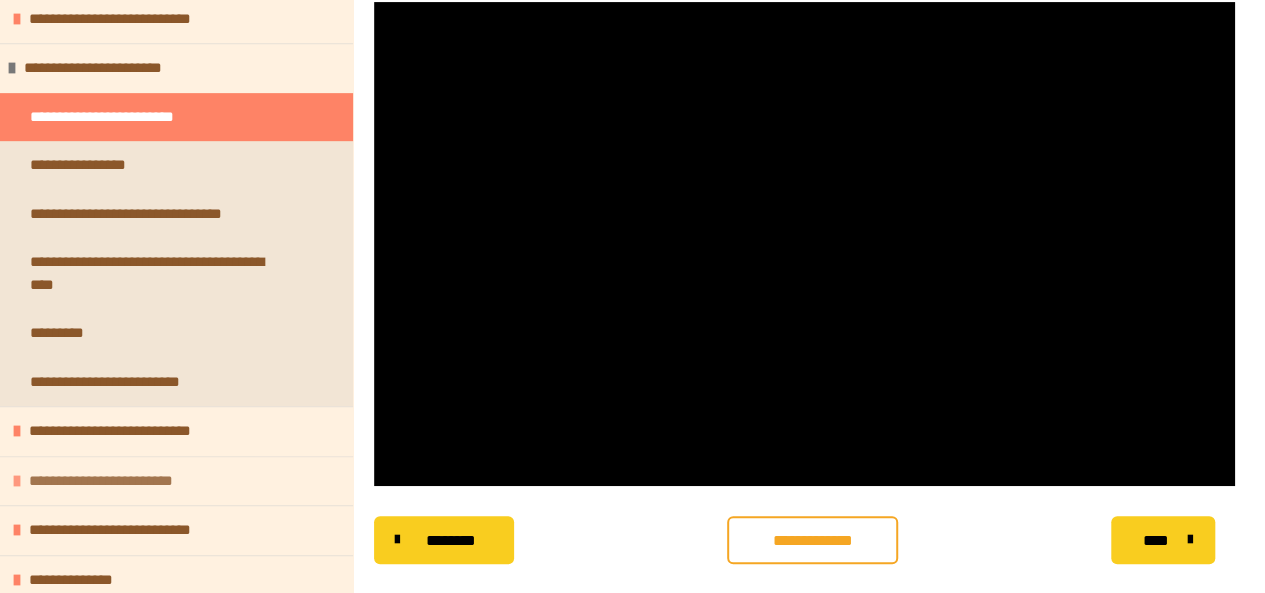 click on "**********" at bounding box center (176, 481) 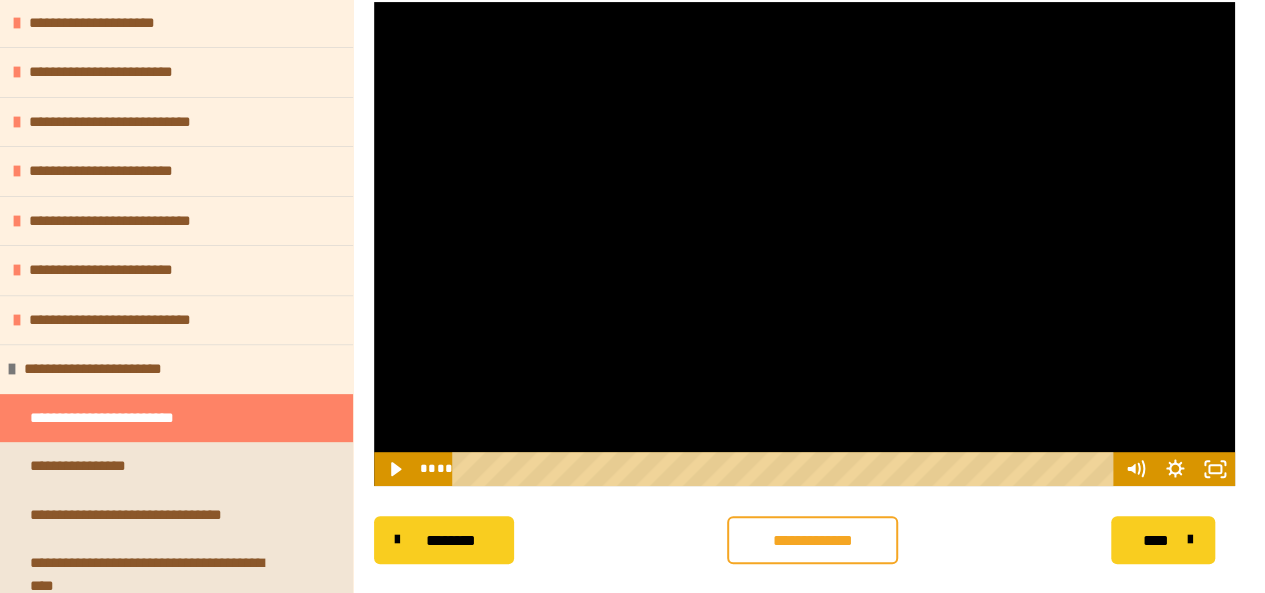 scroll, scrollTop: 205, scrollLeft: 0, axis: vertical 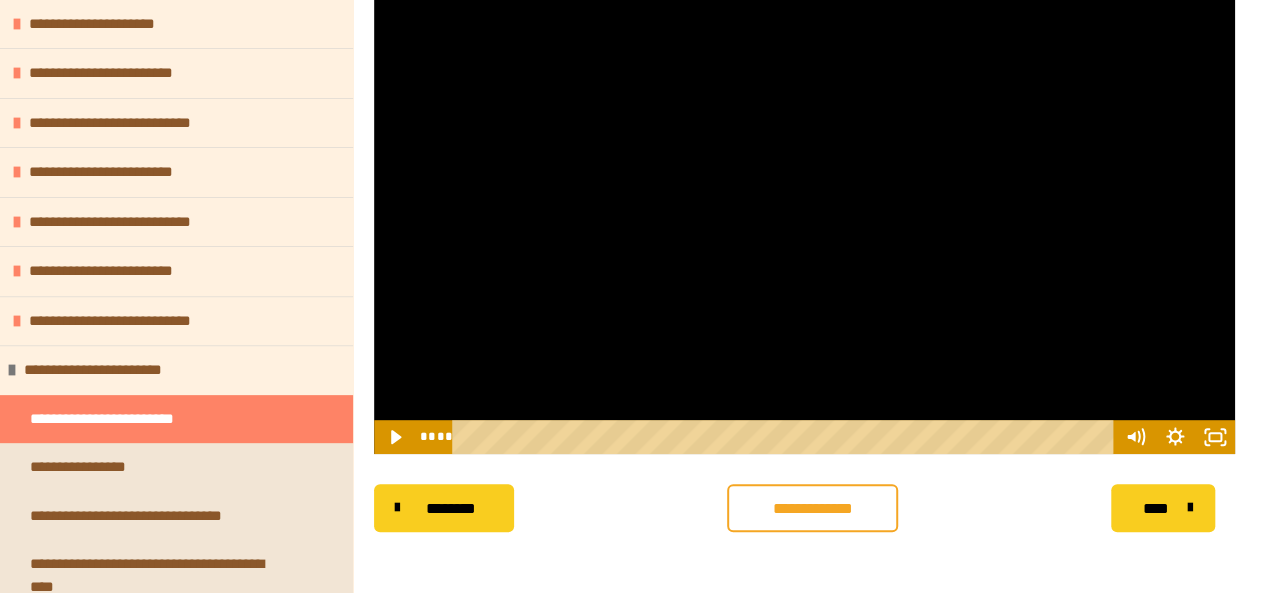 click at bounding box center (804, 212) 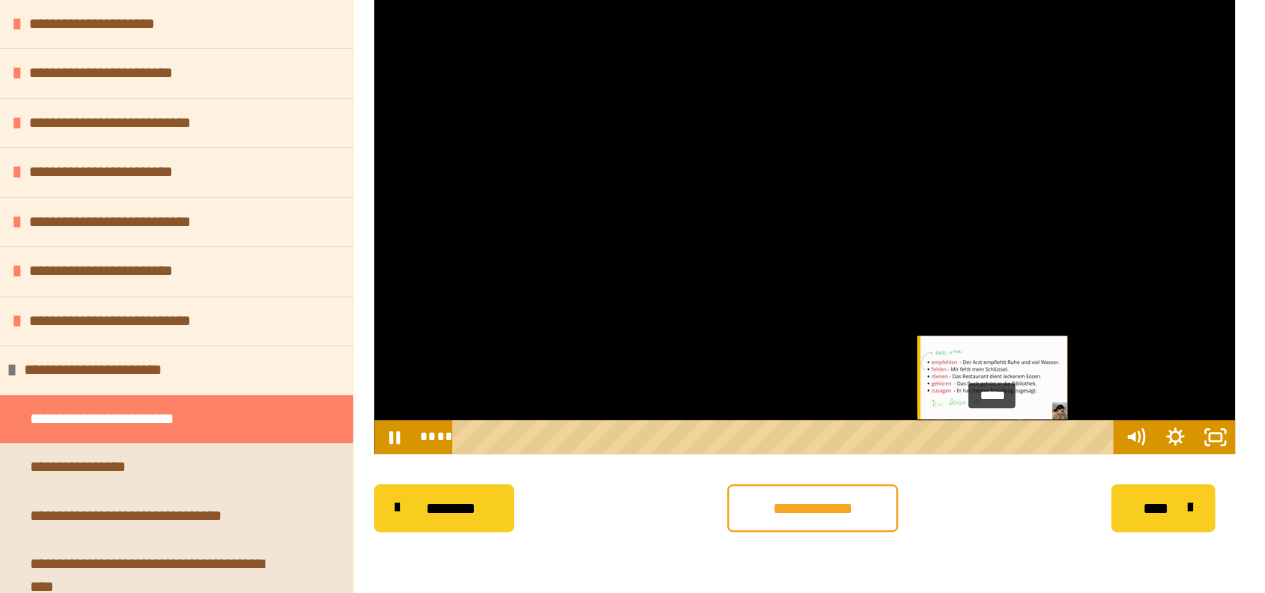 type 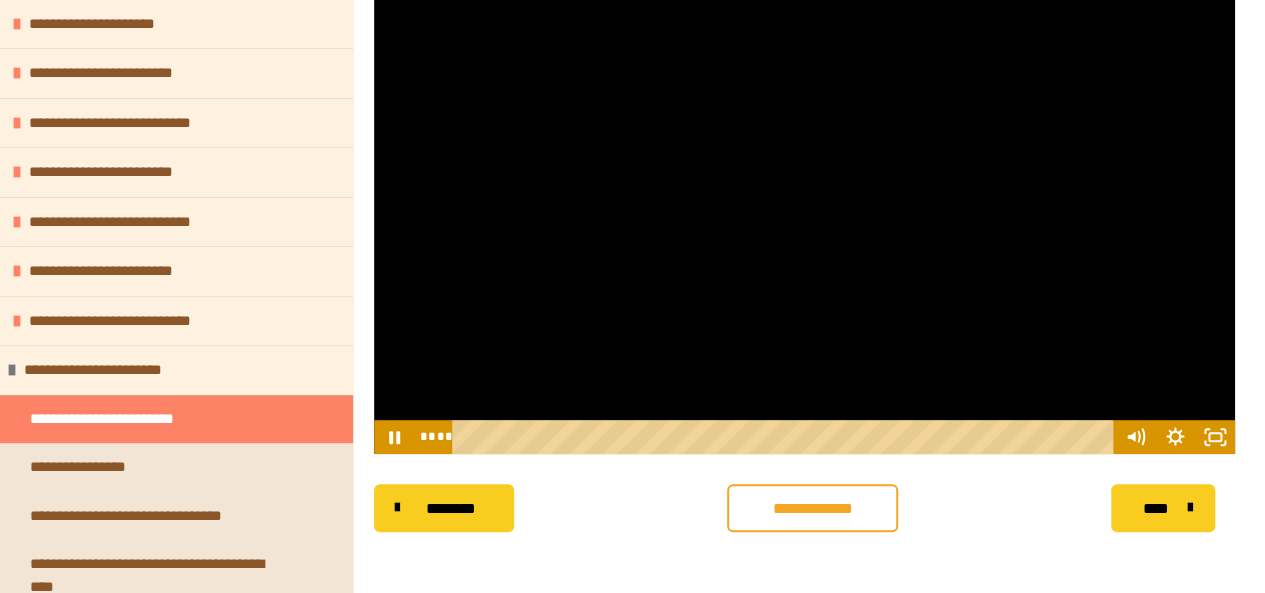click at bounding box center (804, 212) 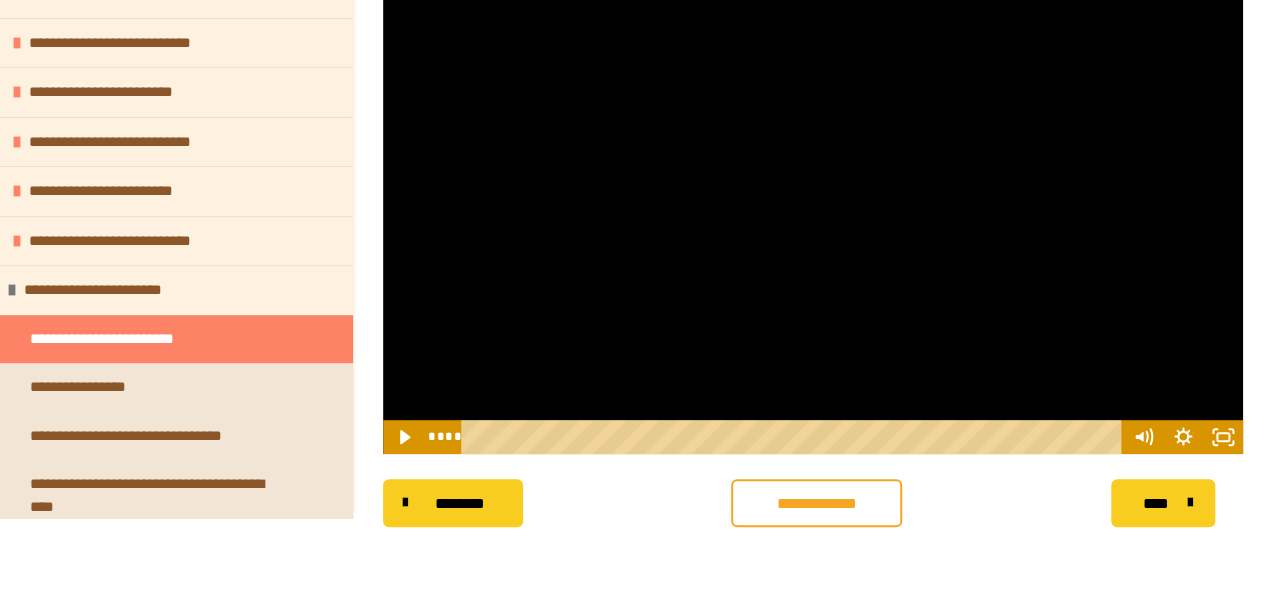 scroll, scrollTop: 78, scrollLeft: 0, axis: vertical 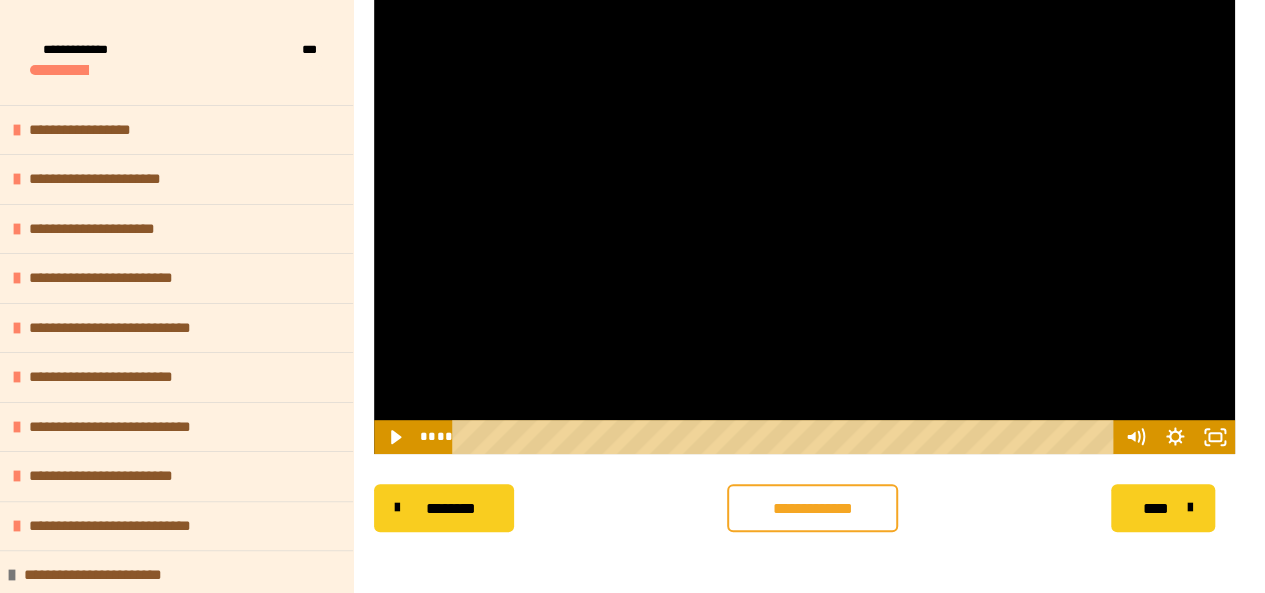 click at bounding box center [804, 212] 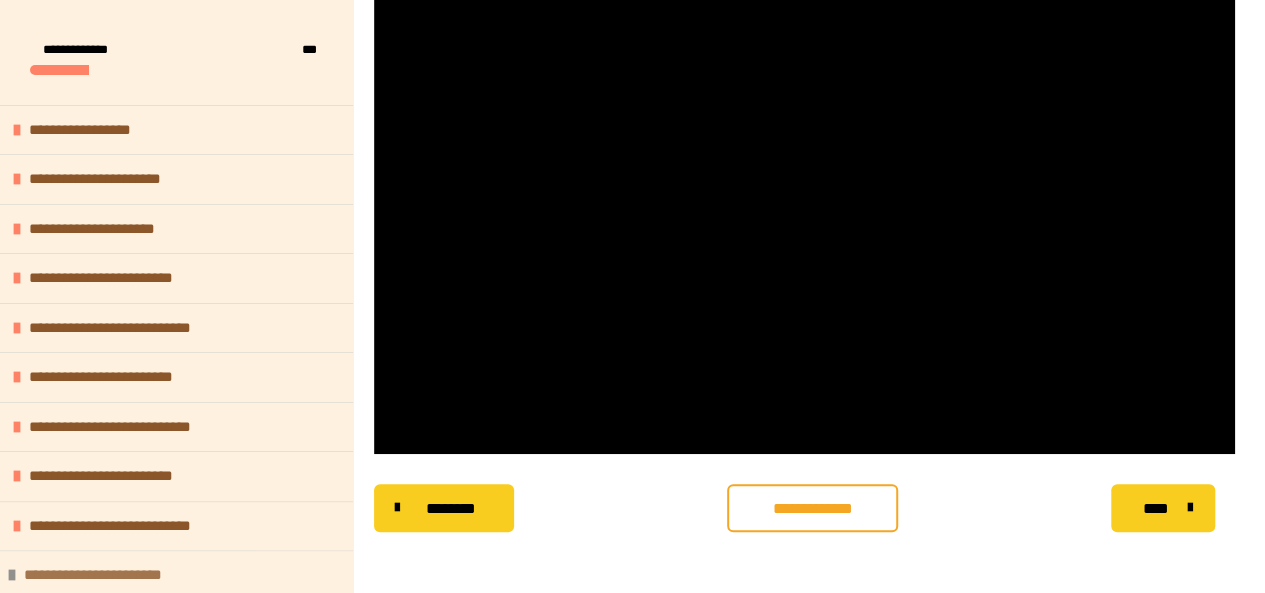 click on "**********" at bounding box center [107, 575] 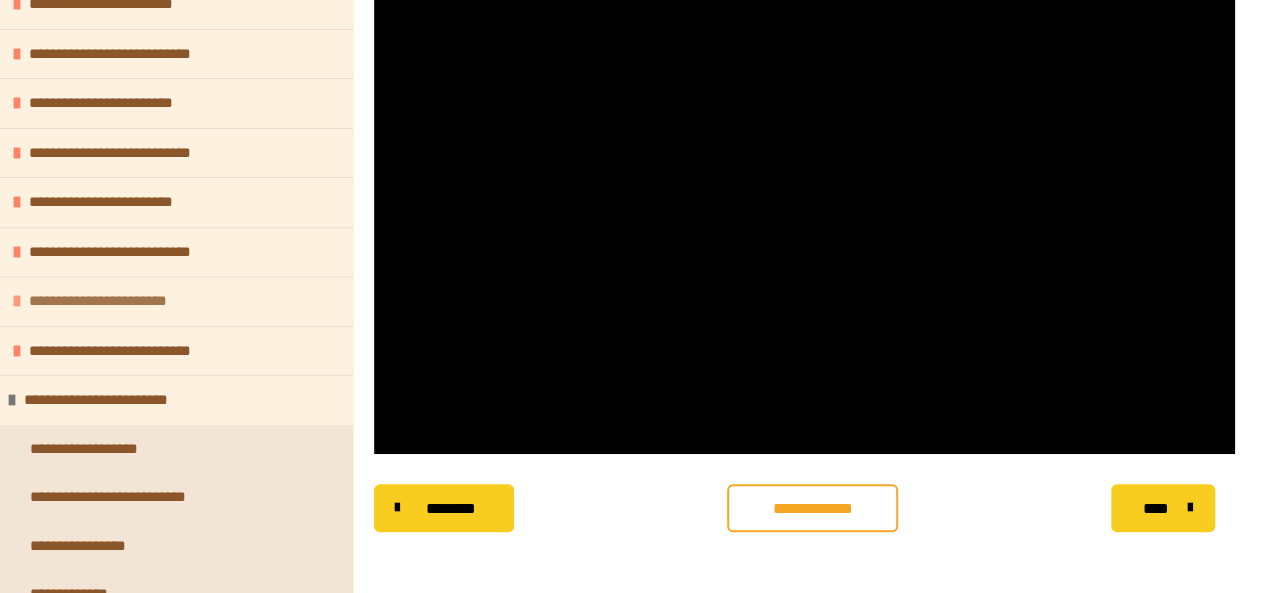 scroll, scrollTop: 278, scrollLeft: 0, axis: vertical 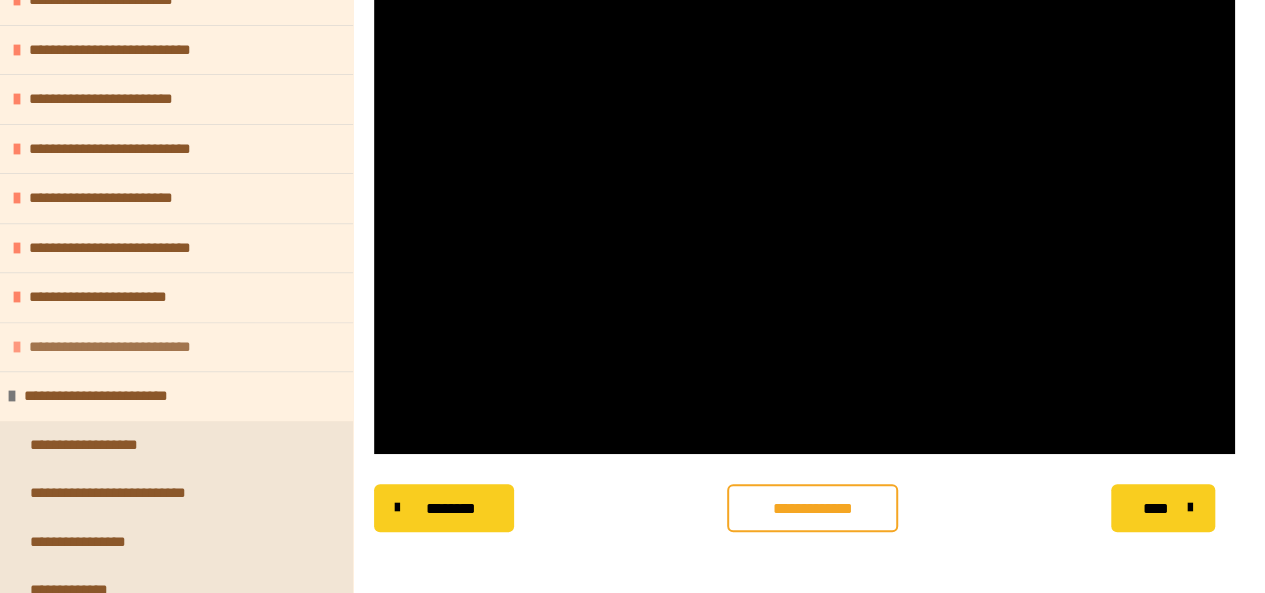 click on "**********" at bounding box center [176, 347] 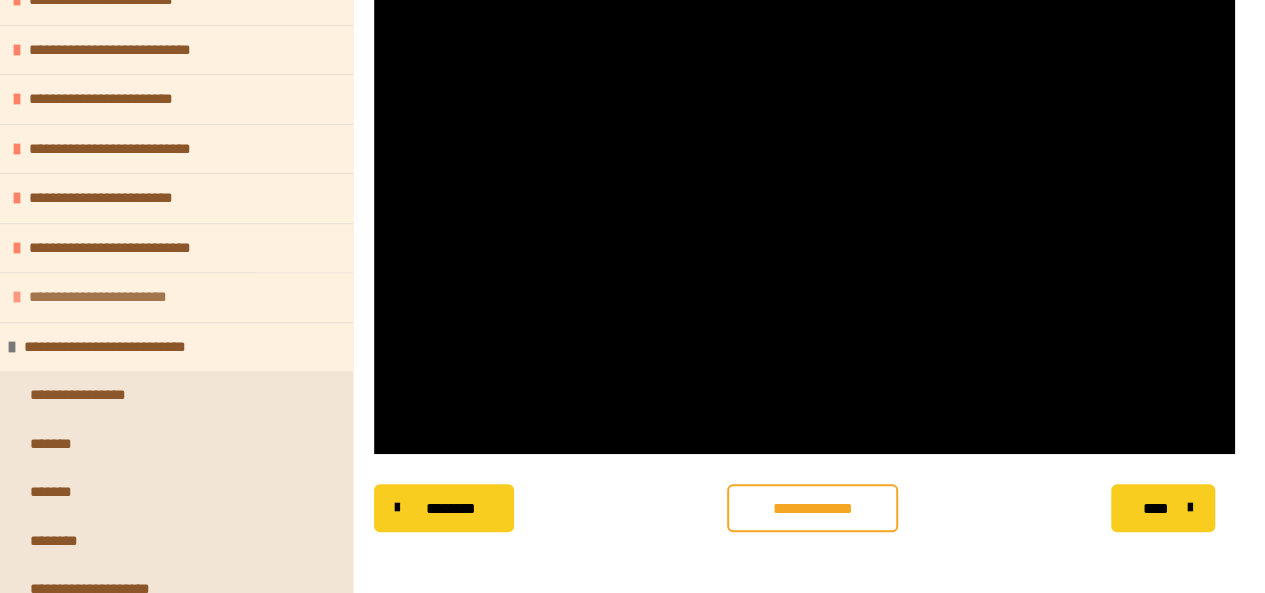 click on "**********" at bounding box center (112, 297) 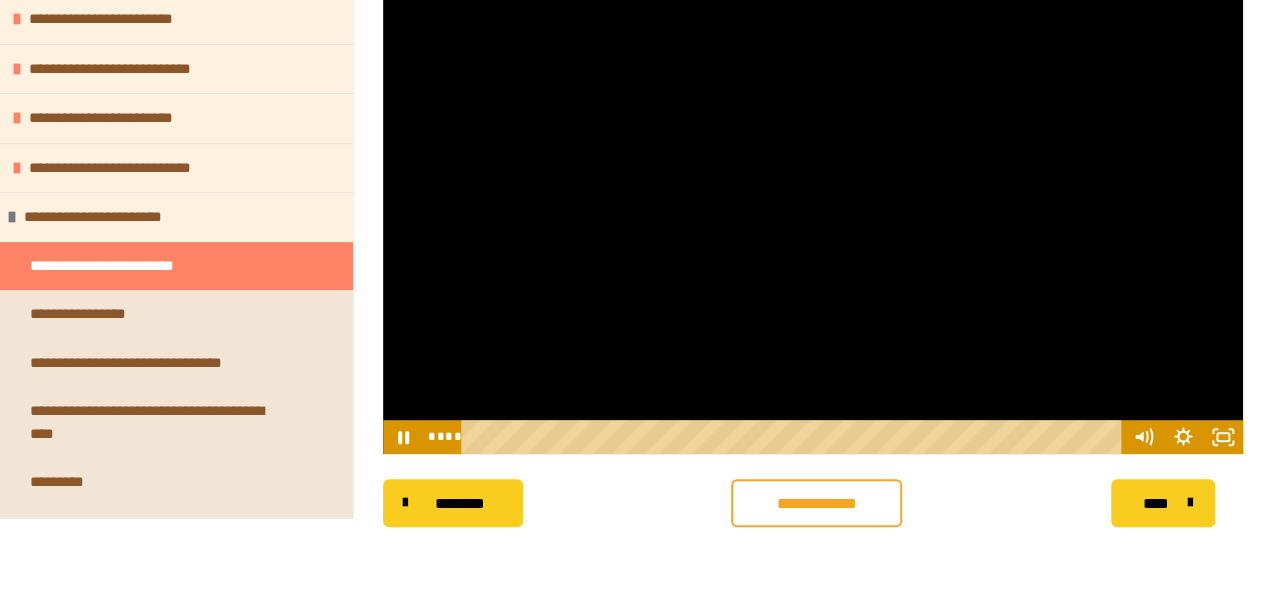 scroll, scrollTop: 182, scrollLeft: 0, axis: vertical 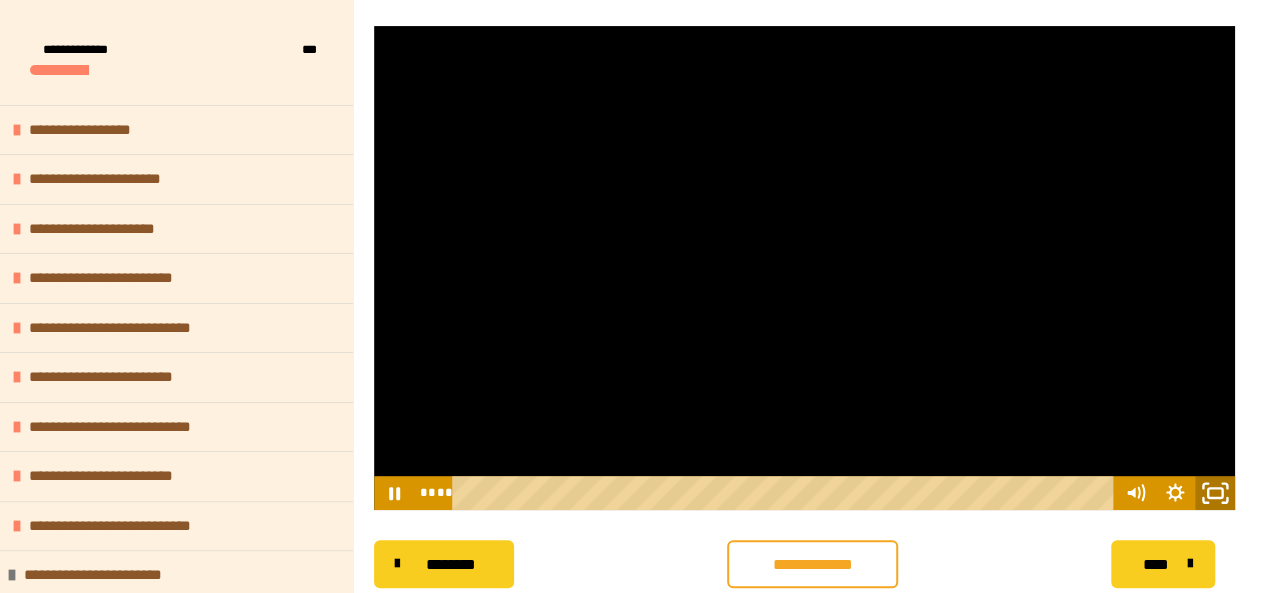 click 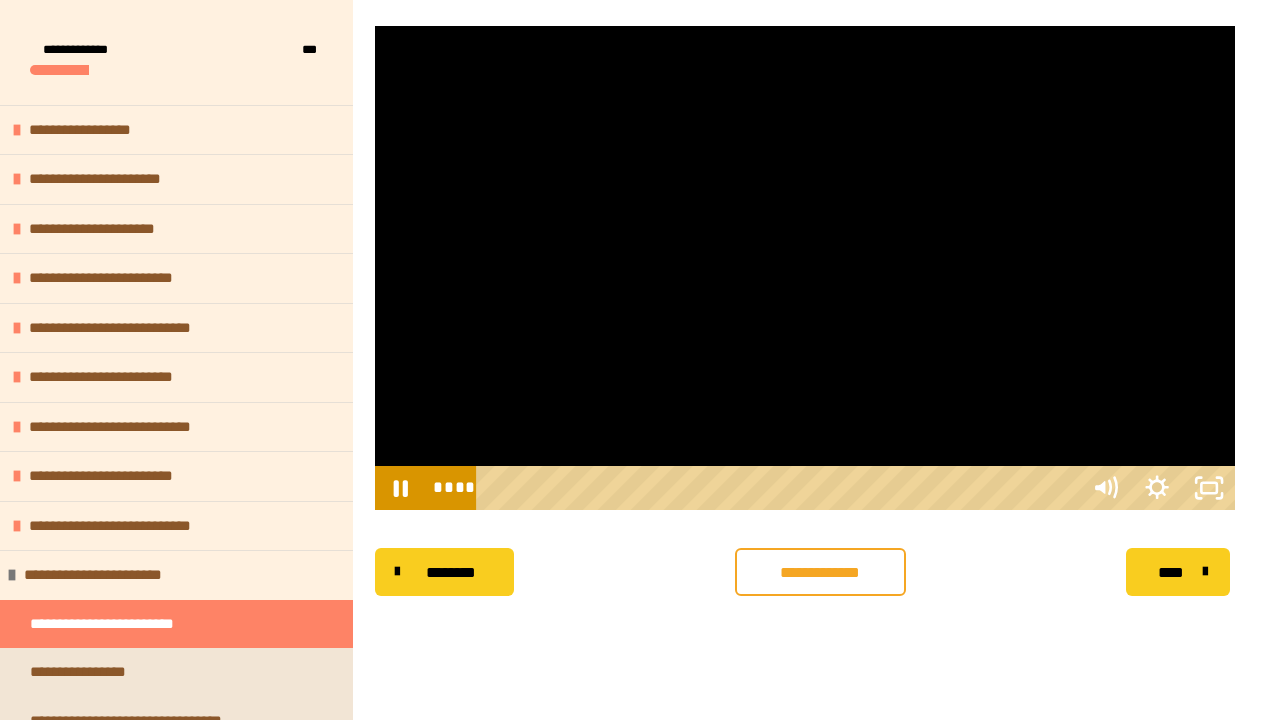 type 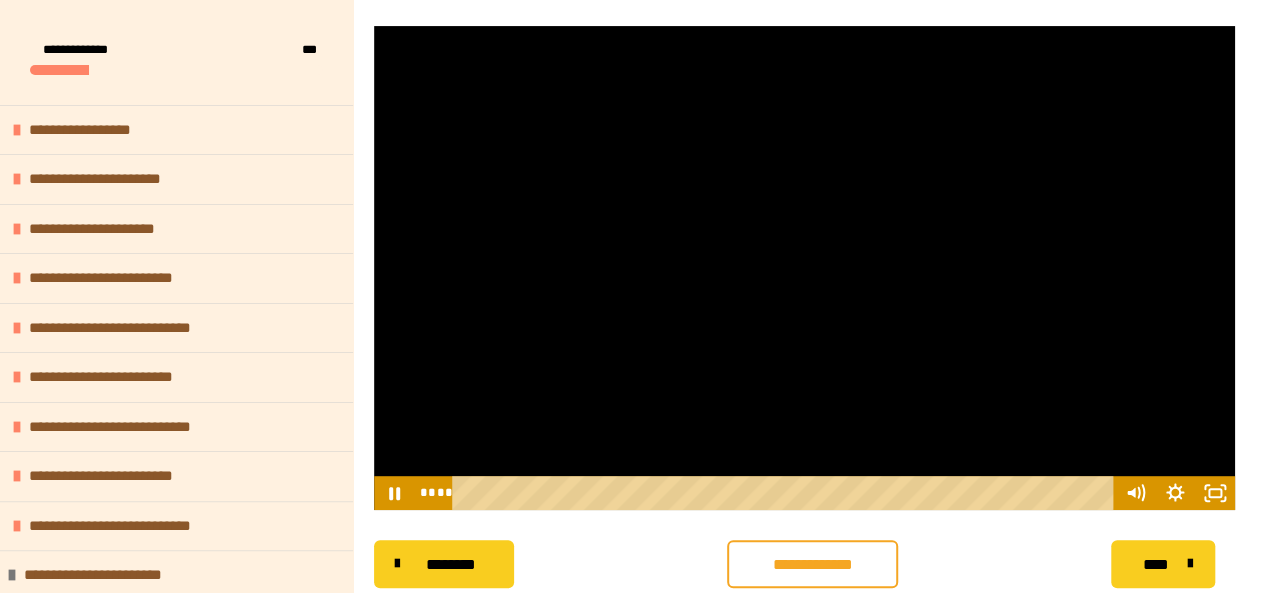 click at bounding box center (804, 268) 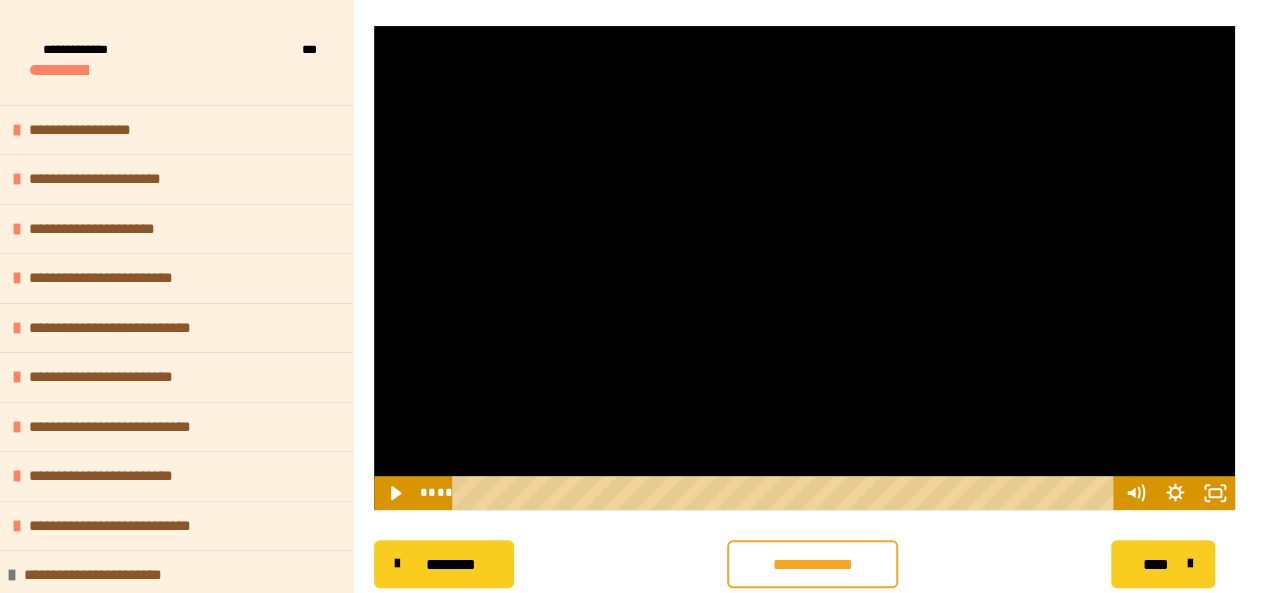 click at bounding box center [804, 268] 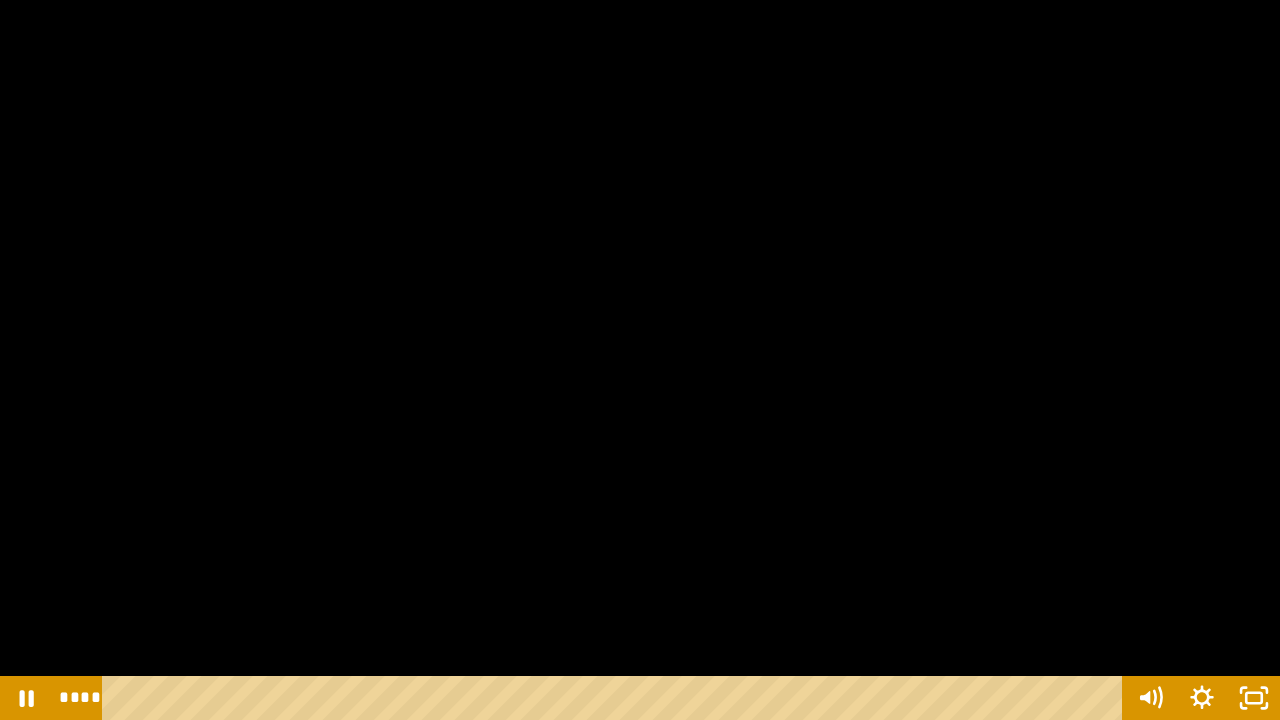 click at bounding box center [640, 360] 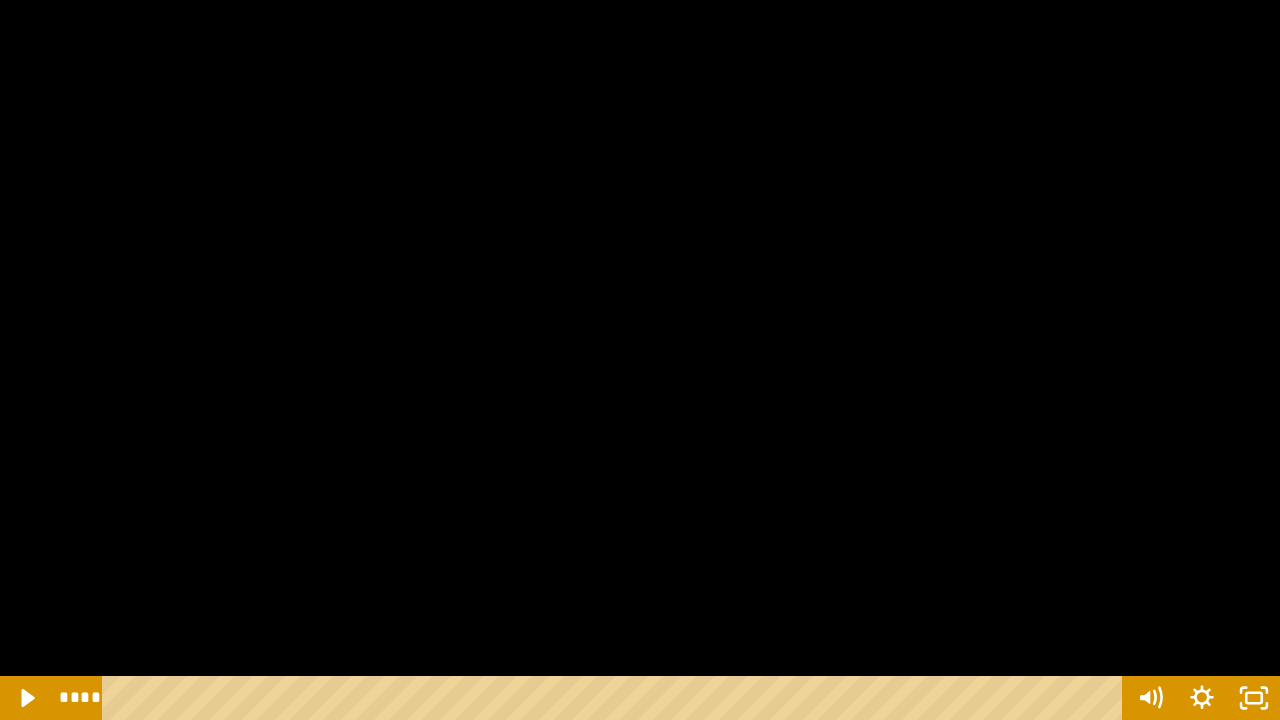 click at bounding box center [0, 0] 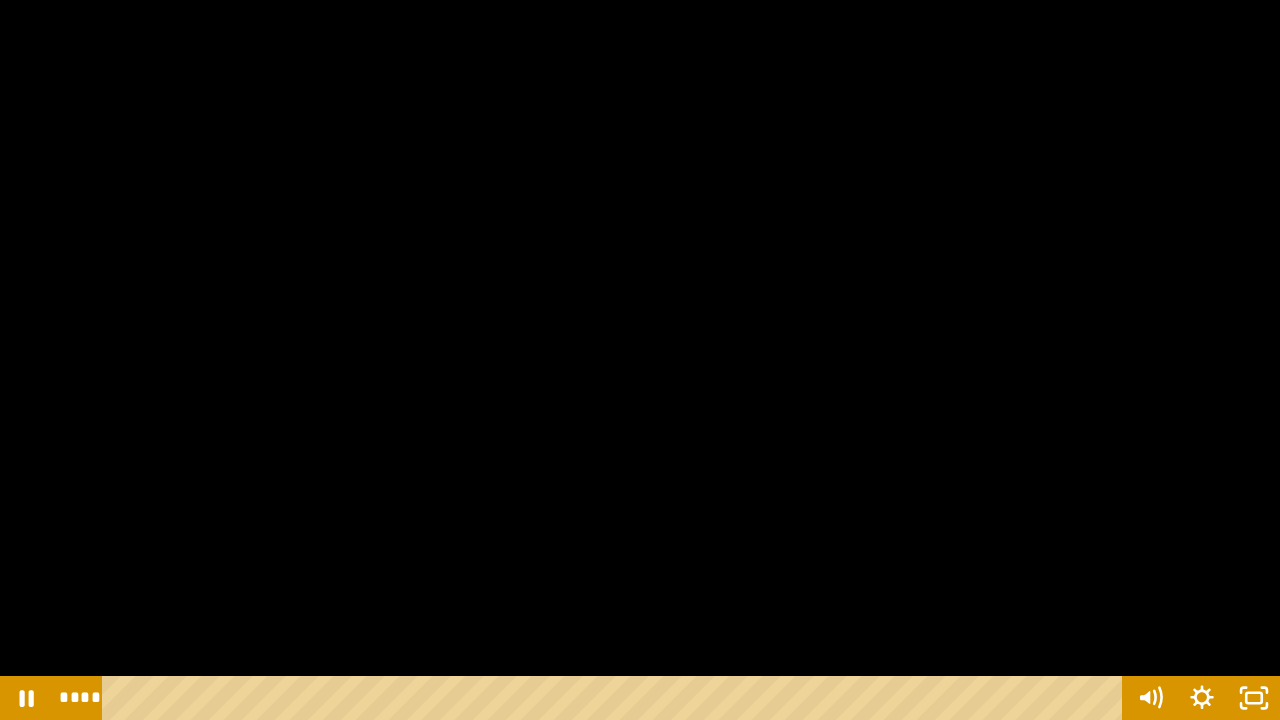 click at bounding box center [0, 0] 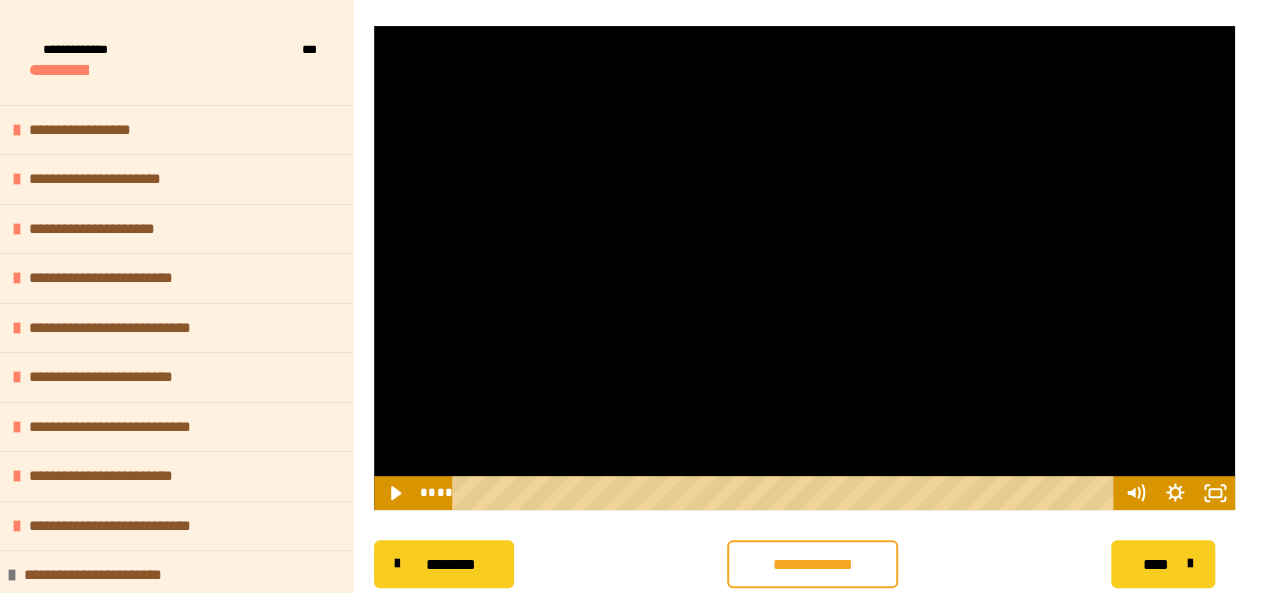 click at bounding box center [804, 268] 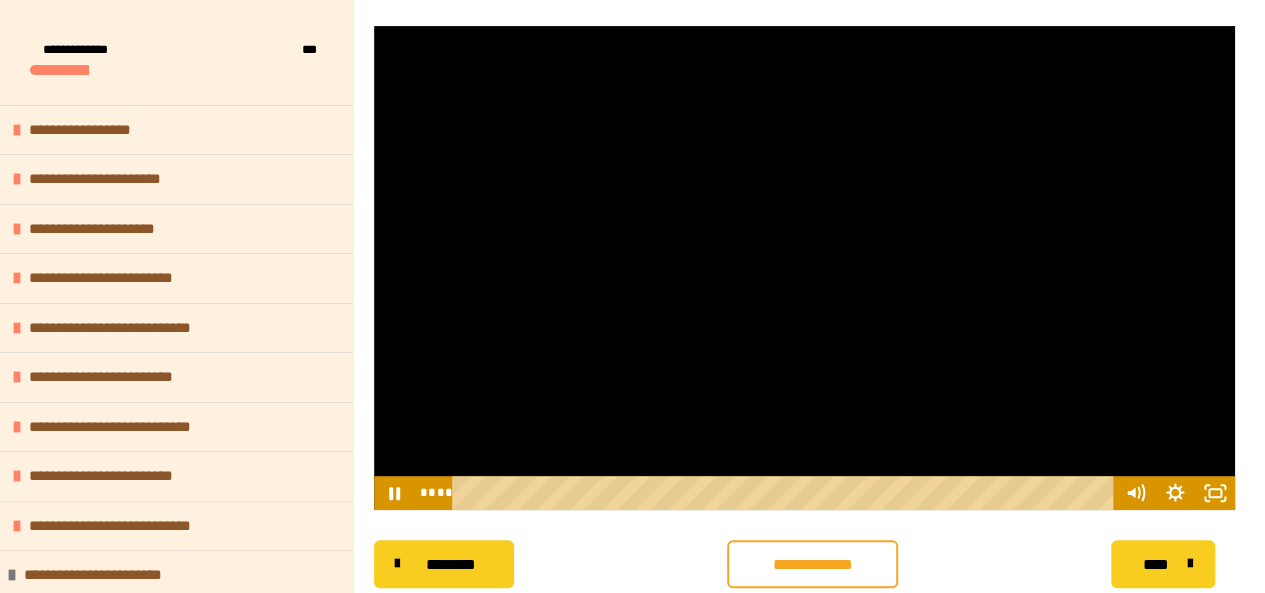 click at bounding box center [804, 268] 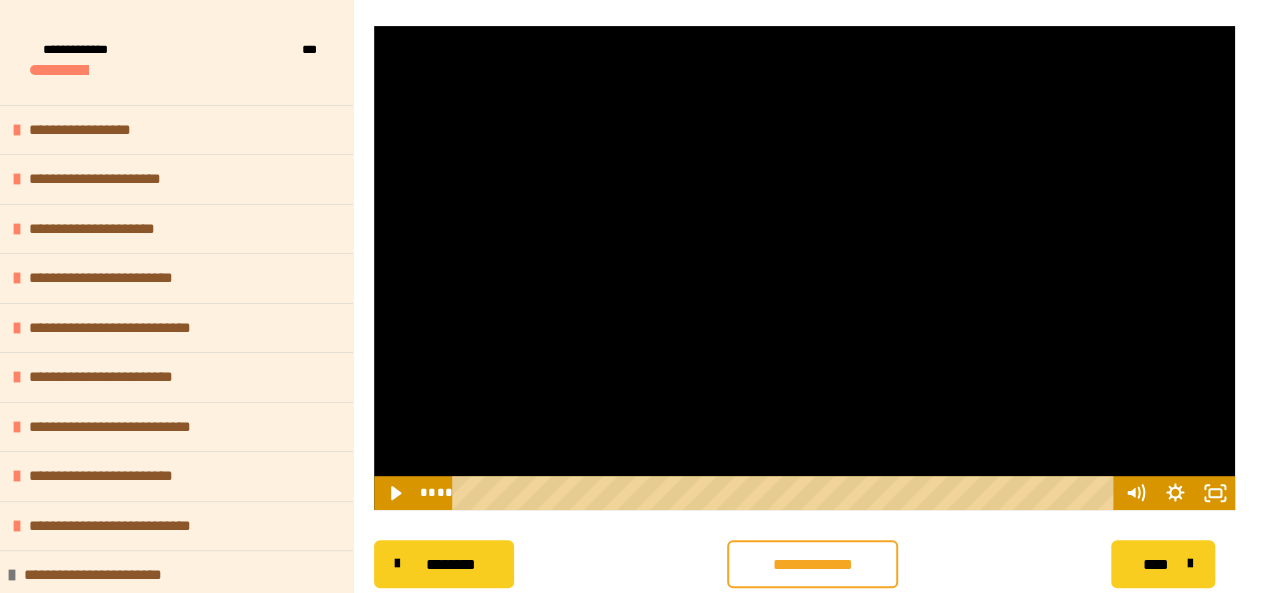 click at bounding box center [804, 268] 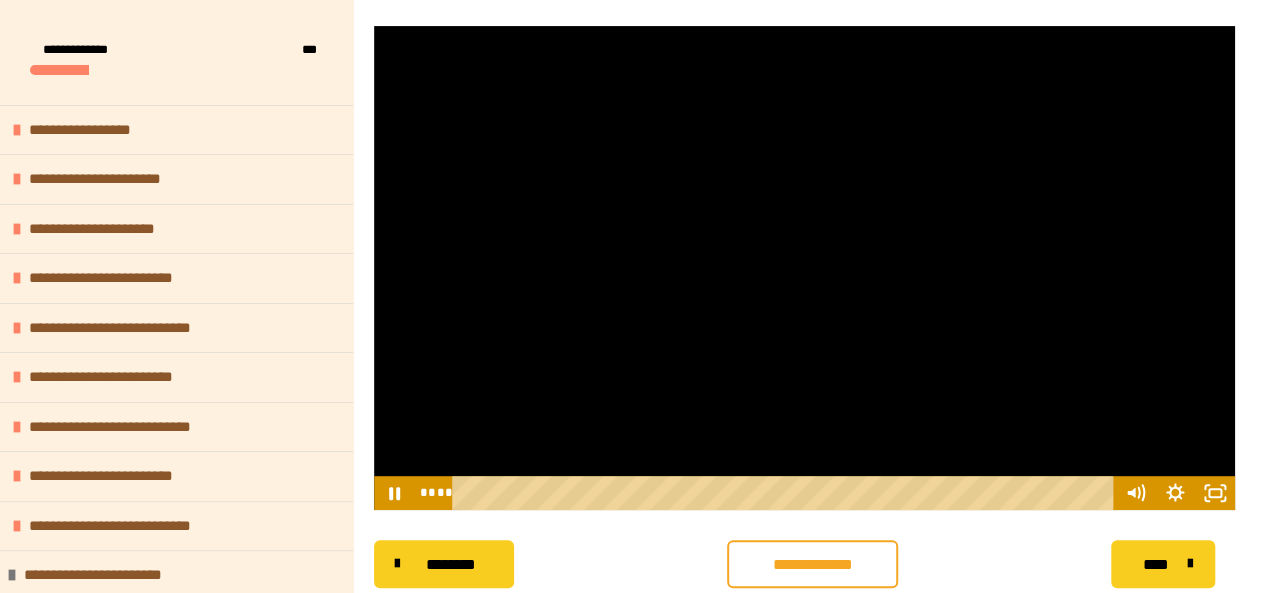 click at bounding box center [804, 268] 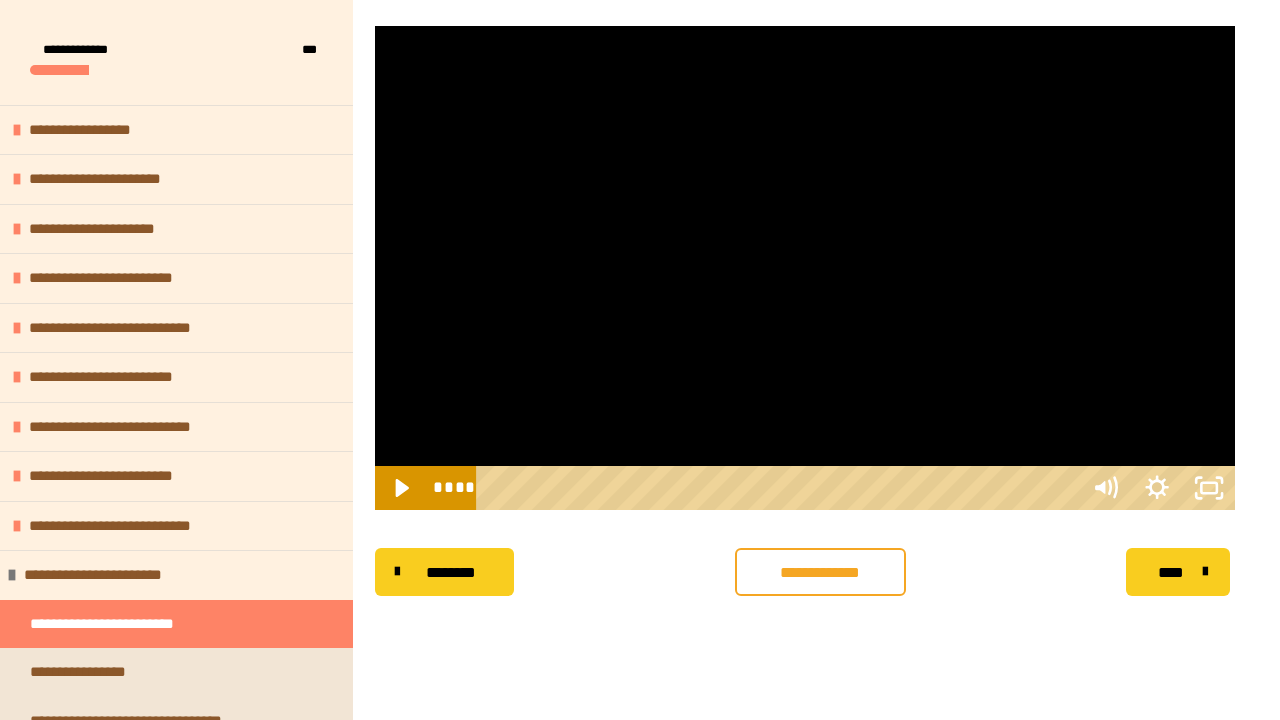 click at bounding box center (375, 26) 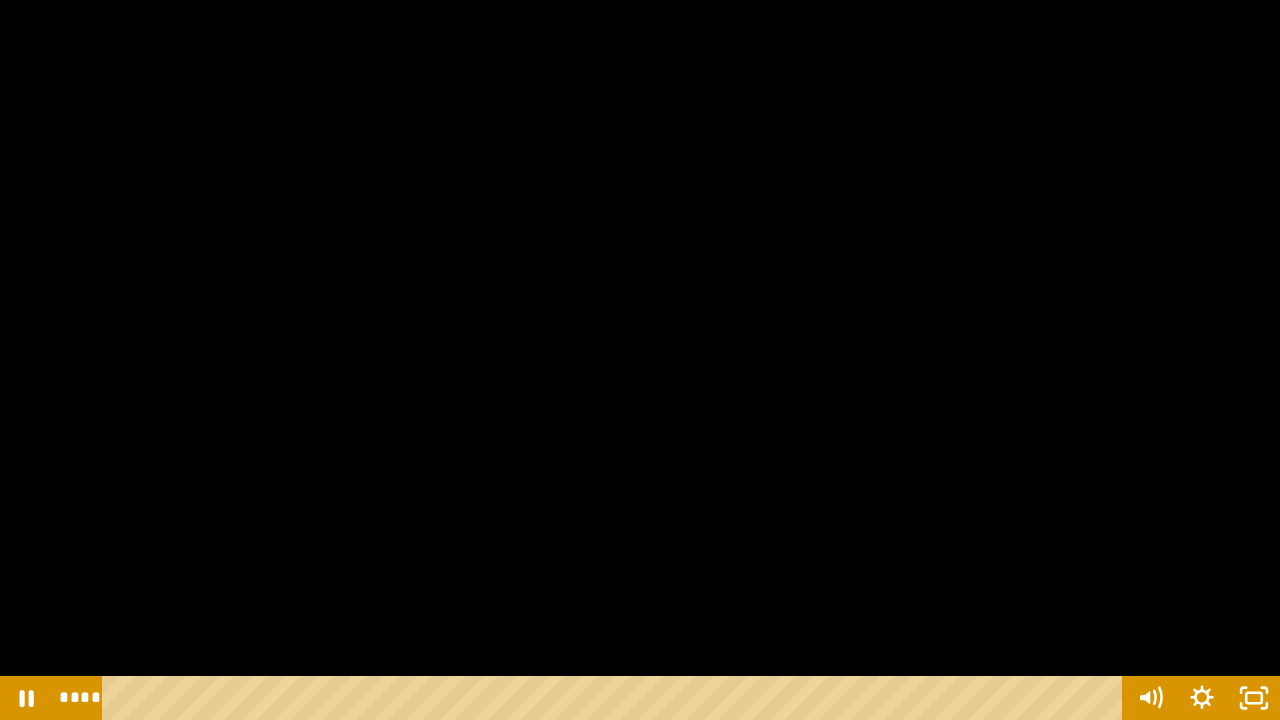 click at bounding box center [0, 0] 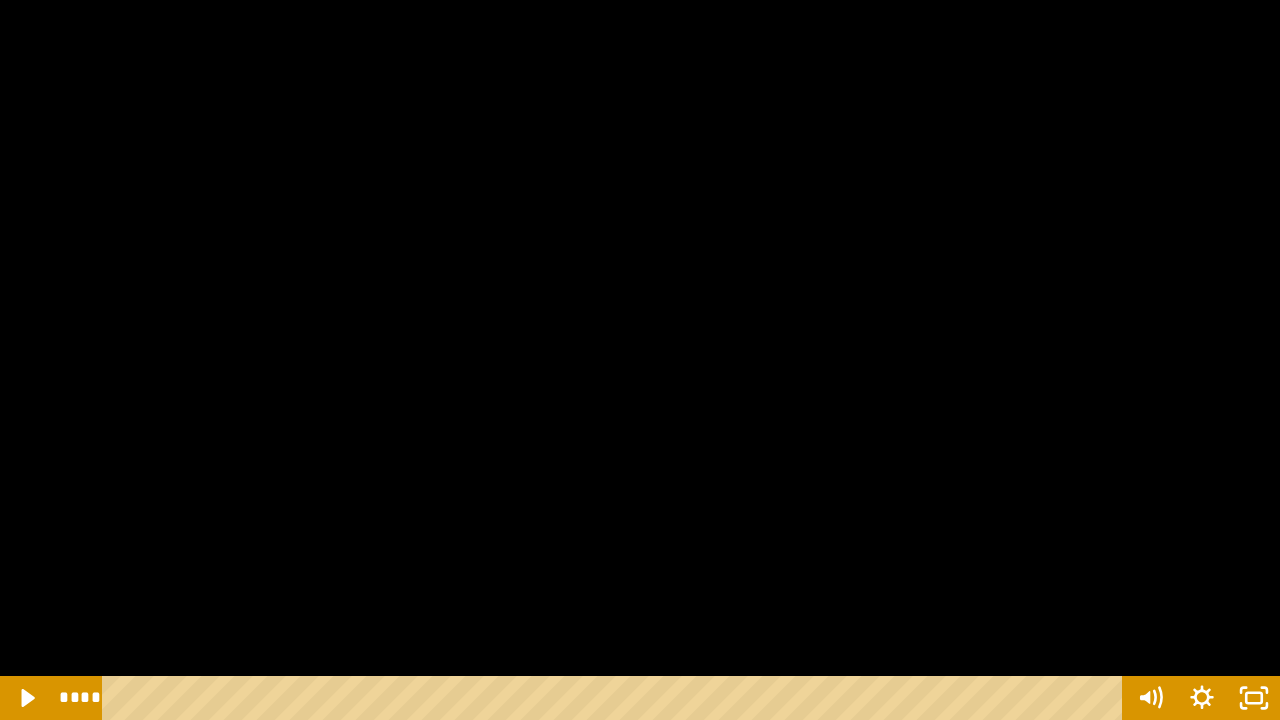 click at bounding box center (0, 0) 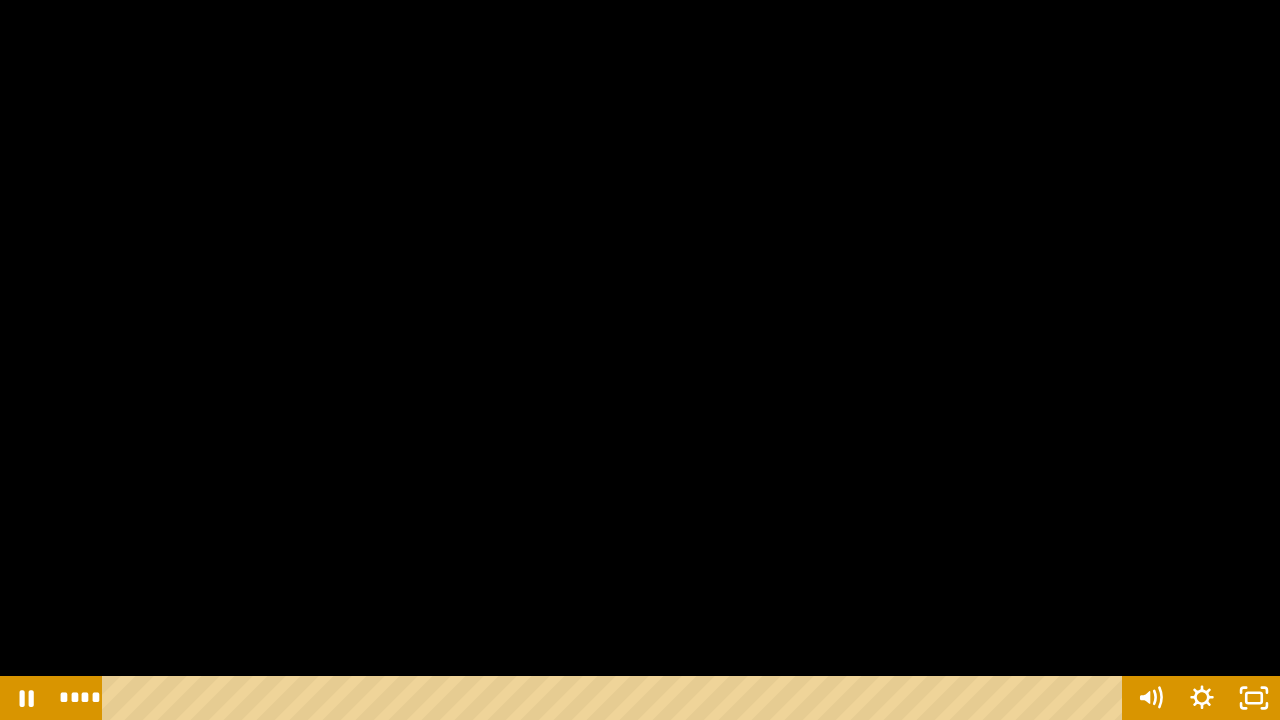 click at bounding box center (0, 0) 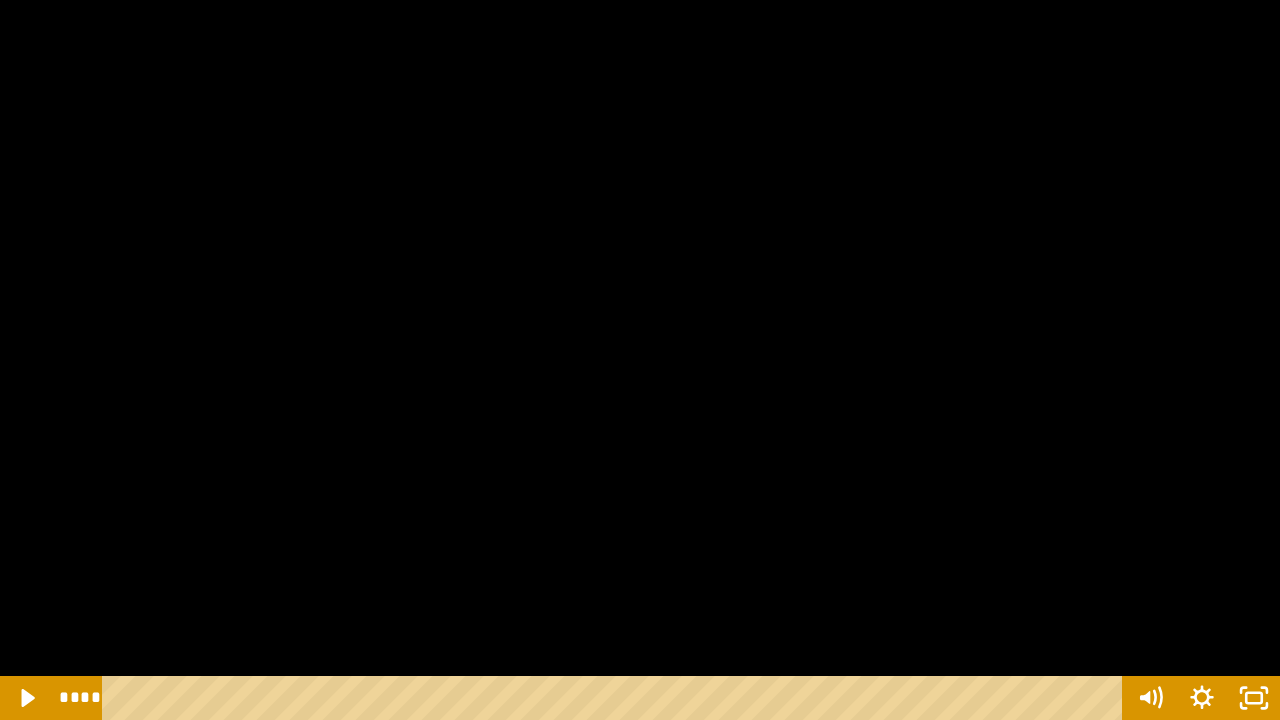 click at bounding box center (0, 0) 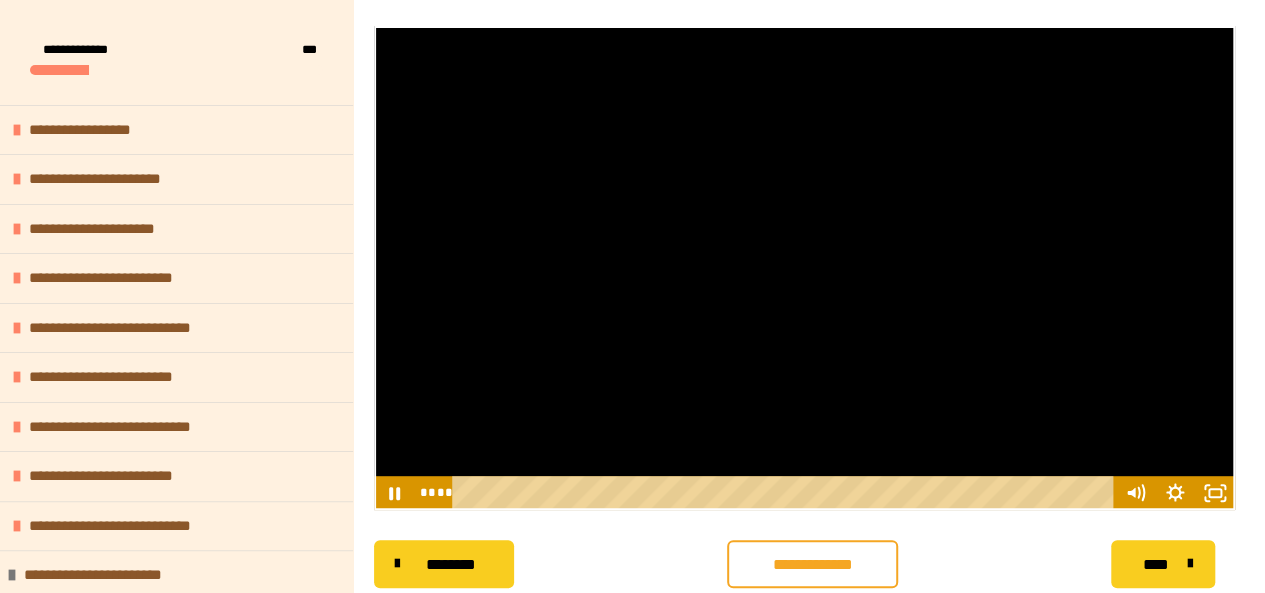 click at bounding box center (804, 268) 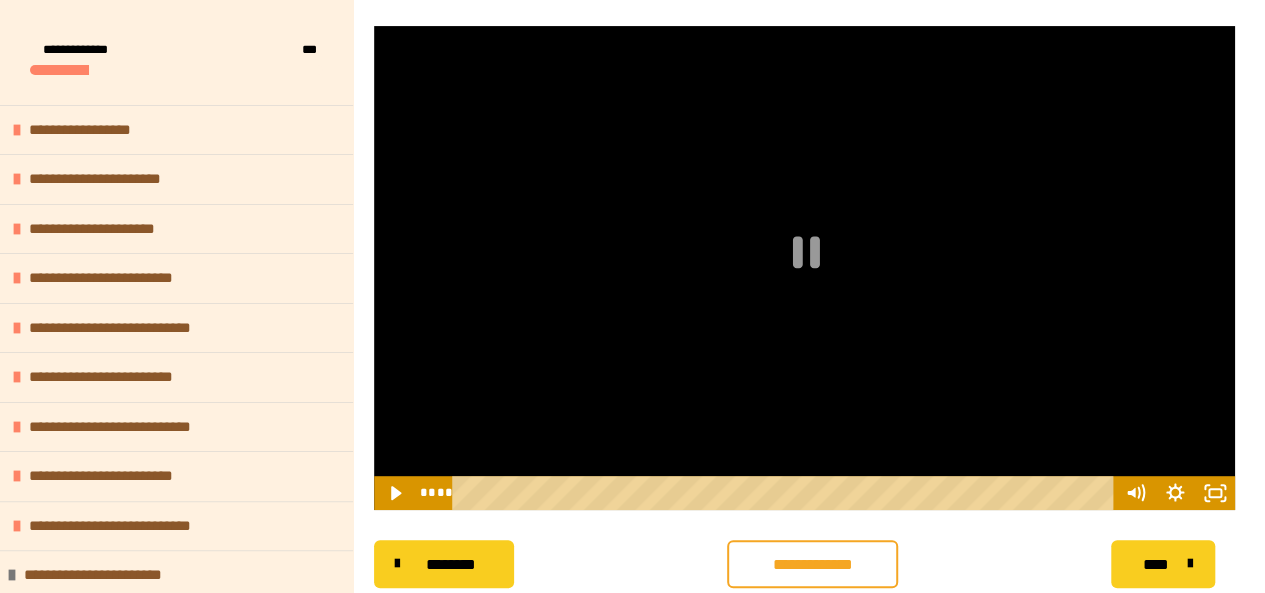 click at bounding box center [804, 268] 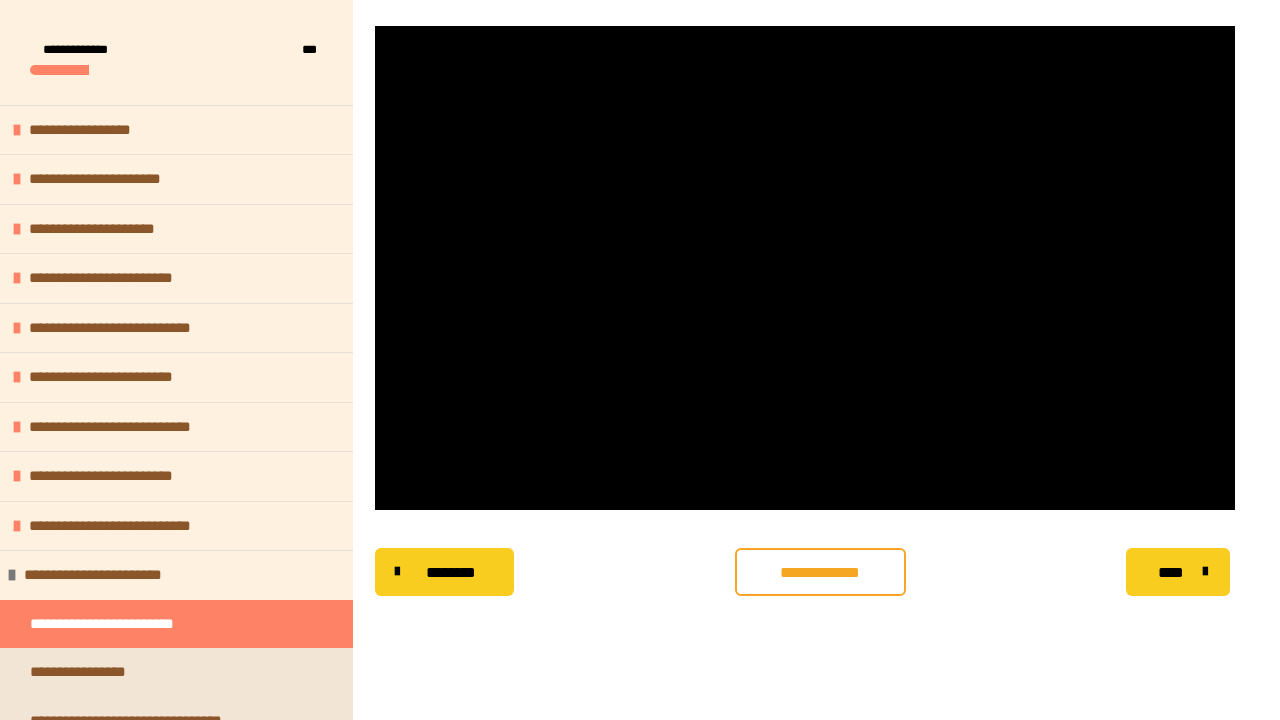 click at bounding box center (375, 26) 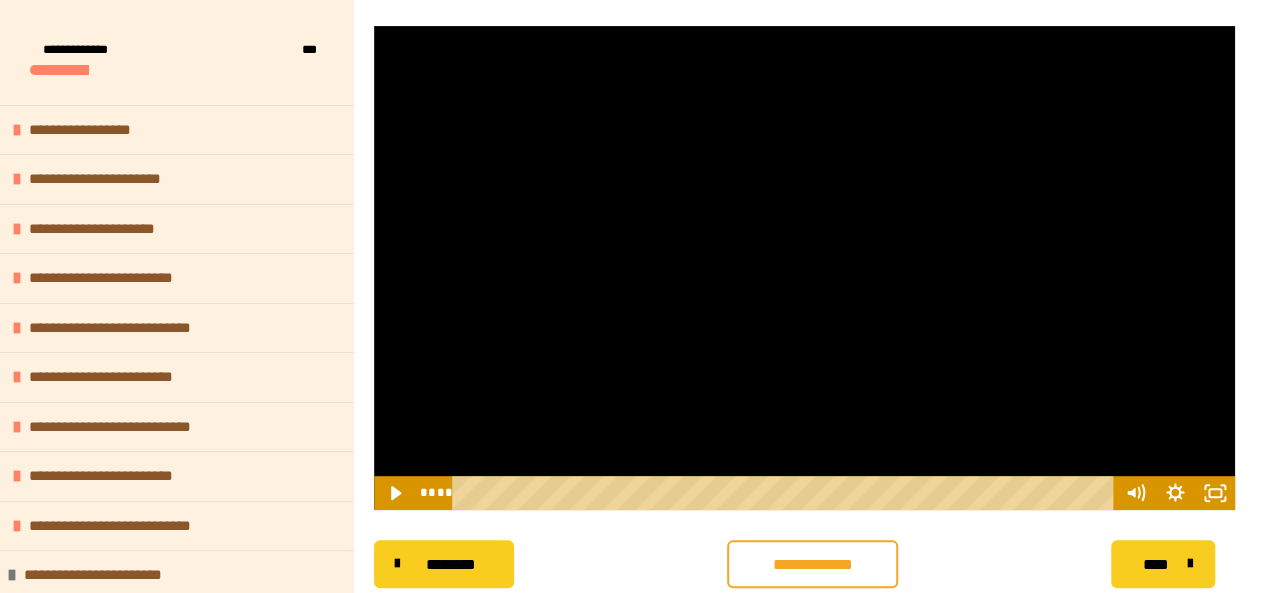 click at bounding box center (804, 268) 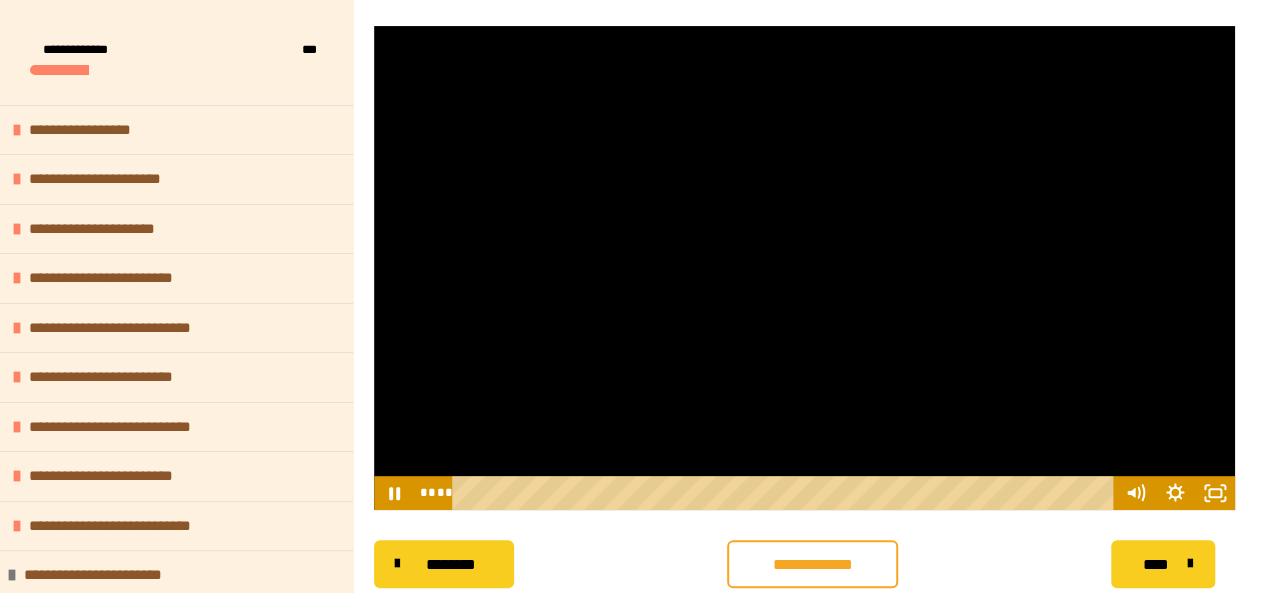 click at bounding box center [804, 268] 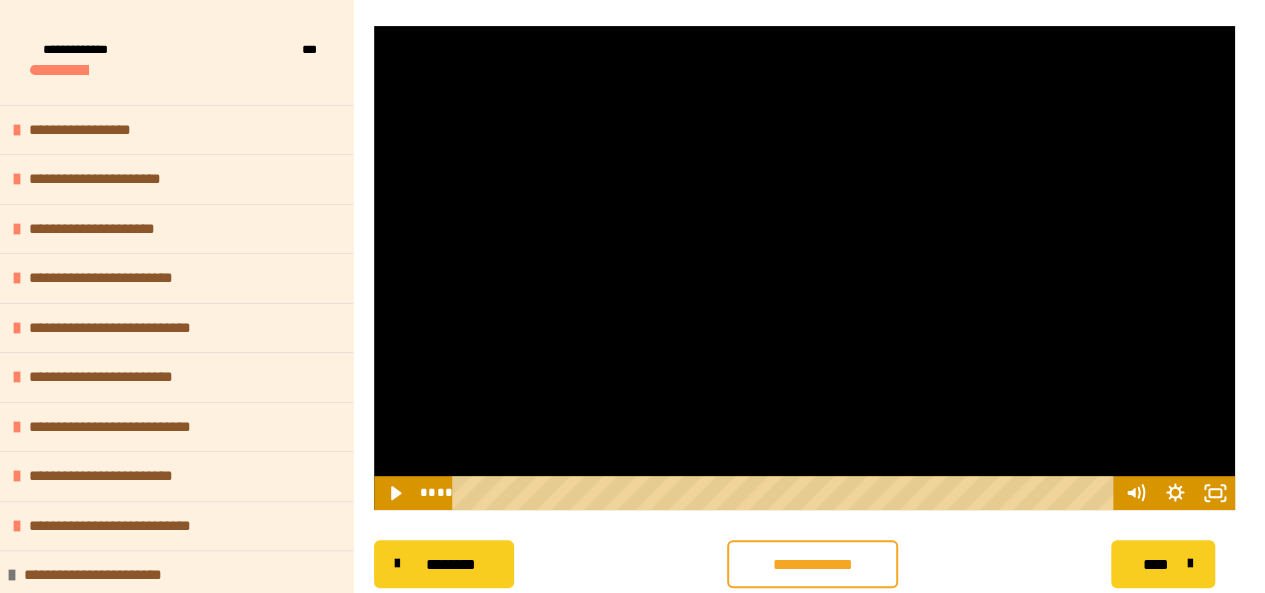 click at bounding box center (804, 268) 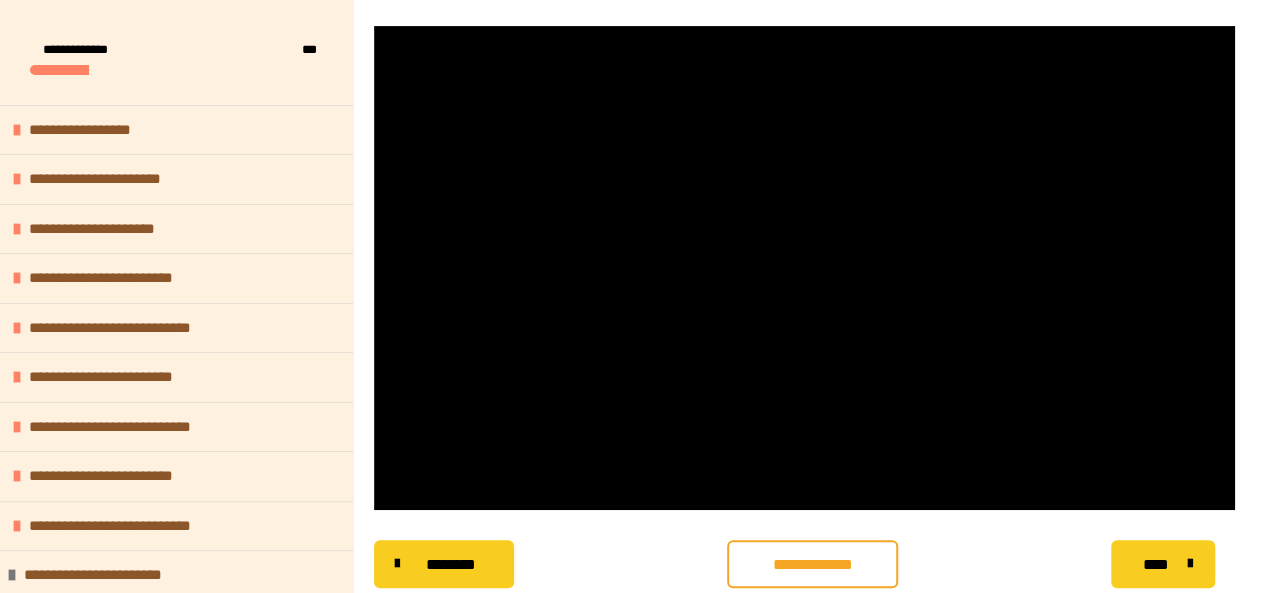 click at bounding box center [804, 268] 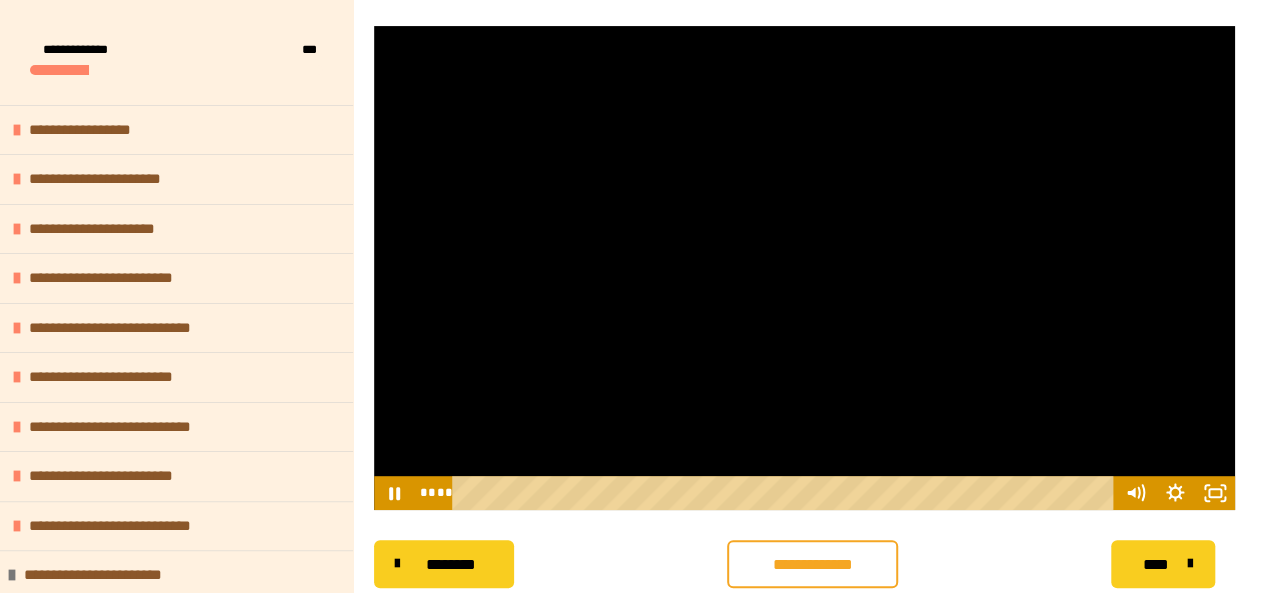 click at bounding box center (374, 26) 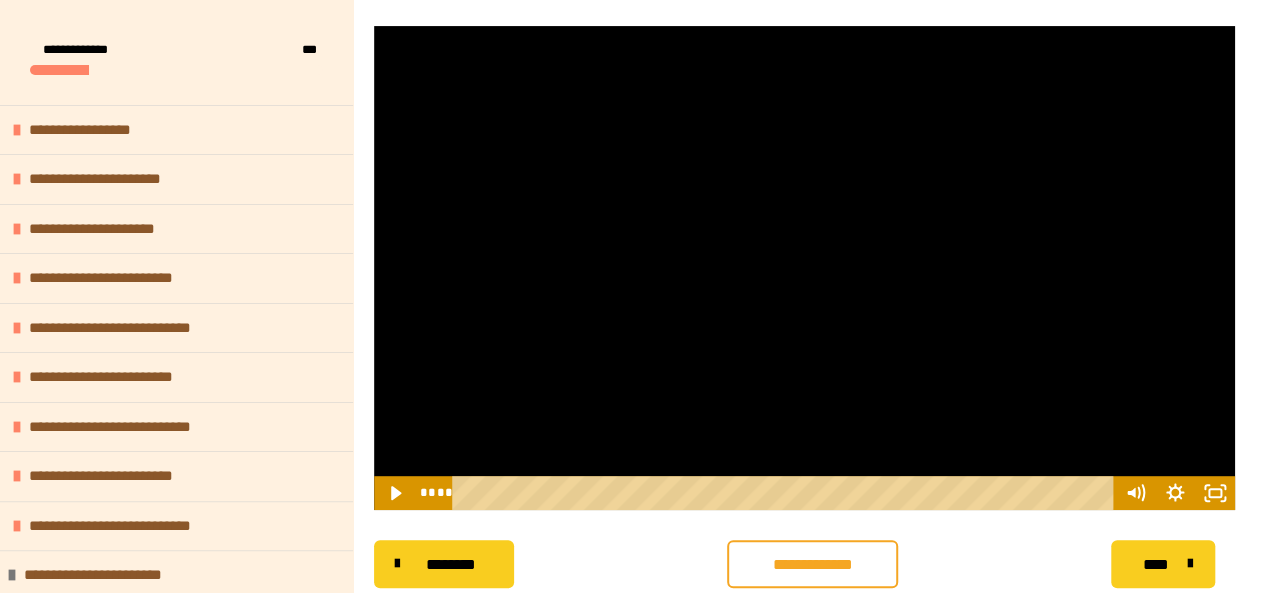 click at bounding box center (804, 268) 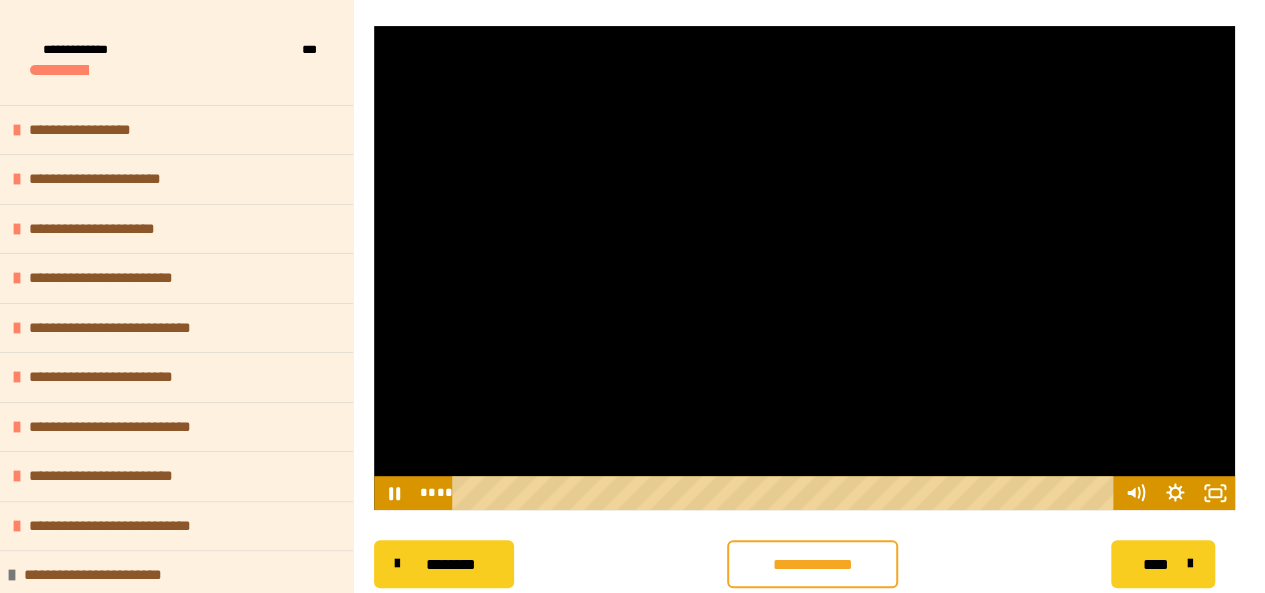 click at bounding box center [804, 268] 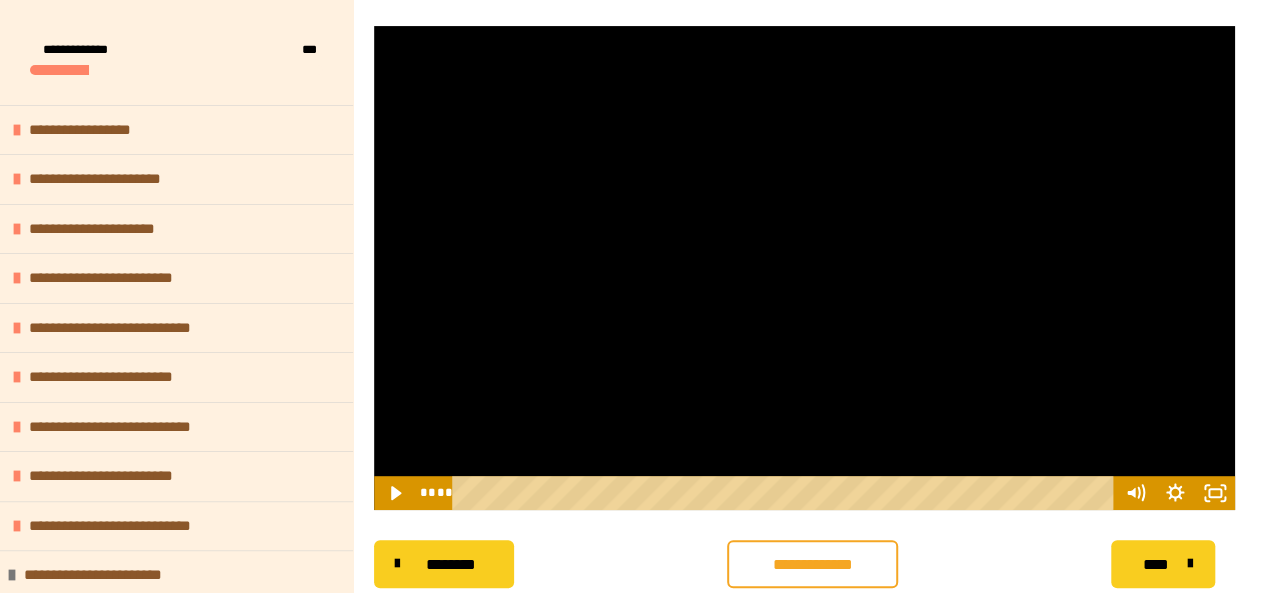 click at bounding box center [804, 268] 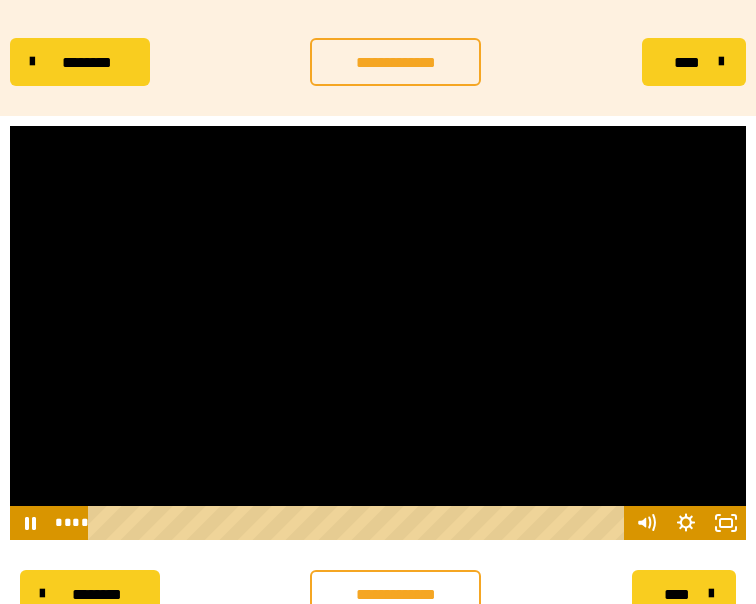 click at bounding box center [378, 333] 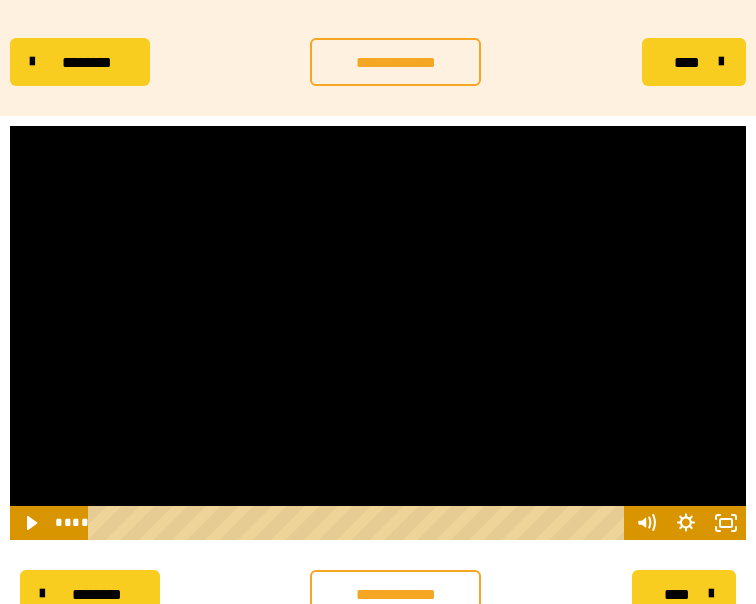 click at bounding box center (378, 333) 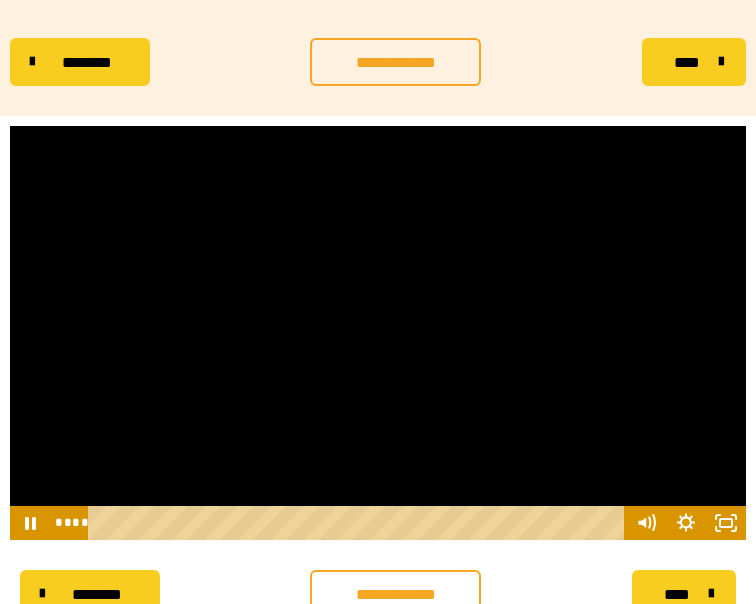 click at bounding box center (378, 333) 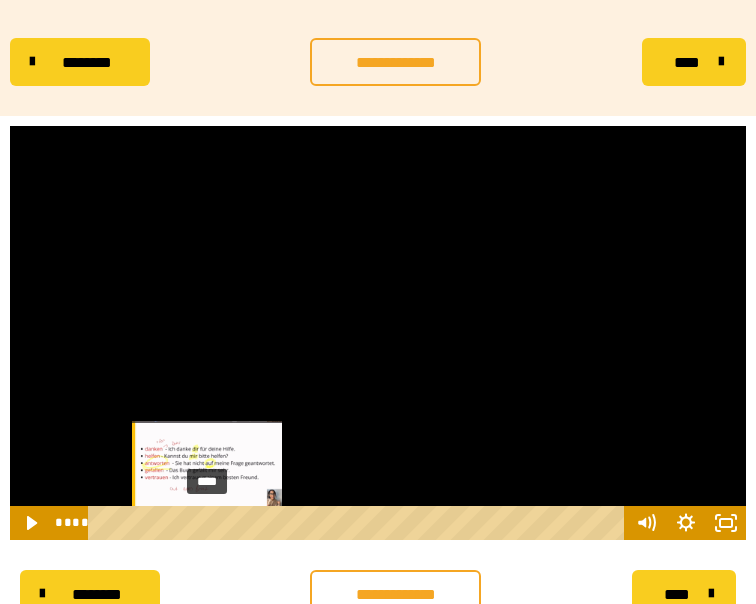 click on "****" at bounding box center [359, 523] 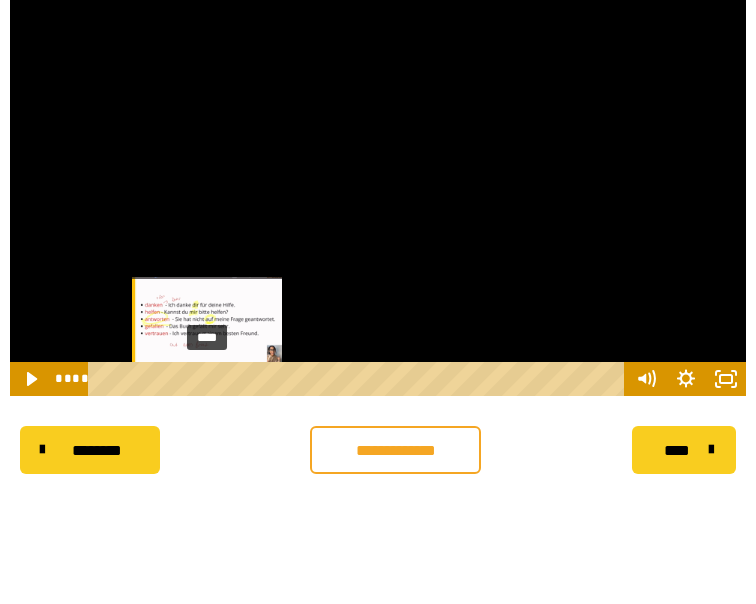 scroll, scrollTop: 457, scrollLeft: 0, axis: vertical 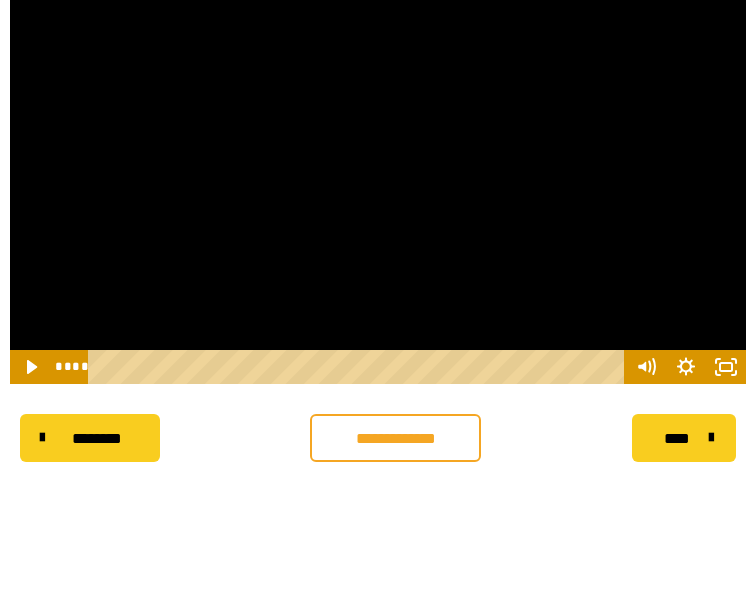 click at bounding box center [378, 177] 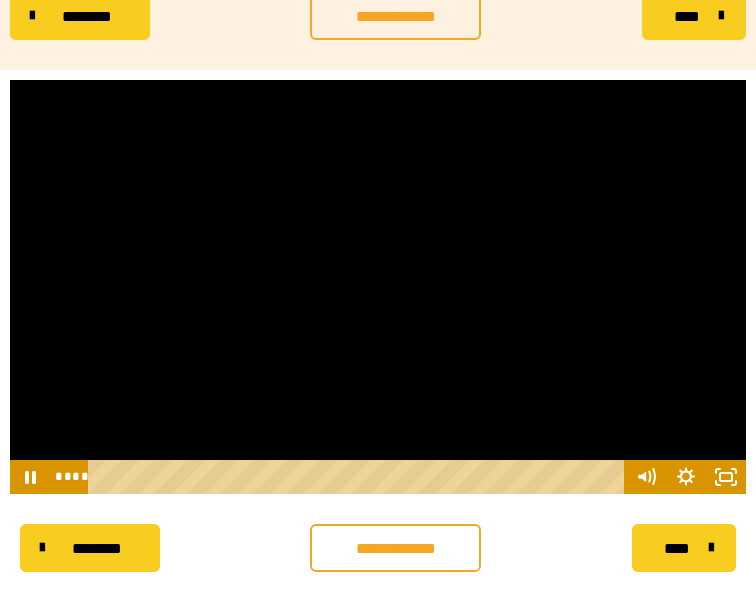 scroll, scrollTop: 299, scrollLeft: 0, axis: vertical 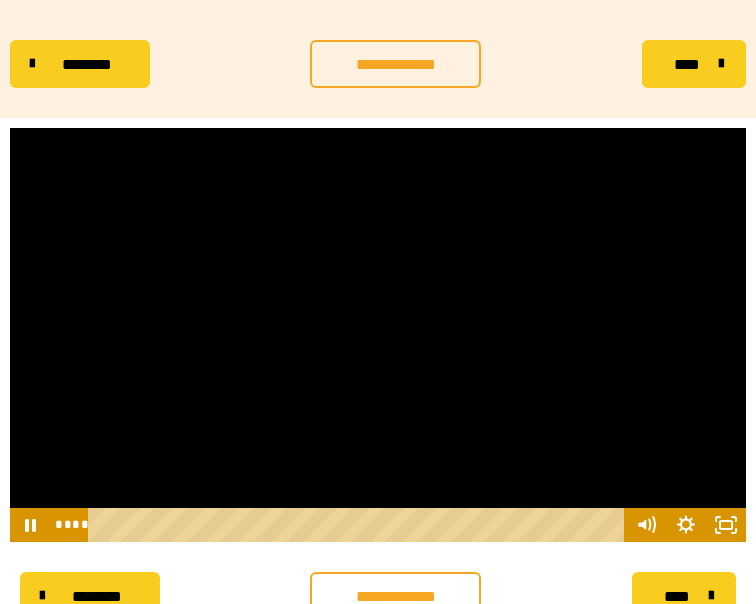click at bounding box center [378, 335] 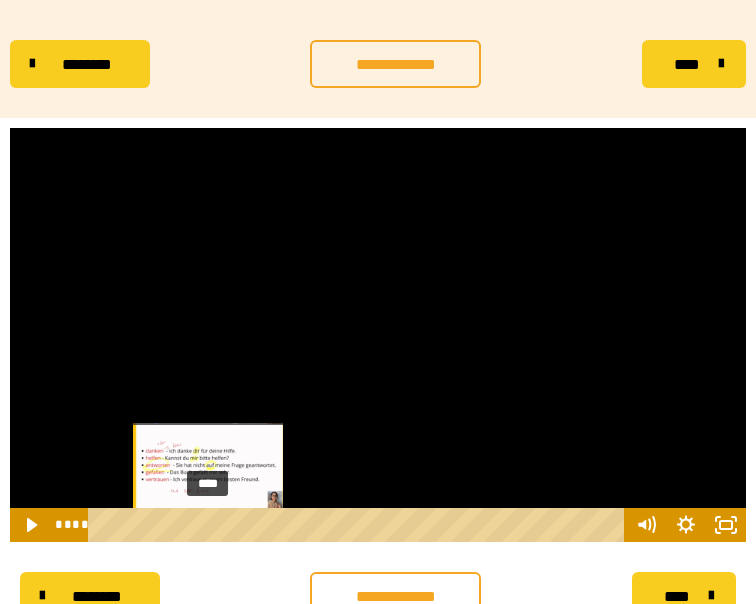 click at bounding box center [207, 524] 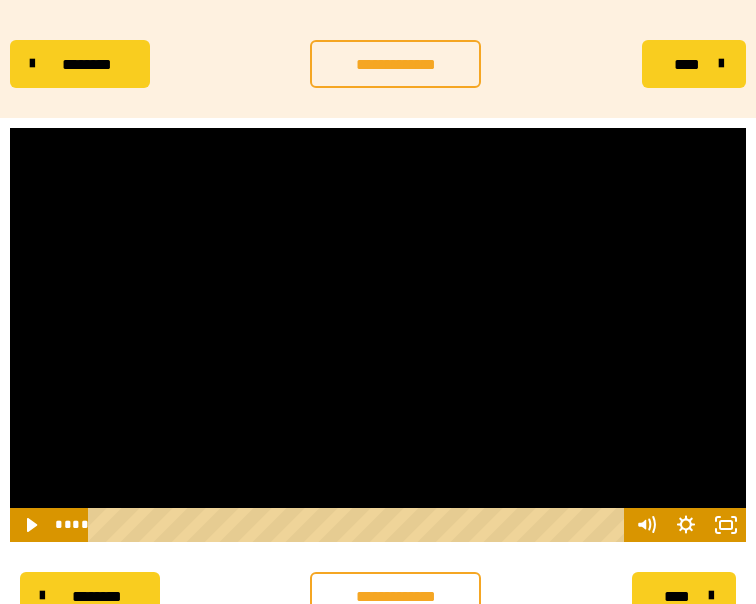 click at bounding box center (378, 335) 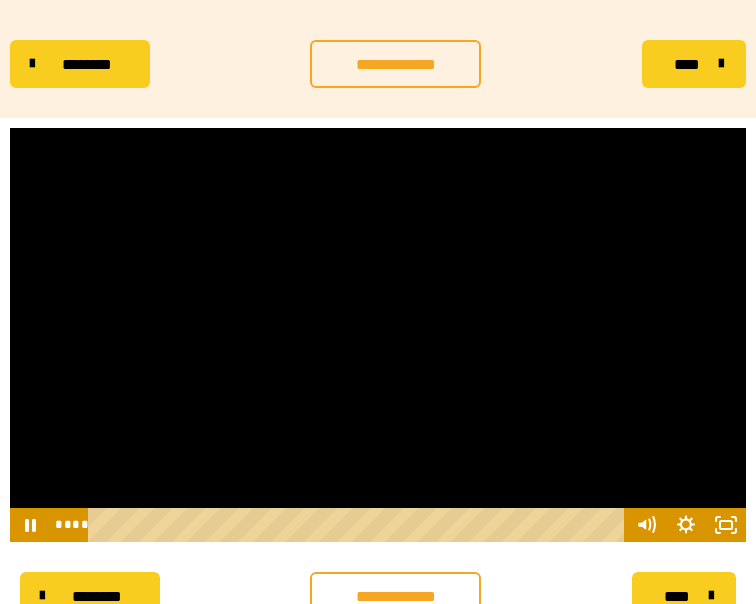 click at bounding box center (378, 335) 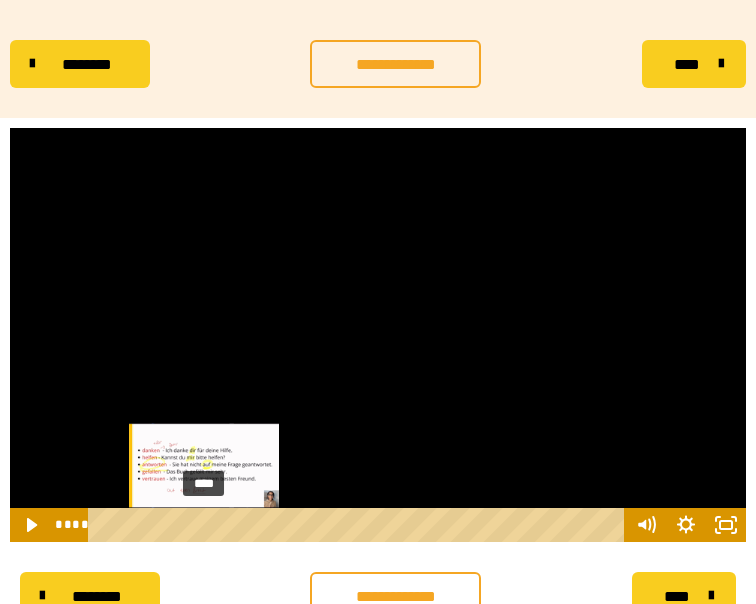 click on "****" at bounding box center [359, 525] 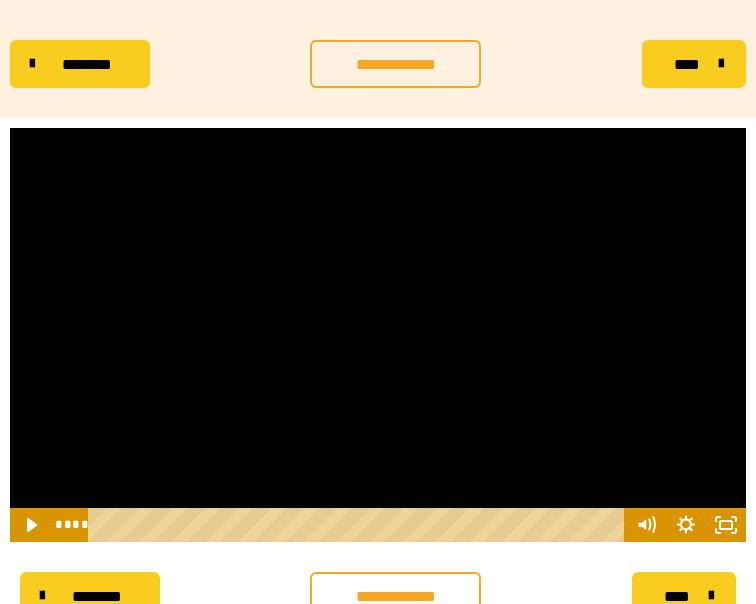 click at bounding box center [378, 335] 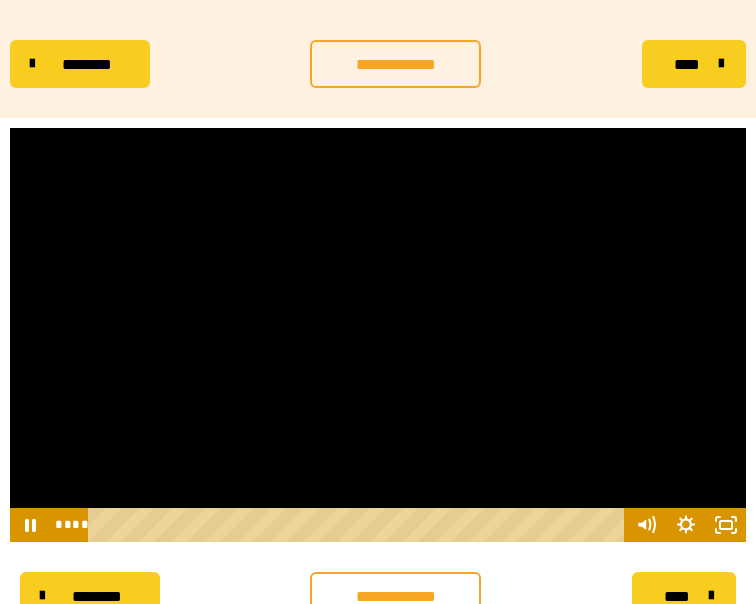 click at bounding box center (378, 335) 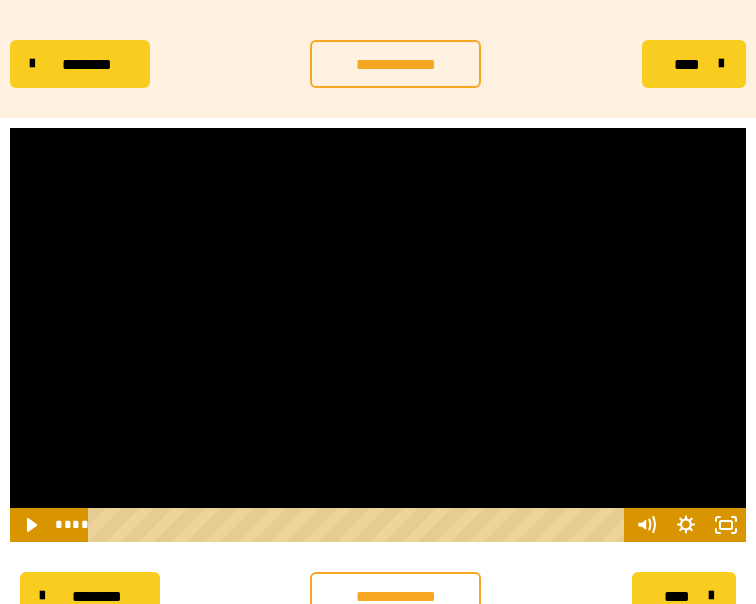 click at bounding box center (378, 335) 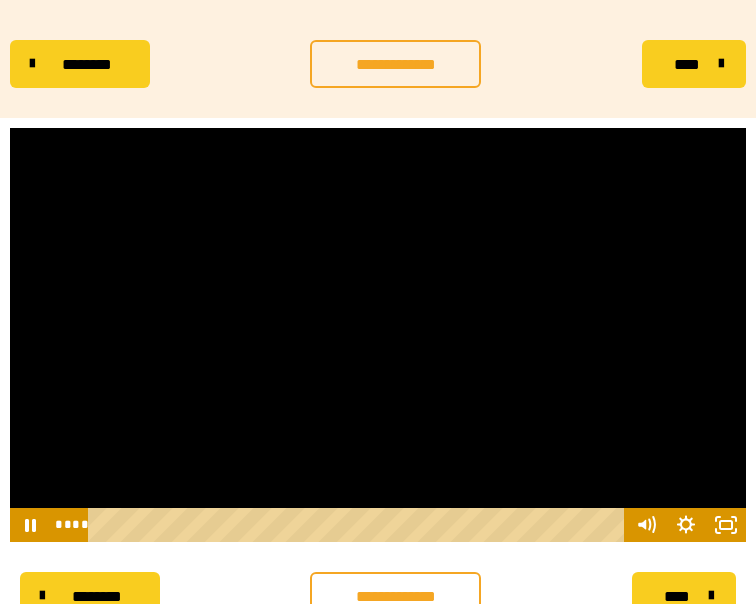click at bounding box center (378, 335) 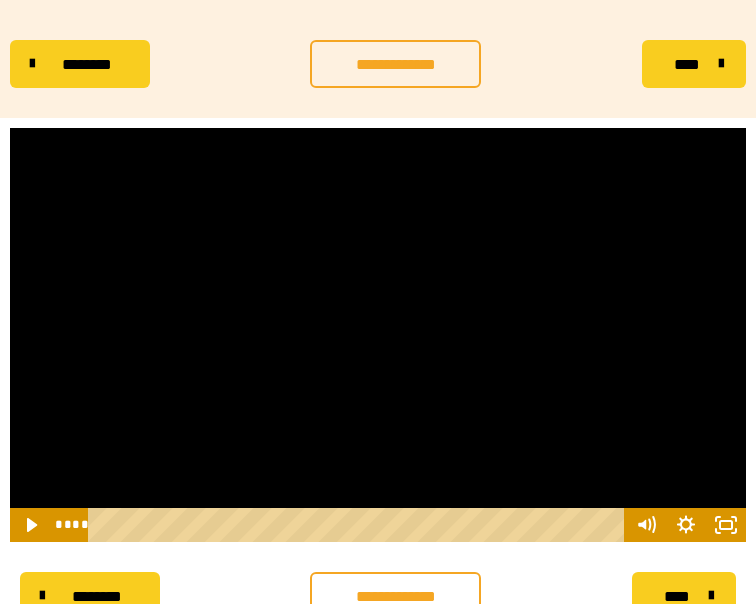 click at bounding box center [378, 335] 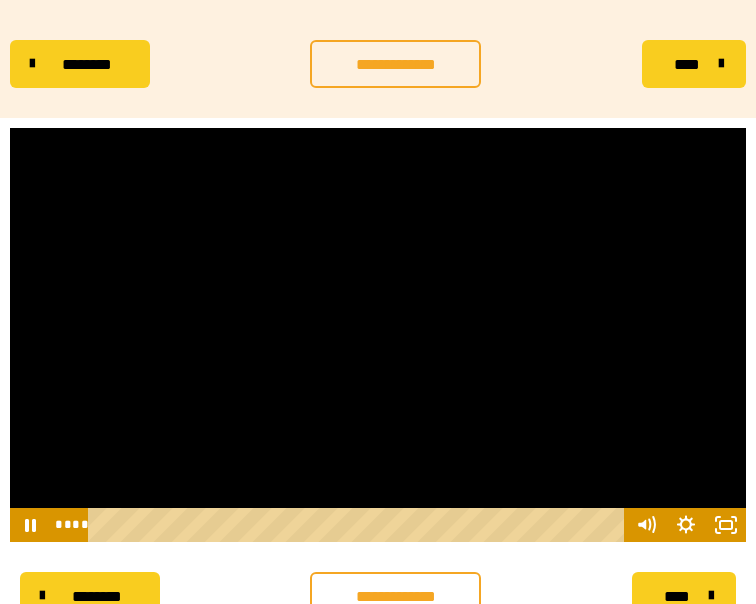 click at bounding box center [378, 335] 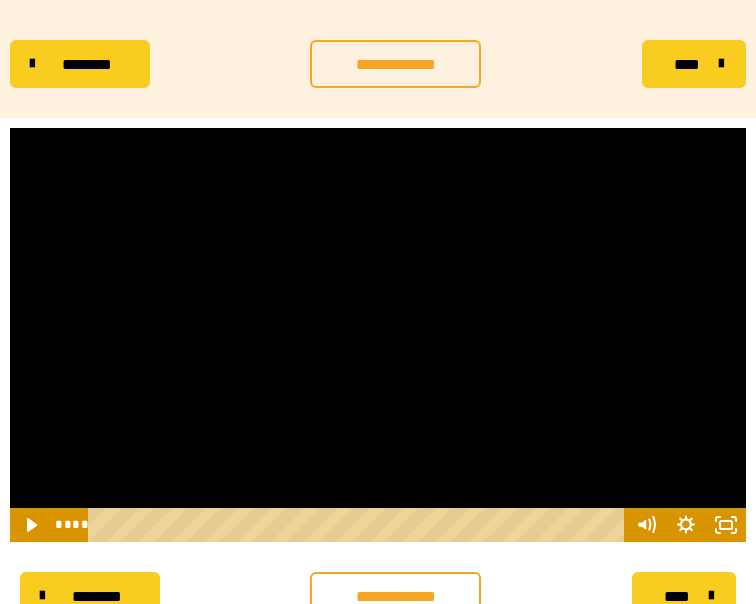 click at bounding box center [378, 335] 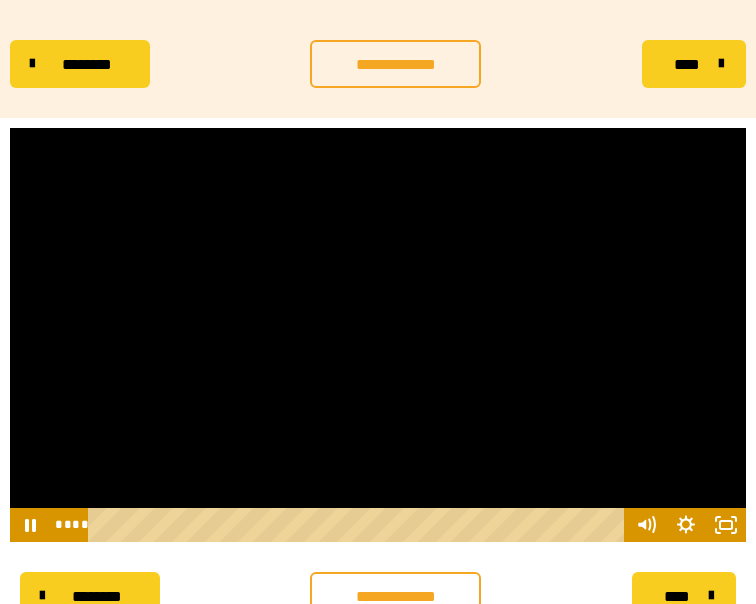 click at bounding box center (378, 335) 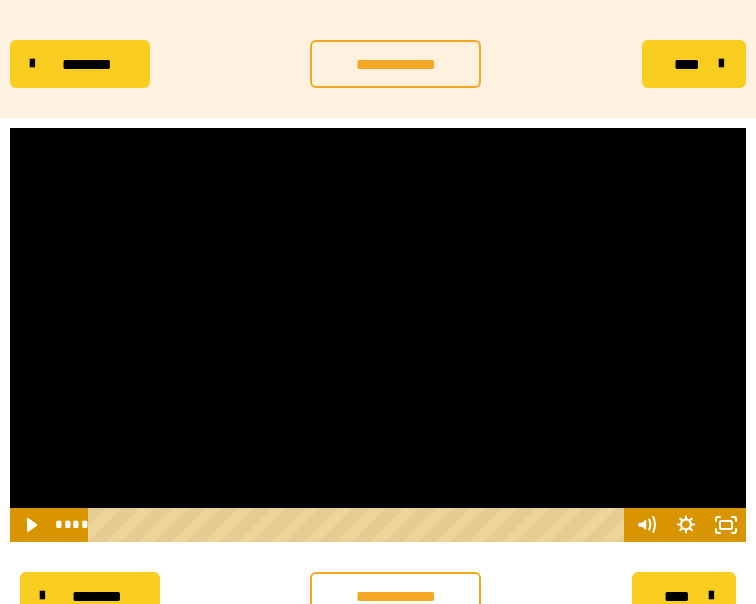 click at bounding box center (378, 335) 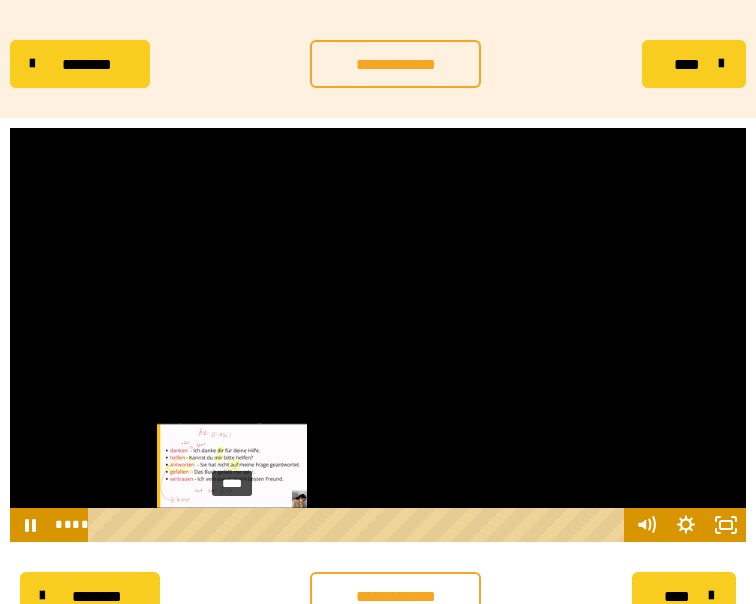 click at bounding box center (231, 524) 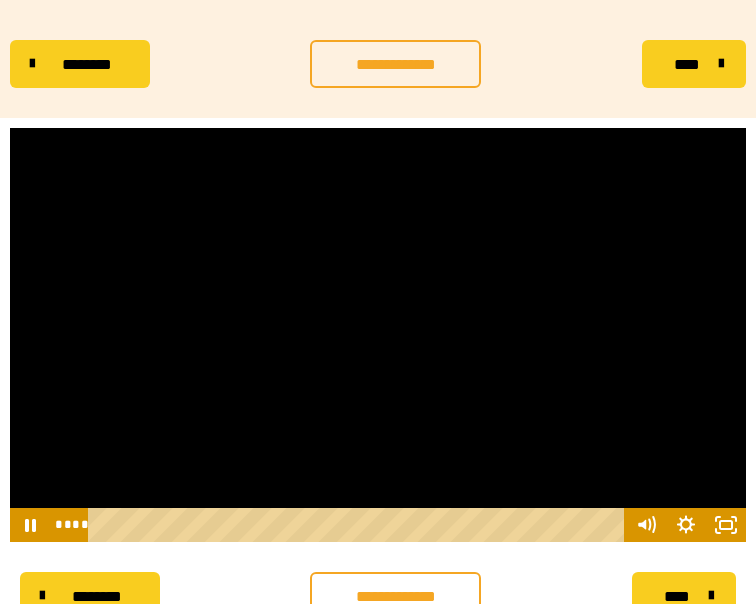 click at bounding box center [378, 335] 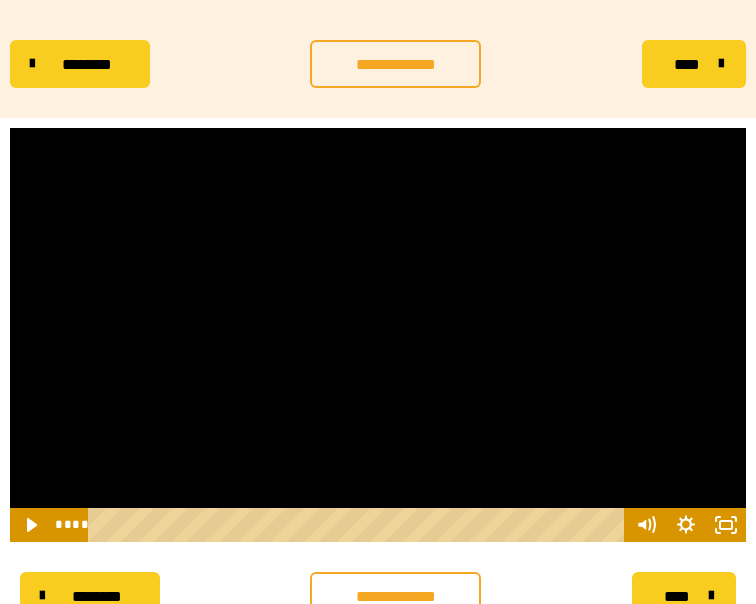click at bounding box center (378, 335) 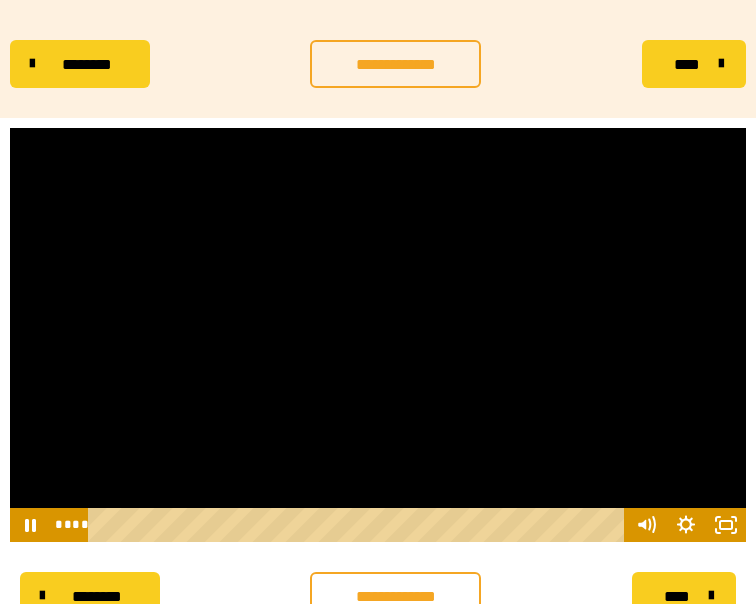click at bounding box center [378, 335] 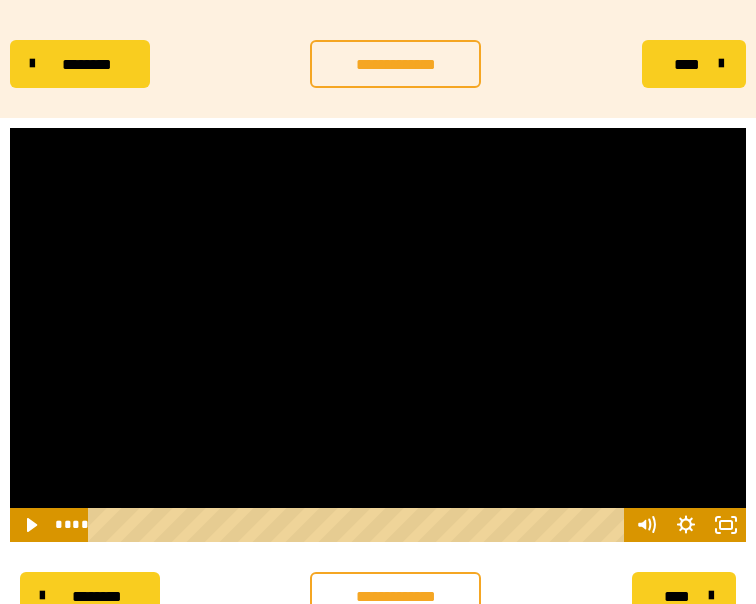 click at bounding box center (378, 335) 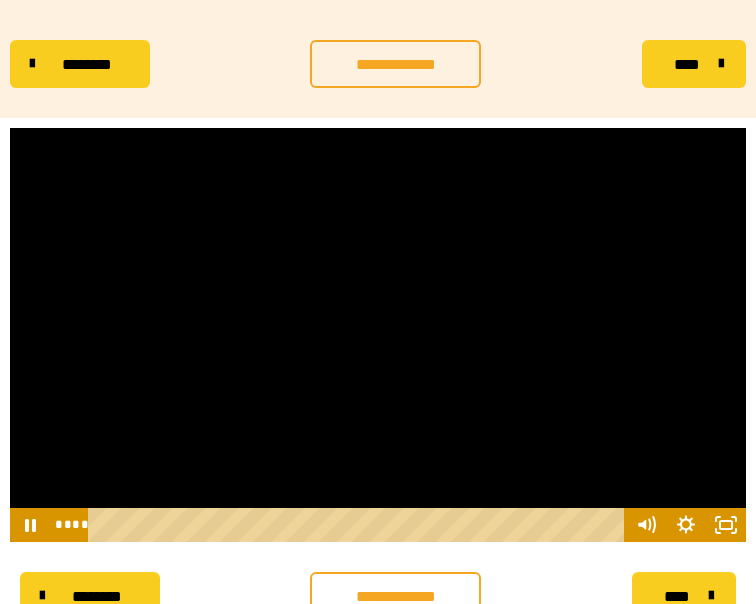 click at bounding box center [378, 335] 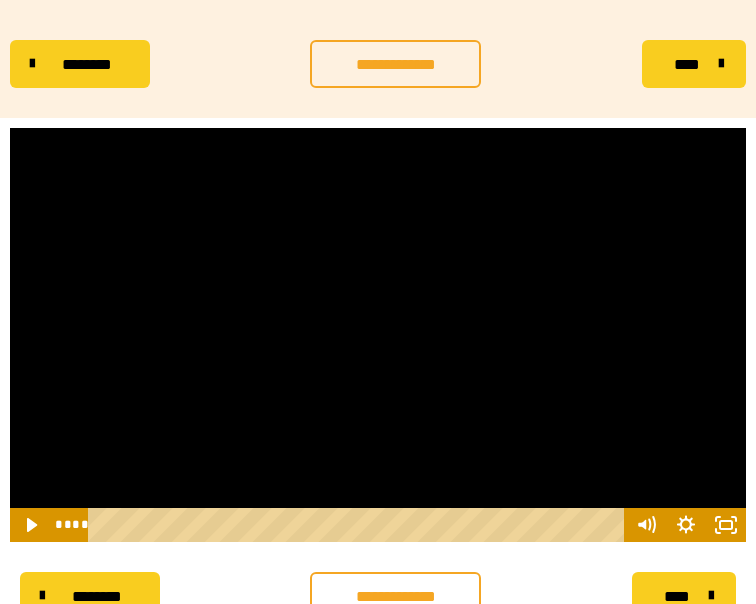 click at bounding box center (378, 335) 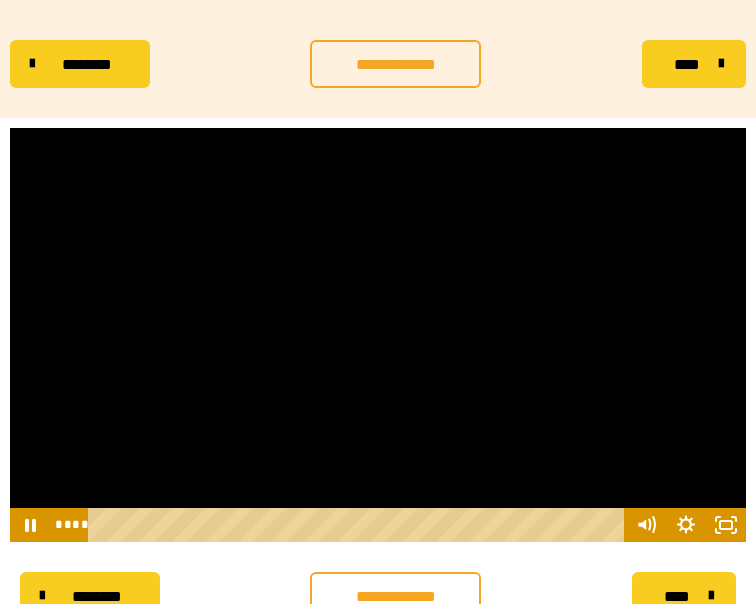 click at bounding box center [378, 335] 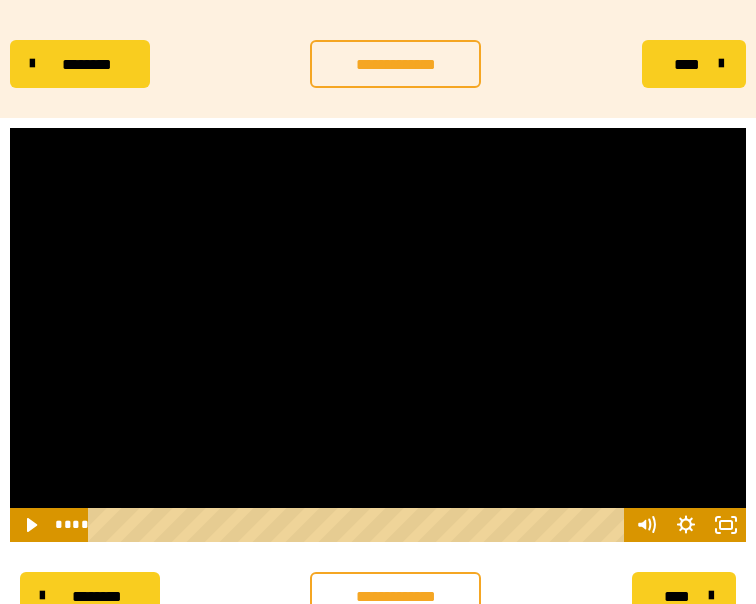 click at bounding box center [378, 335] 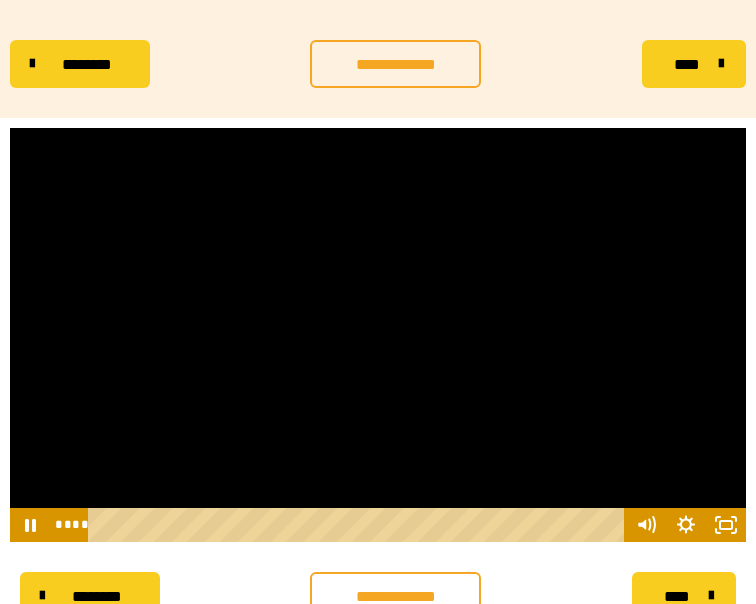 click at bounding box center [378, 335] 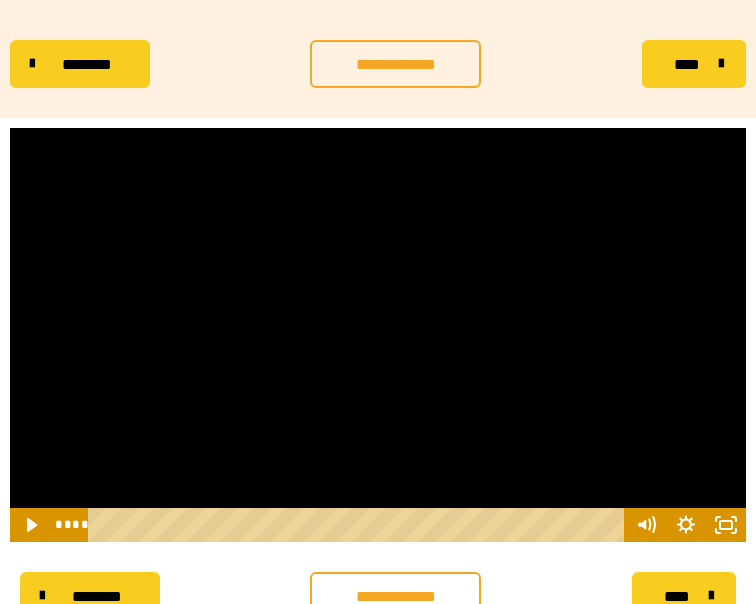 click at bounding box center (378, 335) 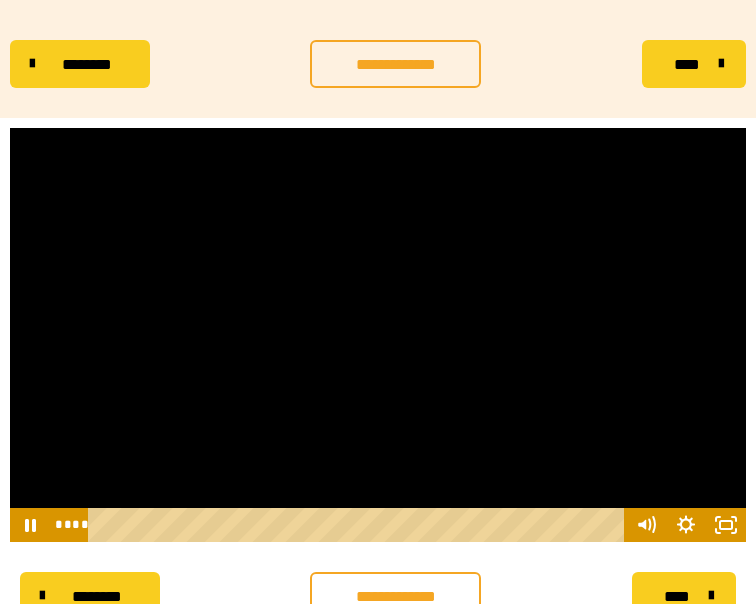 click at bounding box center (378, 335) 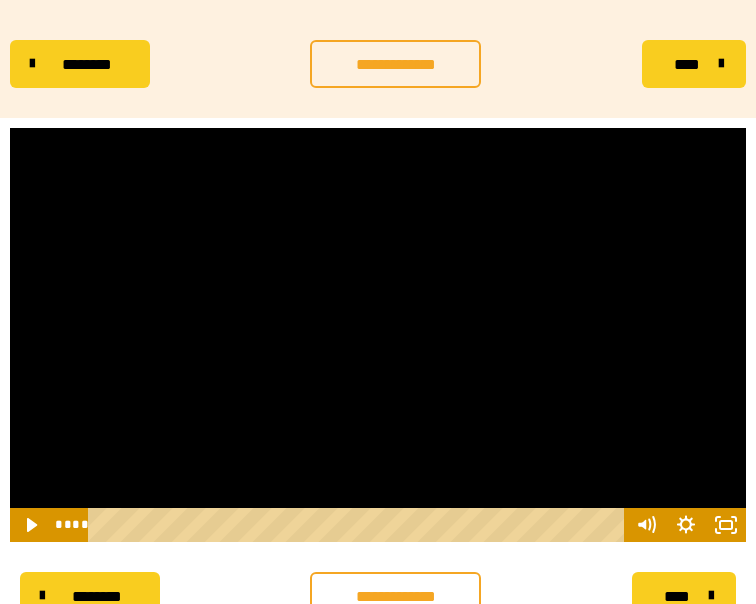 click at bounding box center (378, 335) 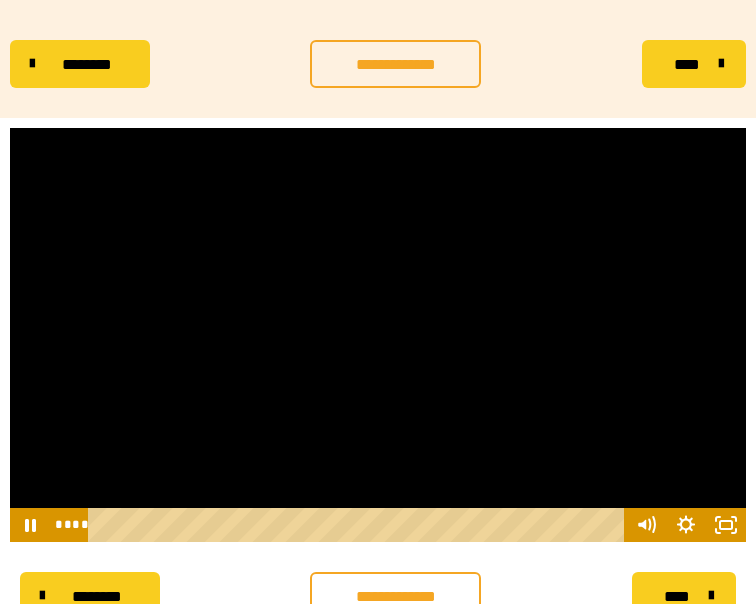 click at bounding box center [378, 335] 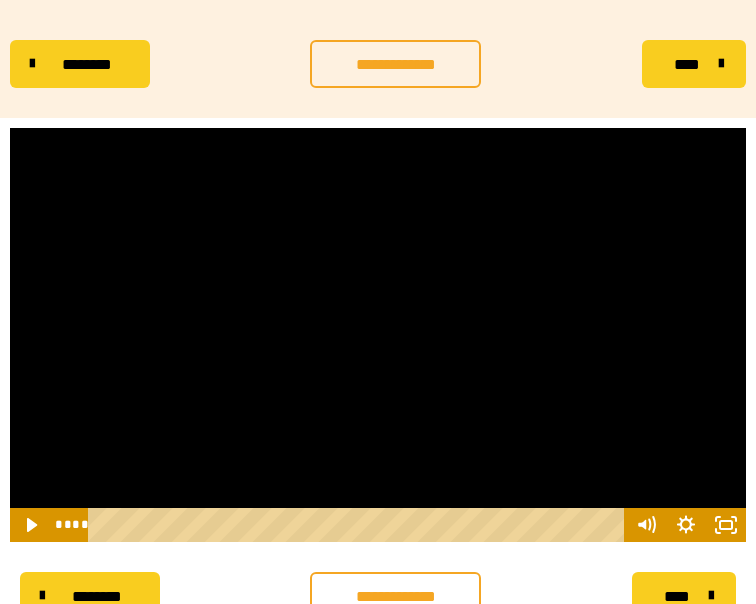 click at bounding box center [378, 335] 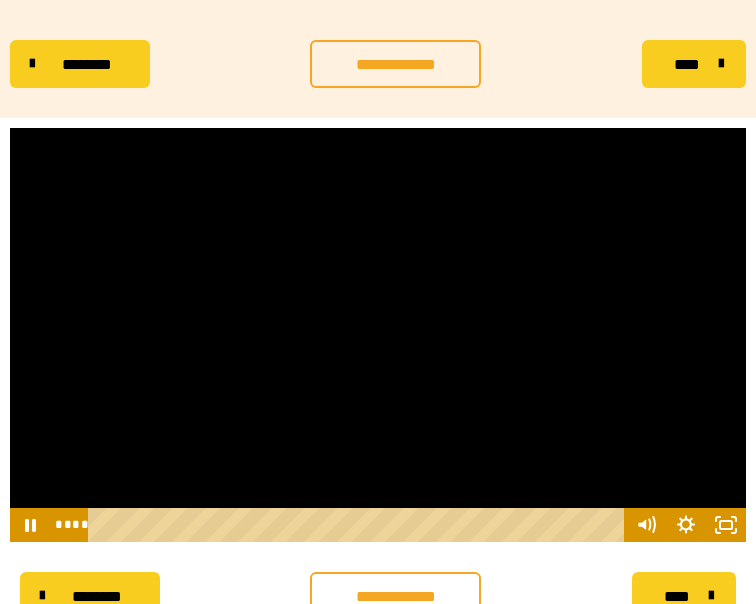 click at bounding box center [378, 335] 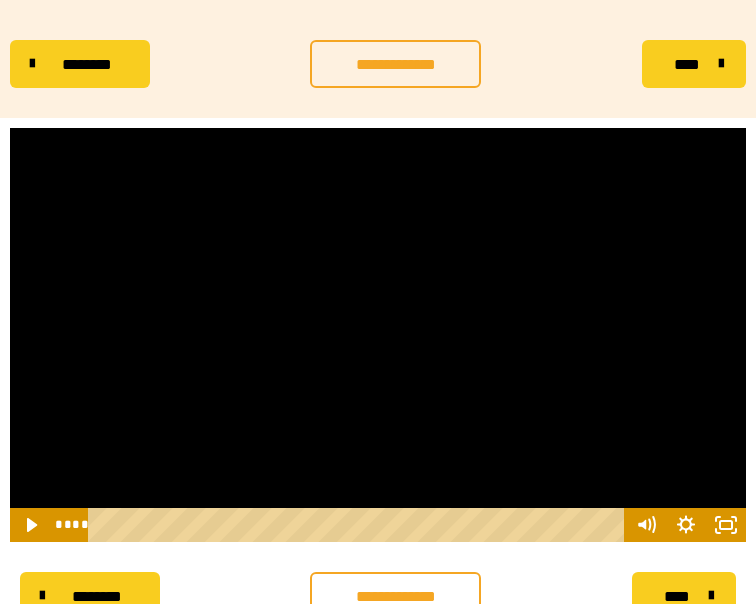 click at bounding box center [378, 335] 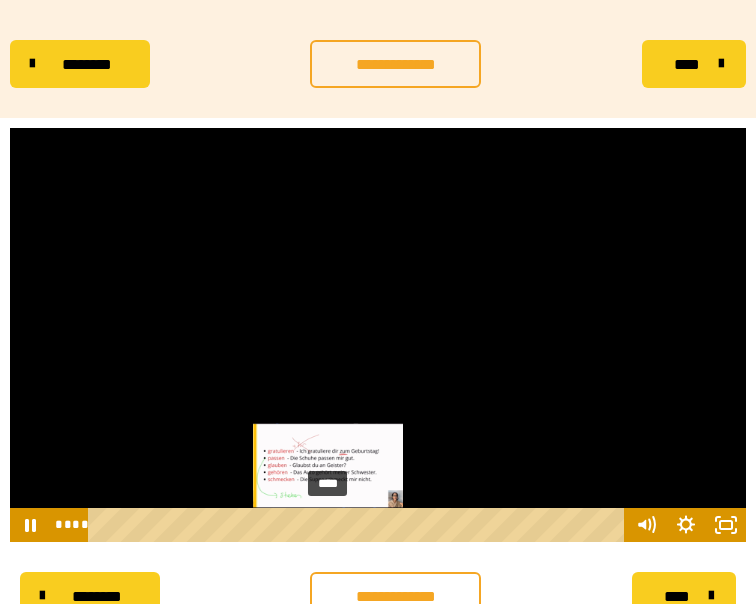 click at bounding box center (327, 524) 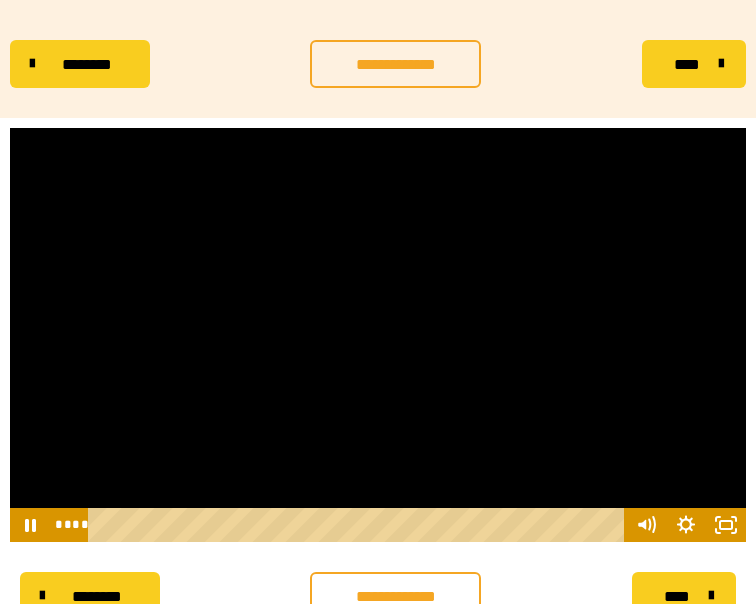 click at bounding box center [378, 335] 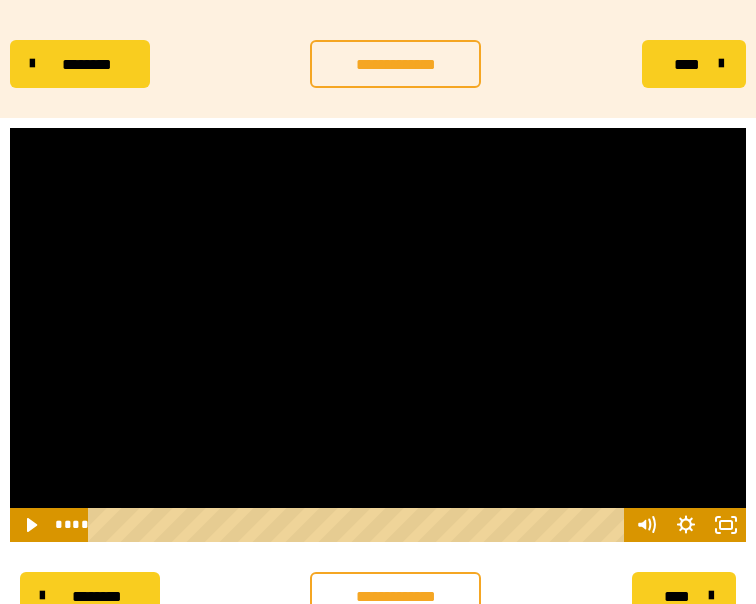 click at bounding box center (378, 335) 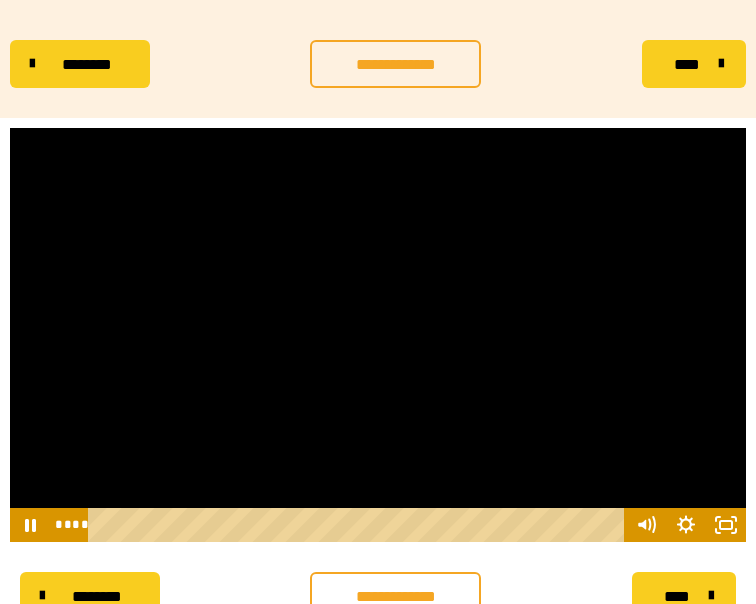 click at bounding box center (378, 335) 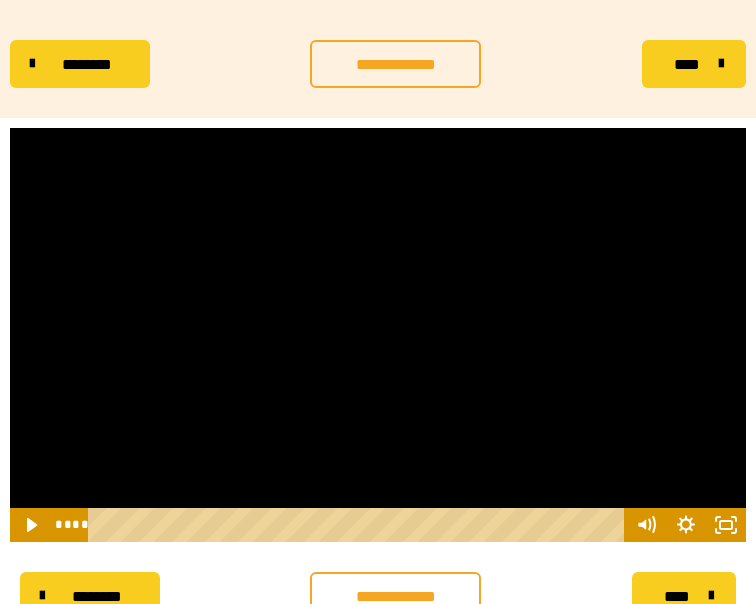 click at bounding box center [378, 335] 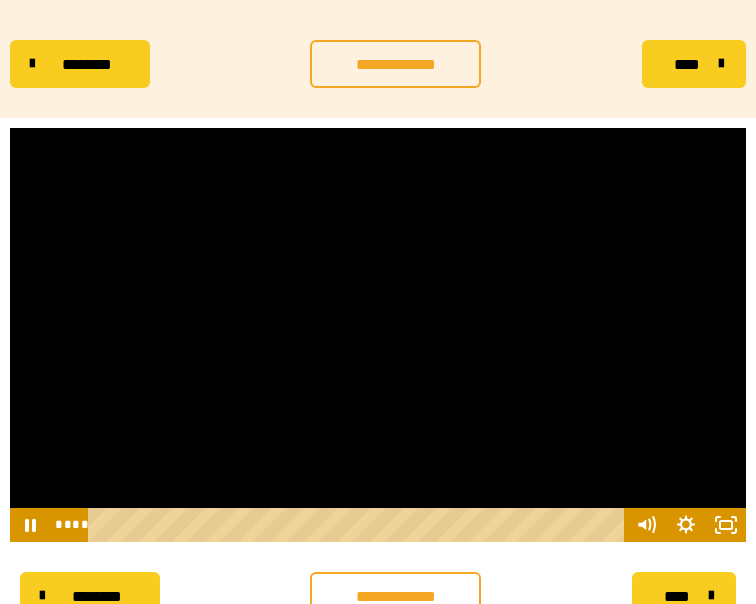 click at bounding box center [378, 335] 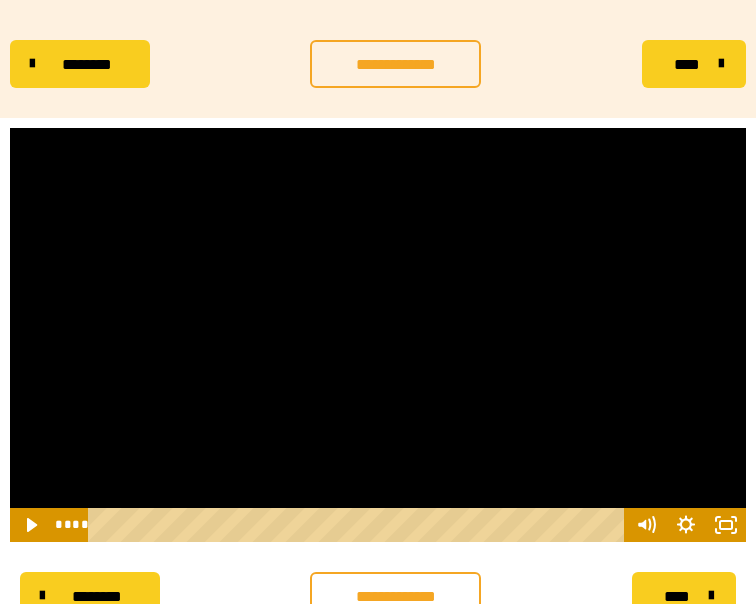 click at bounding box center [378, 335] 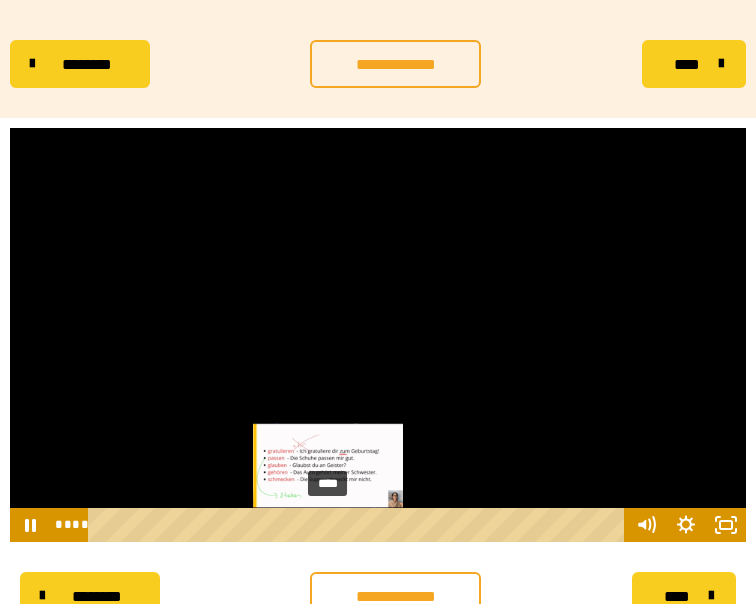 click at bounding box center [334, 524] 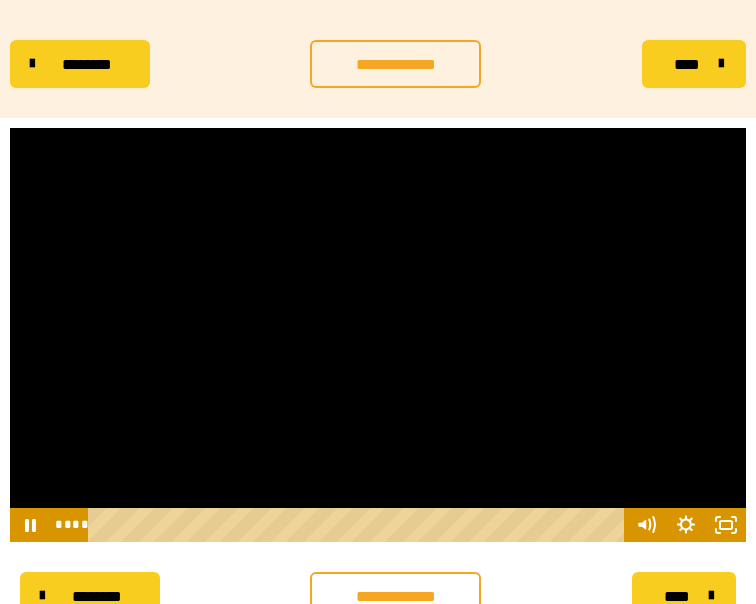 click at bounding box center [378, 335] 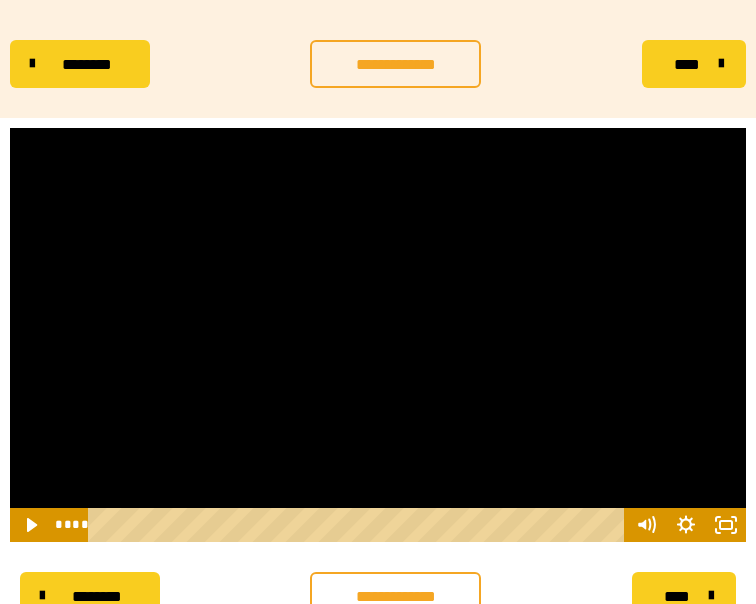 click at bounding box center (378, 335) 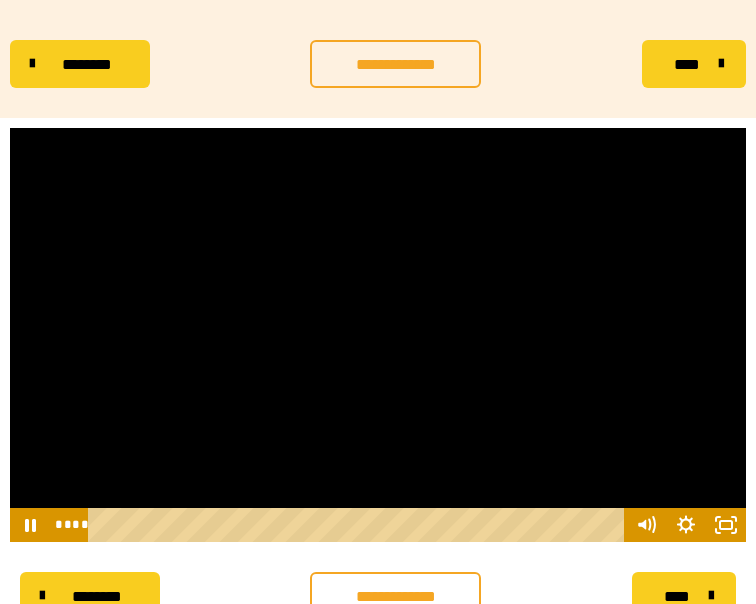 click at bounding box center (378, 335) 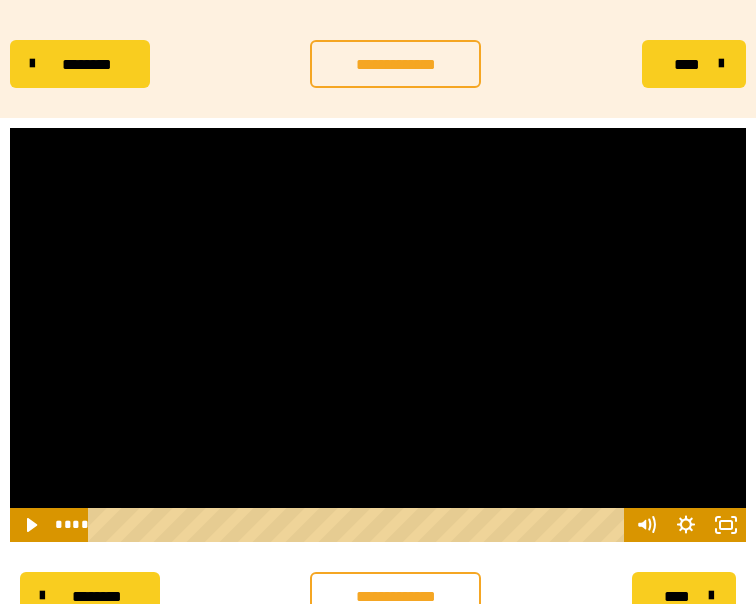 click at bounding box center [378, 335] 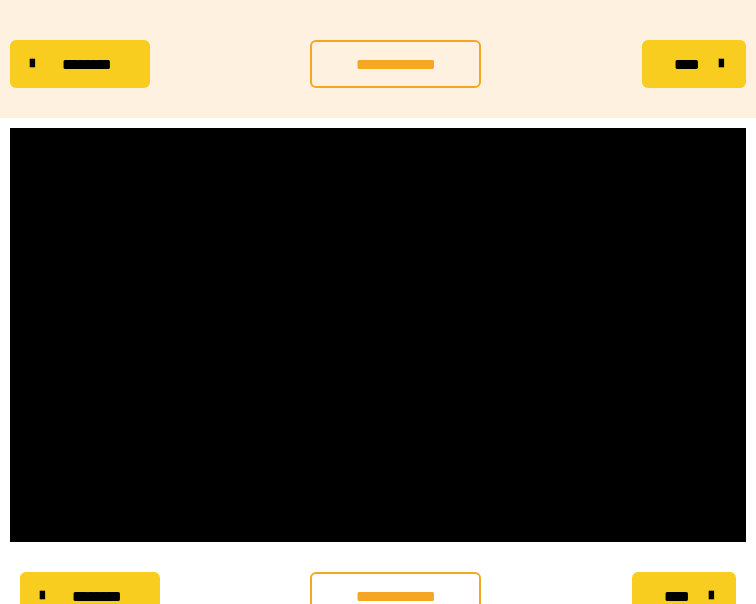 click at bounding box center (378, 335) 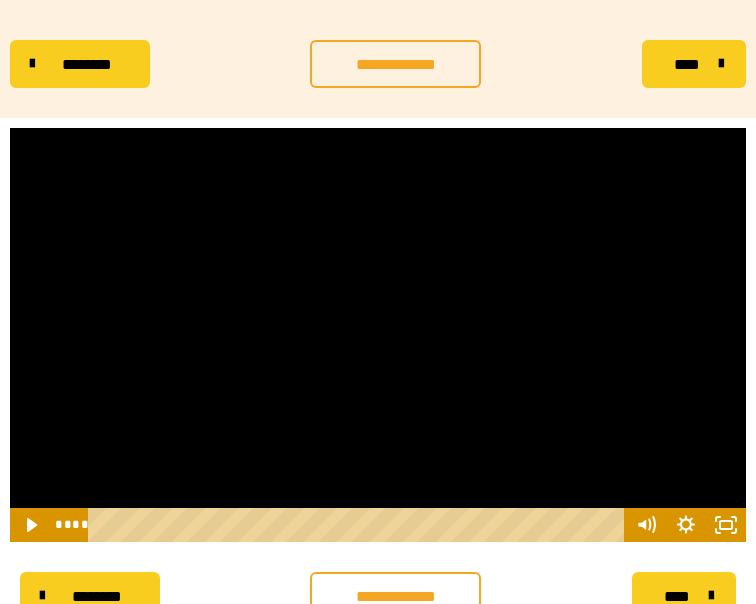 click at bounding box center (378, 335) 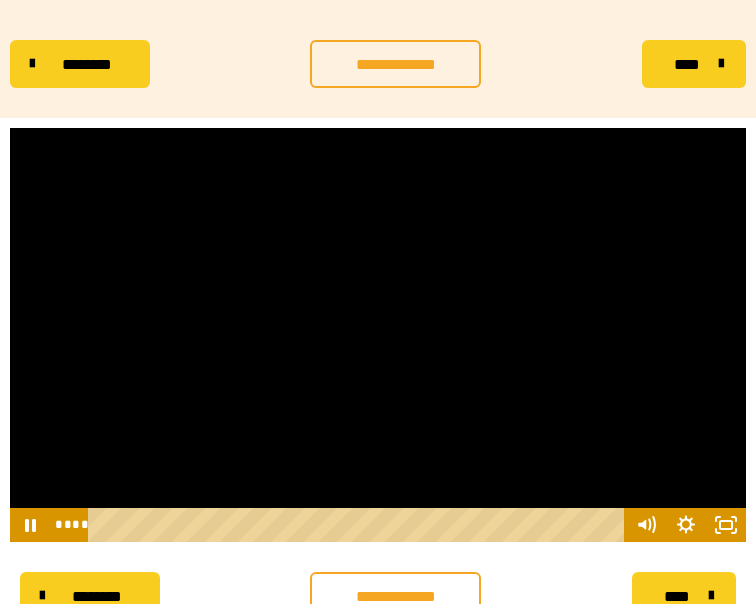 click at bounding box center (378, 335) 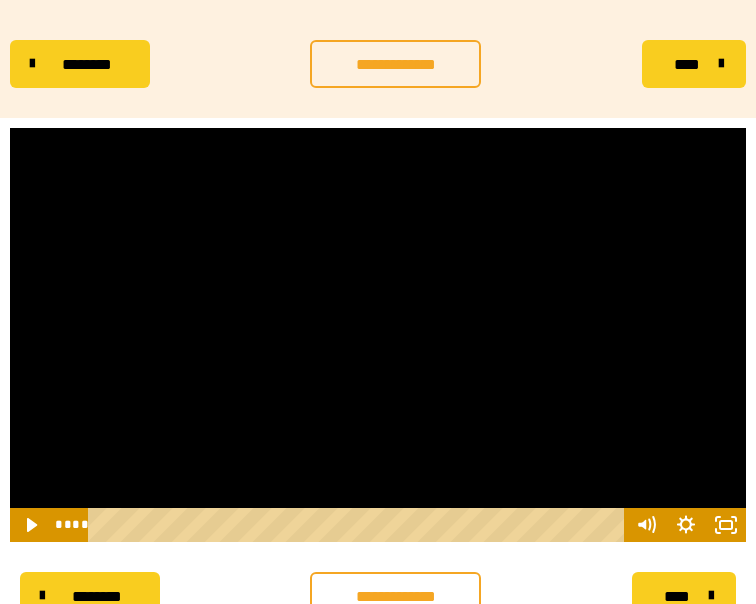 click at bounding box center (378, 335) 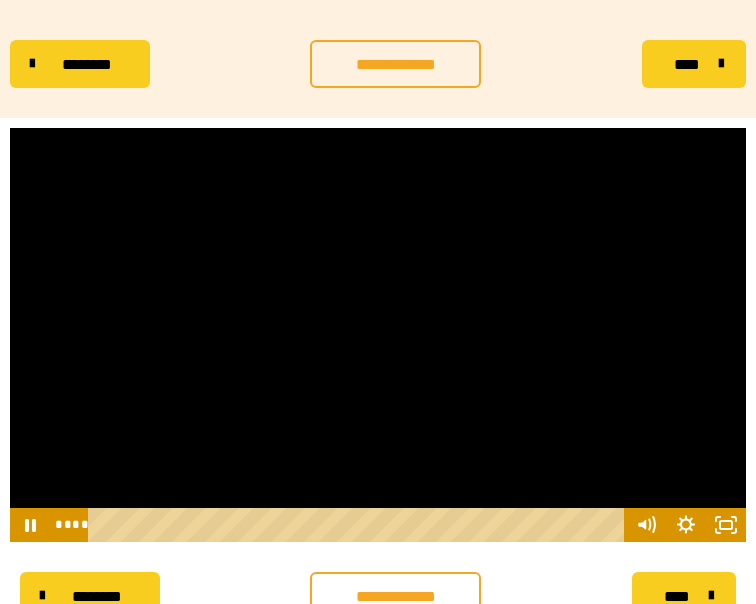 click at bounding box center (378, 335) 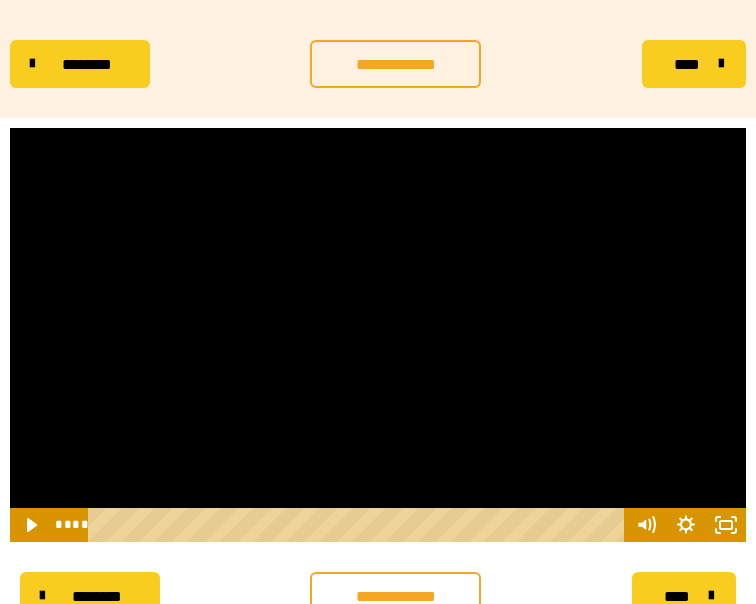 click at bounding box center [378, 335] 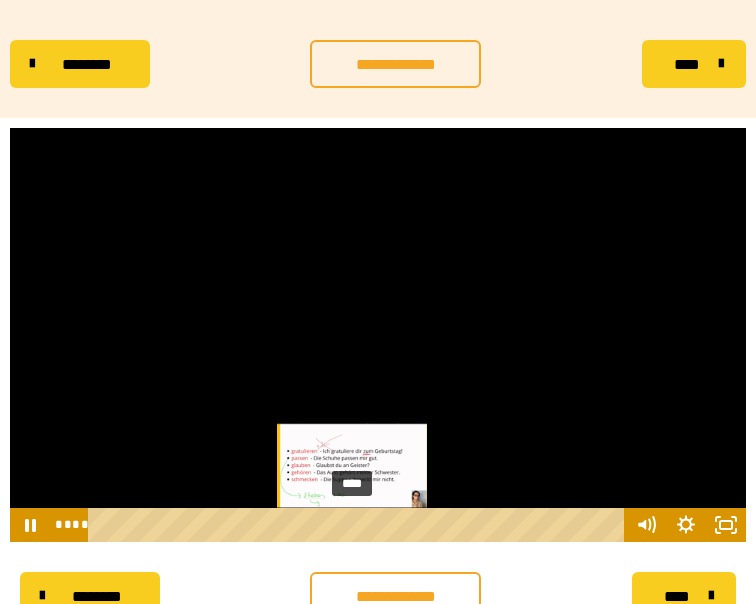 click at bounding box center (351, 524) 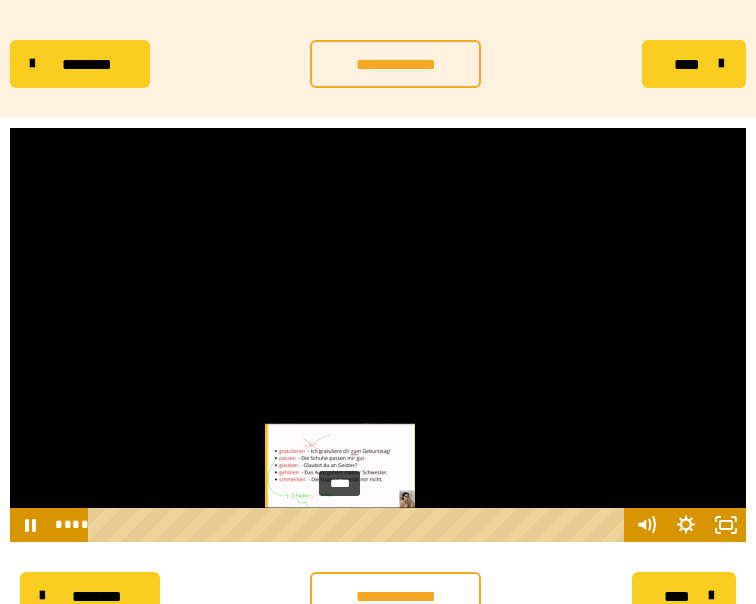 click on "****" at bounding box center (359, 525) 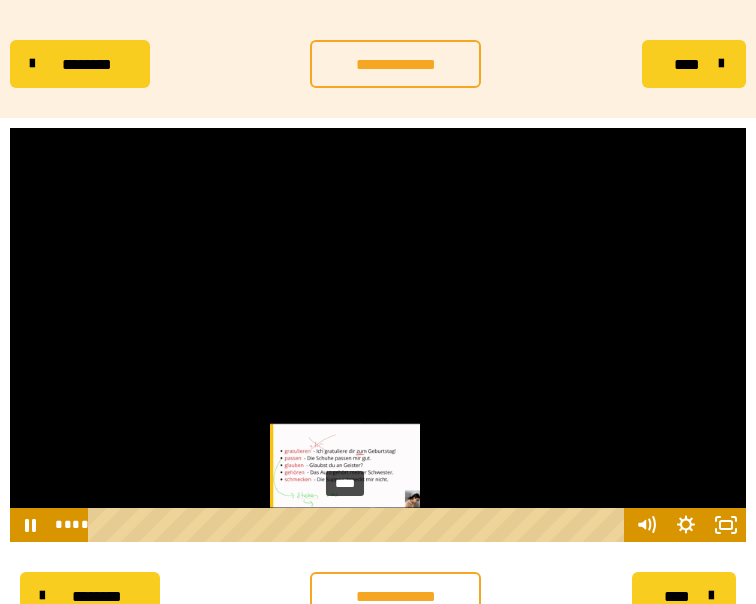 click at bounding box center (344, 524) 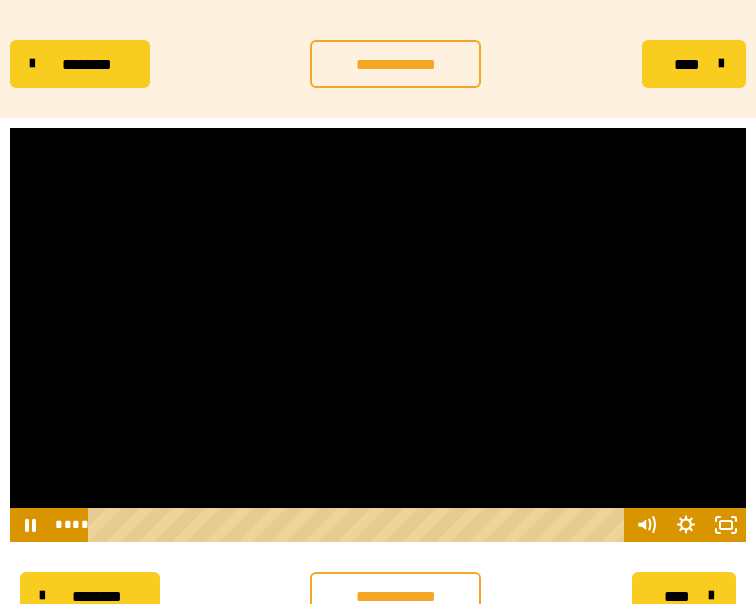 click at bounding box center [378, 335] 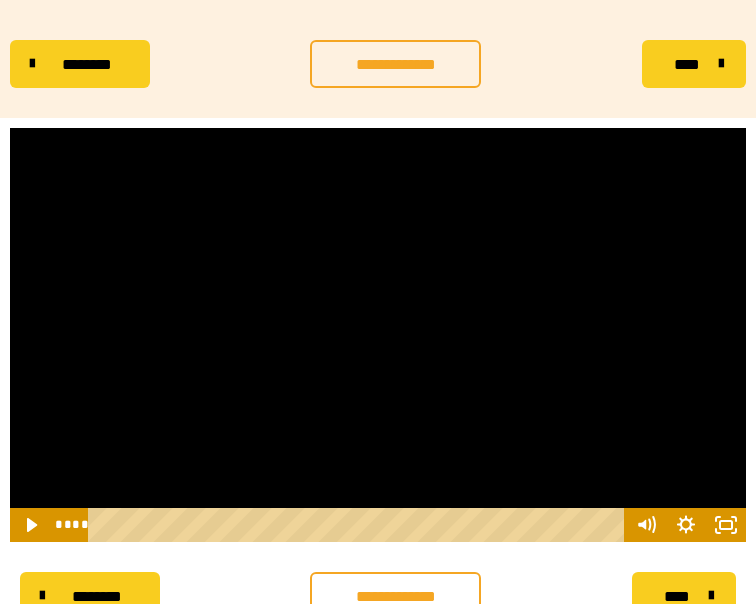 click at bounding box center (378, 335) 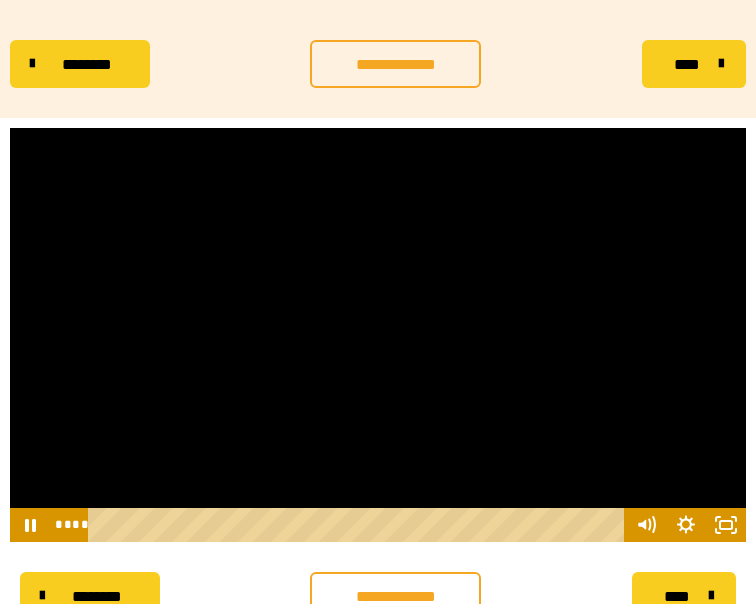 click at bounding box center (378, 335) 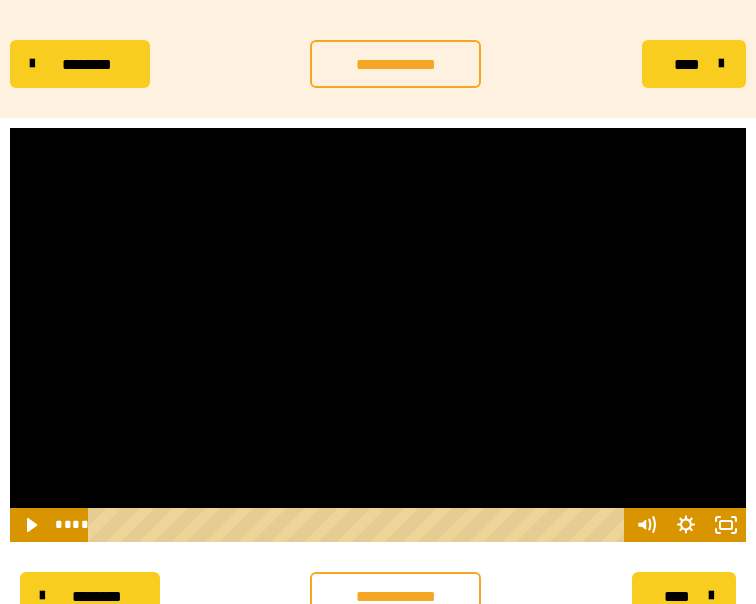 click at bounding box center [378, 335] 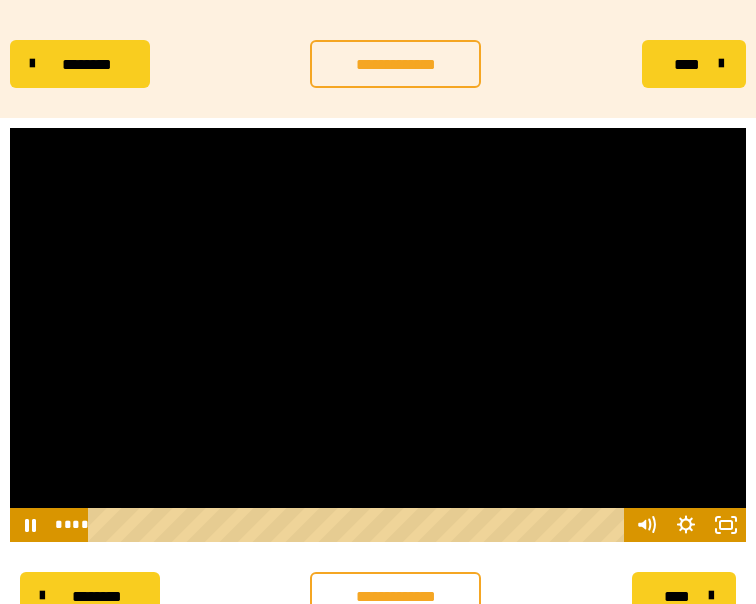 click at bounding box center [378, 335] 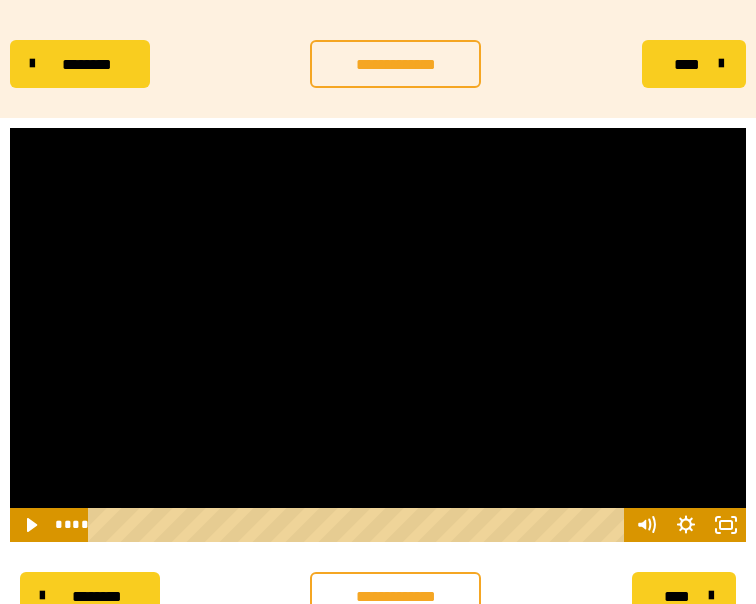 click at bounding box center [378, 335] 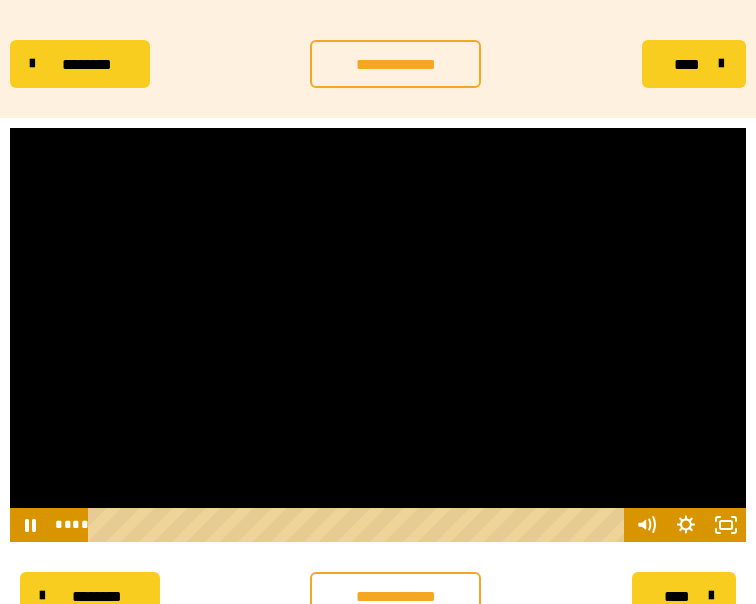 click at bounding box center (378, 335) 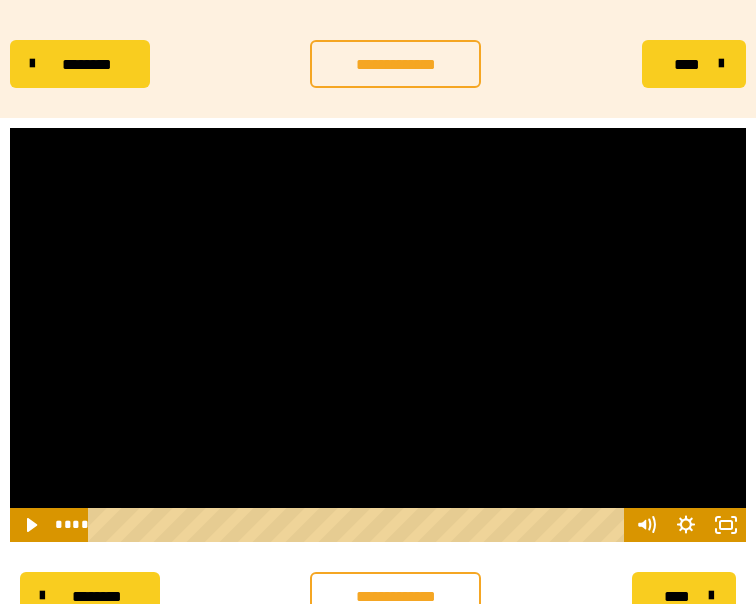 click at bounding box center [378, 335] 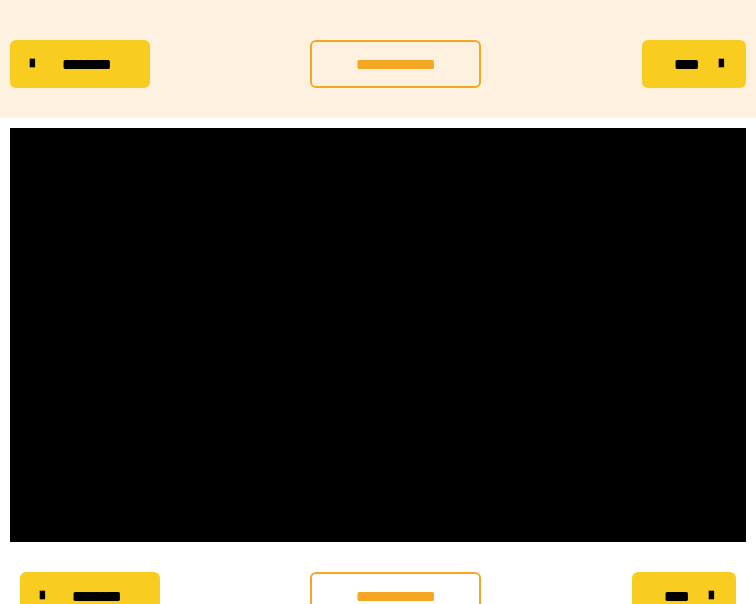 click at bounding box center [378, 335] 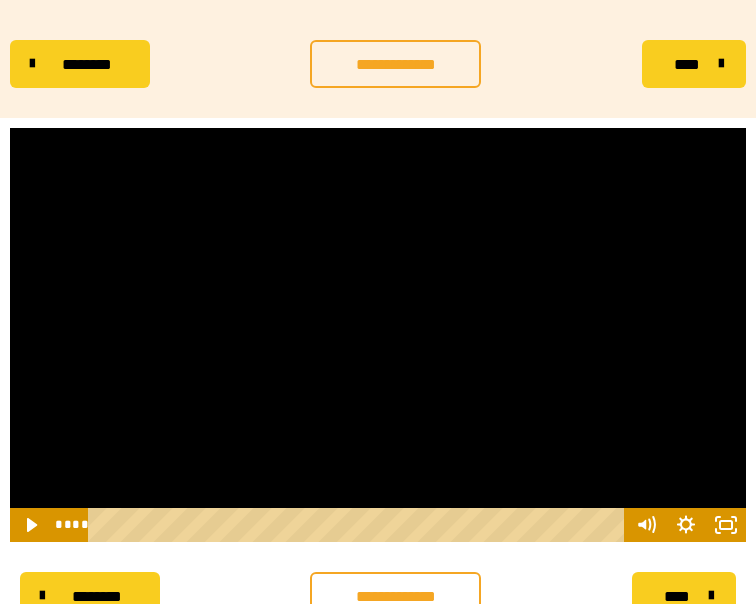 click at bounding box center [378, 335] 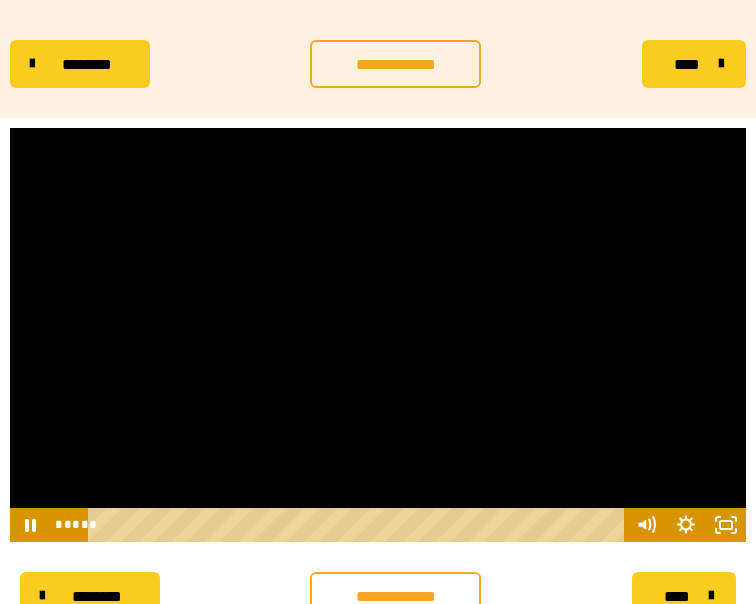 click at bounding box center (378, 335) 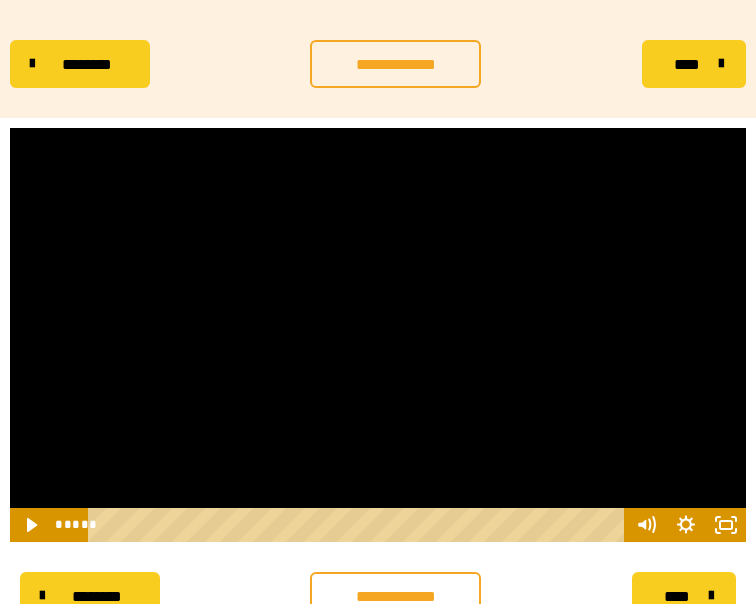 click at bounding box center [378, 335] 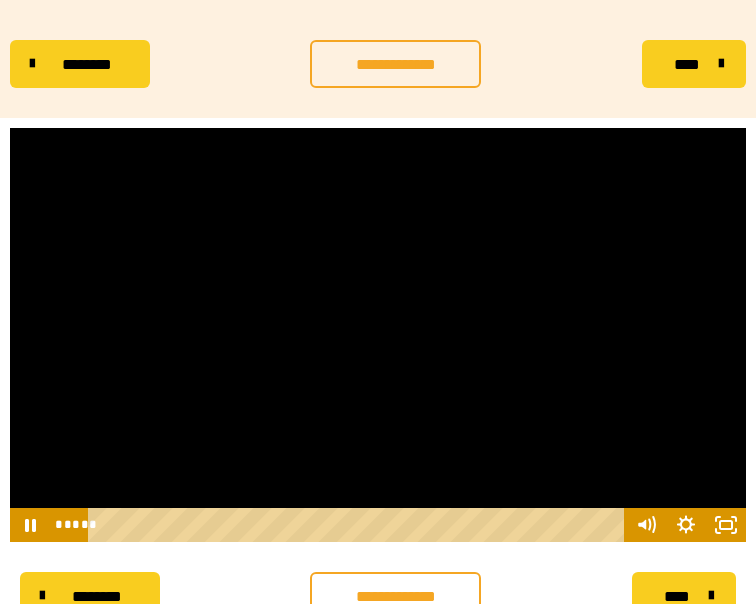 click at bounding box center (378, 335) 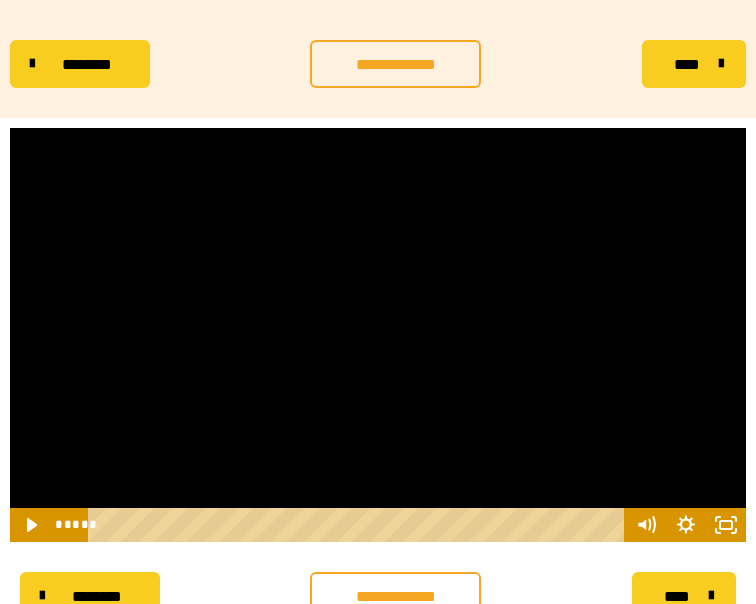 click at bounding box center [378, 335] 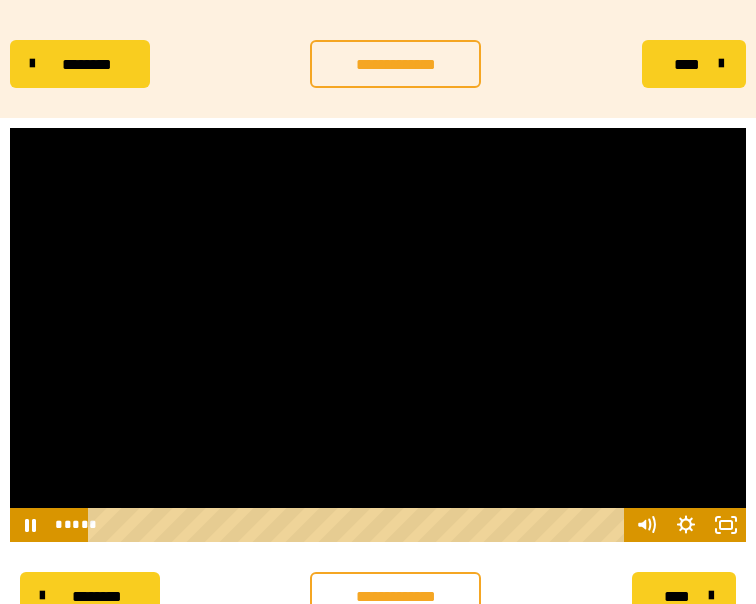 click at bounding box center [378, 335] 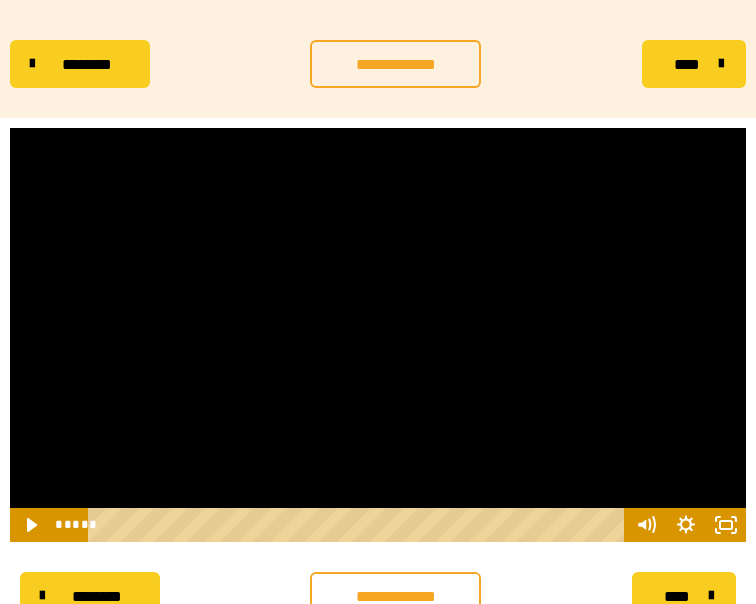 click at bounding box center [378, 335] 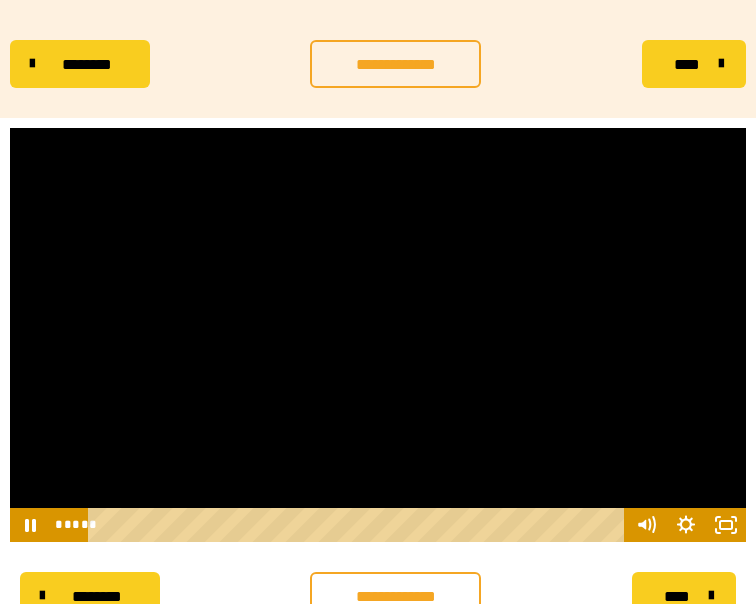 click at bounding box center [378, 335] 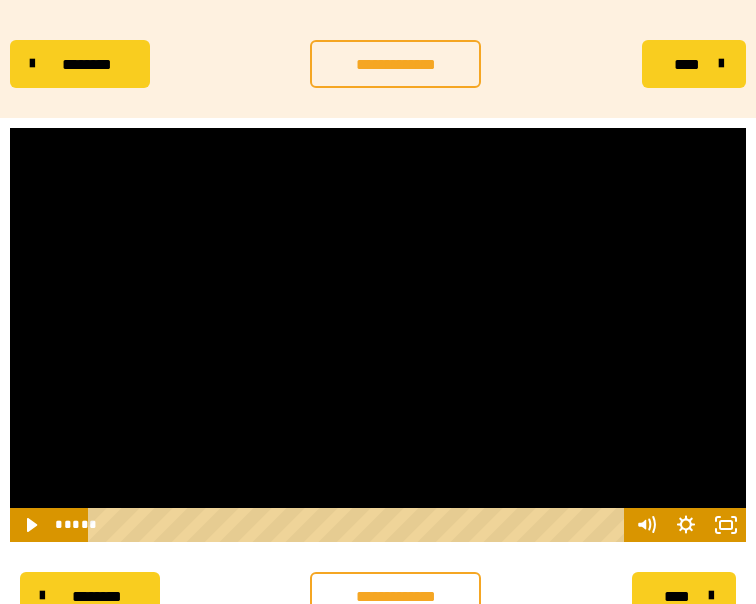 click at bounding box center [378, 335] 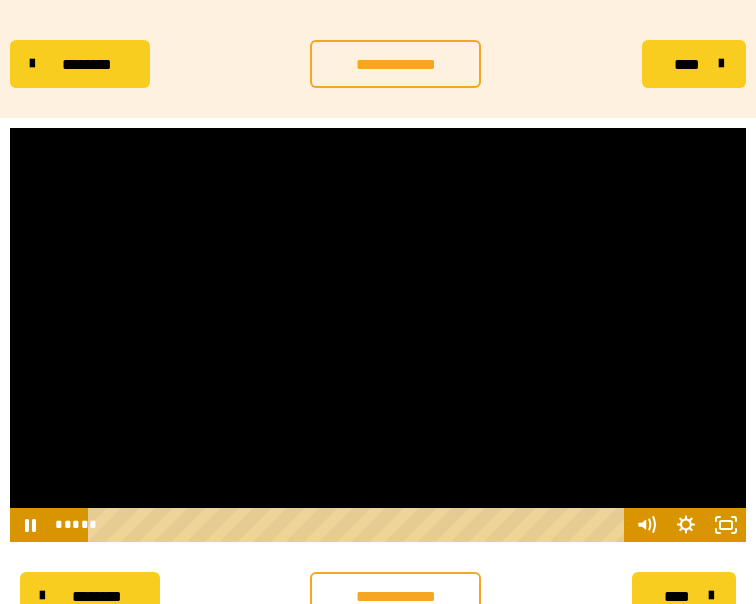 click at bounding box center [378, 335] 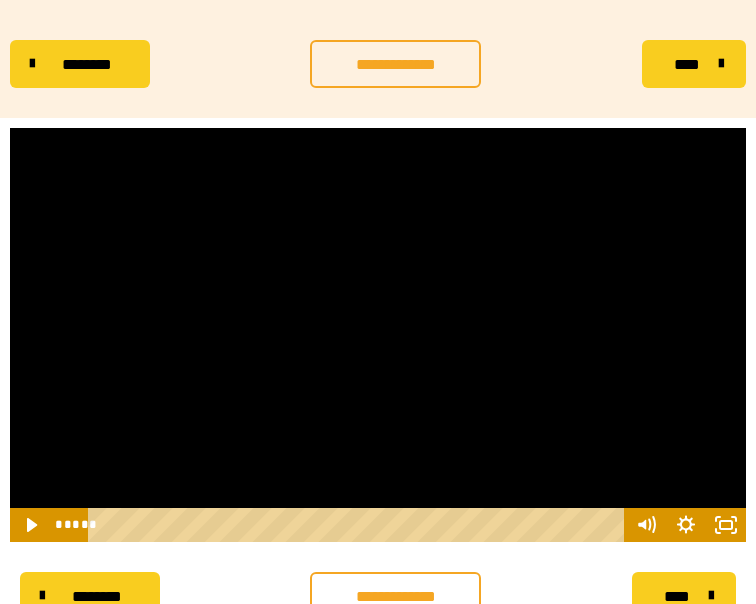 click at bounding box center [378, 335] 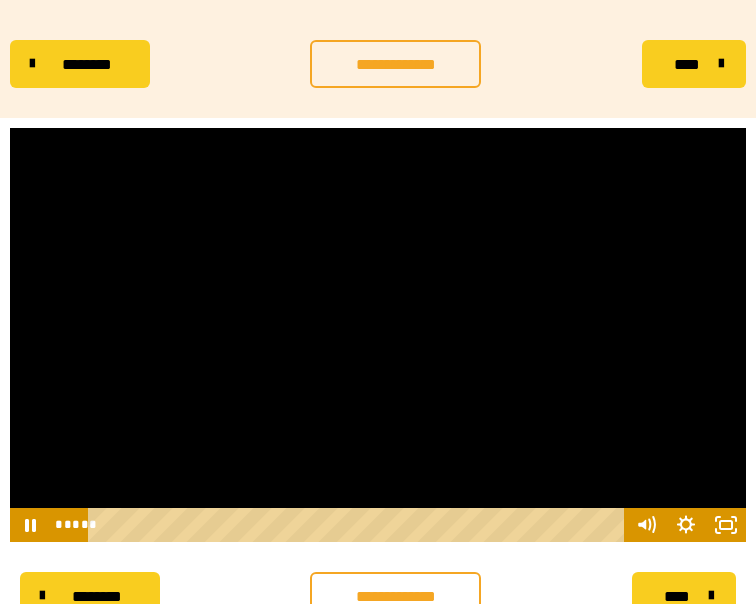 click at bounding box center [10, 128] 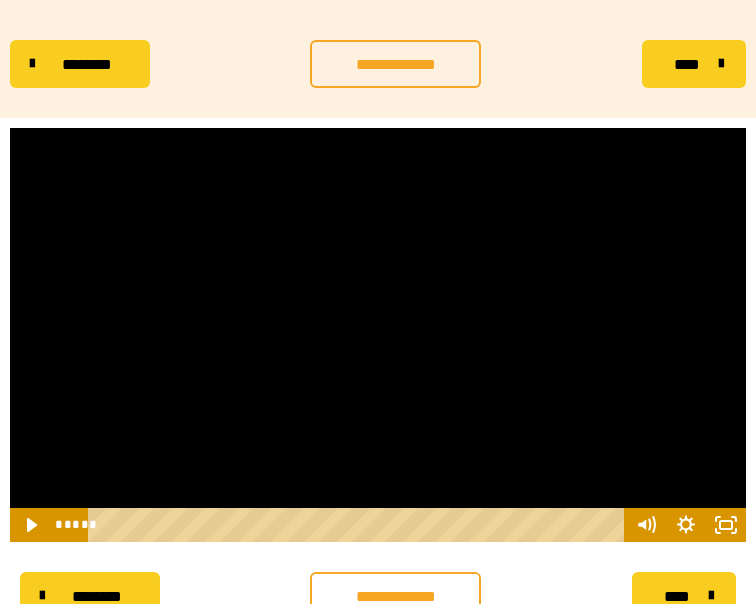 click at bounding box center [378, 335] 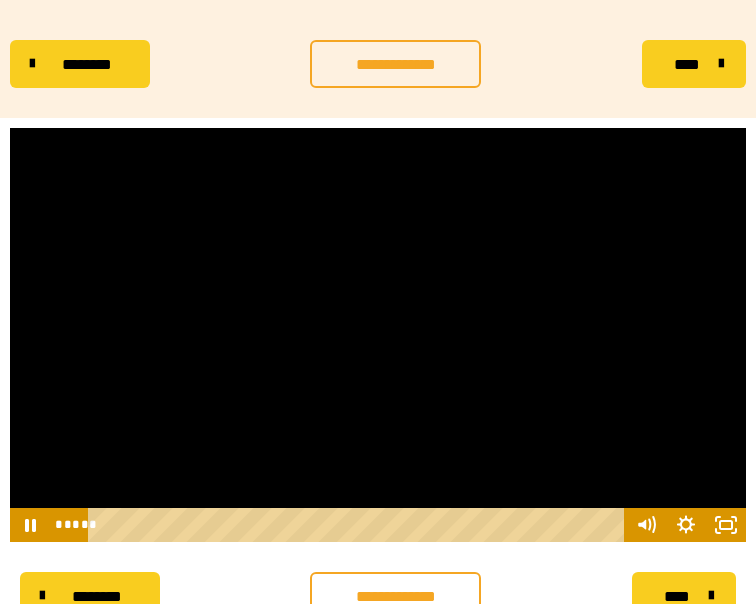 click at bounding box center (378, 335) 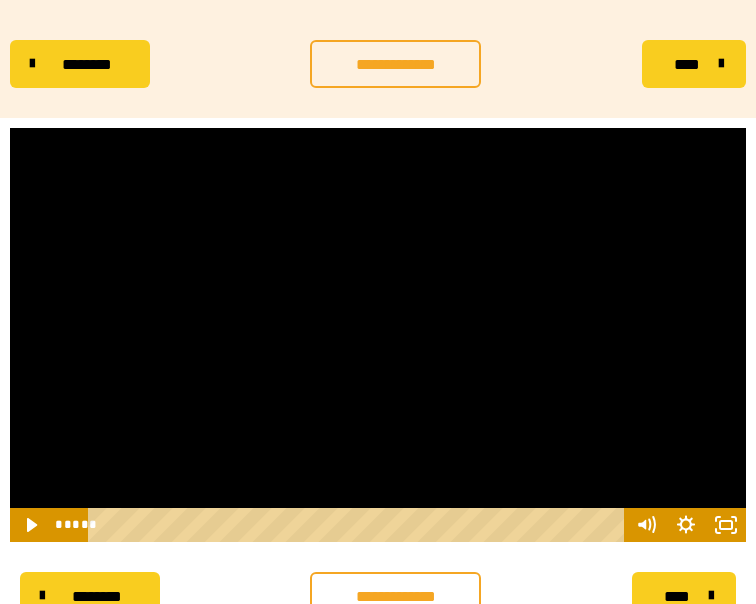 click at bounding box center (378, 335) 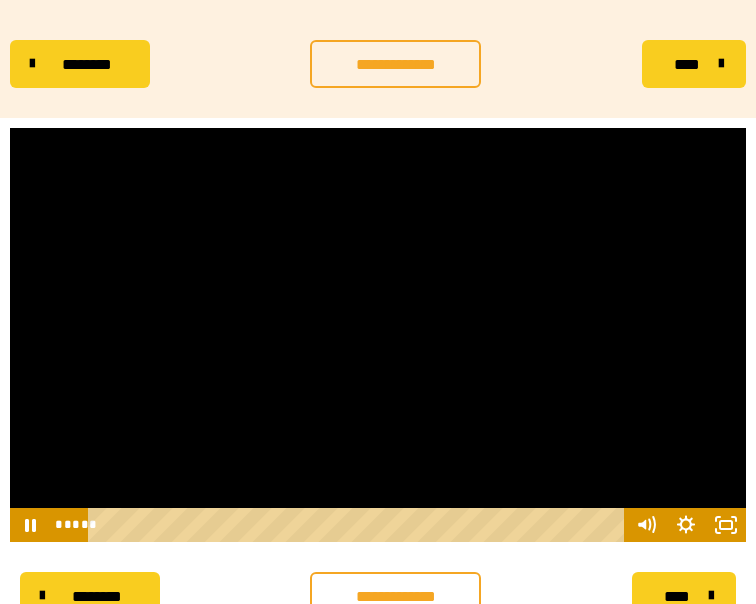 click at bounding box center (378, 335) 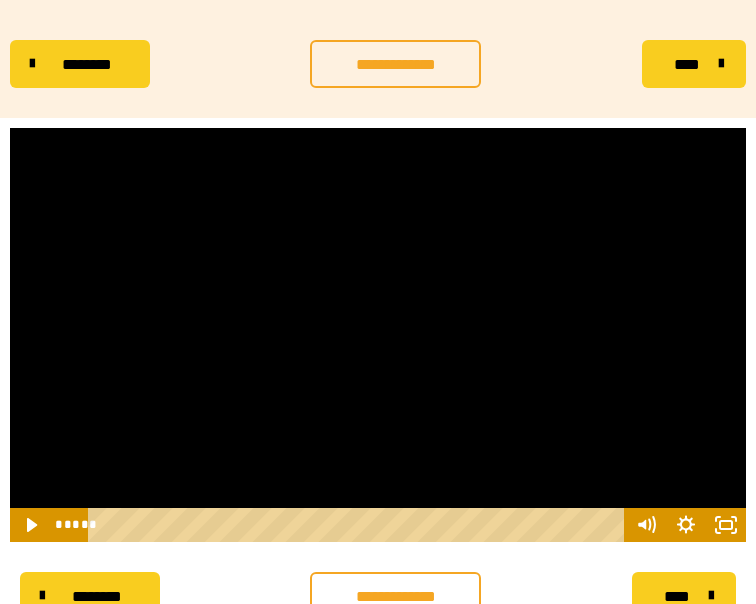 click at bounding box center [378, 335] 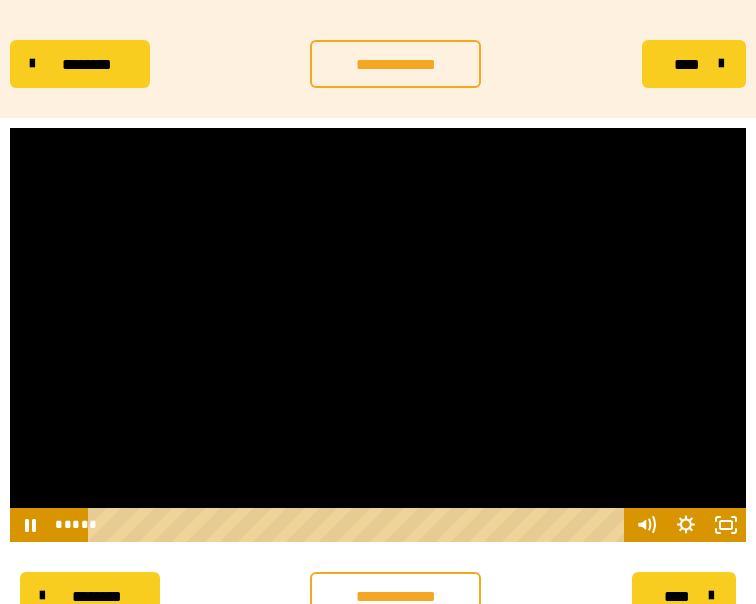 click at bounding box center (378, 335) 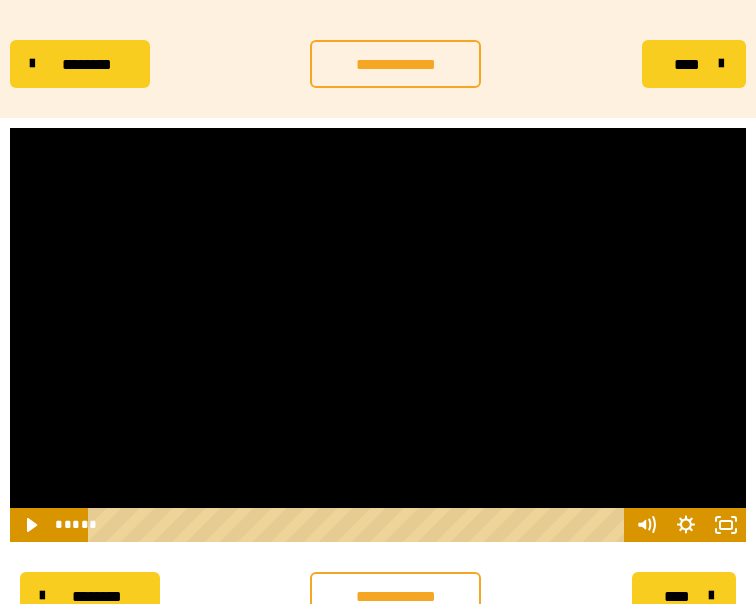 click at bounding box center (378, 335) 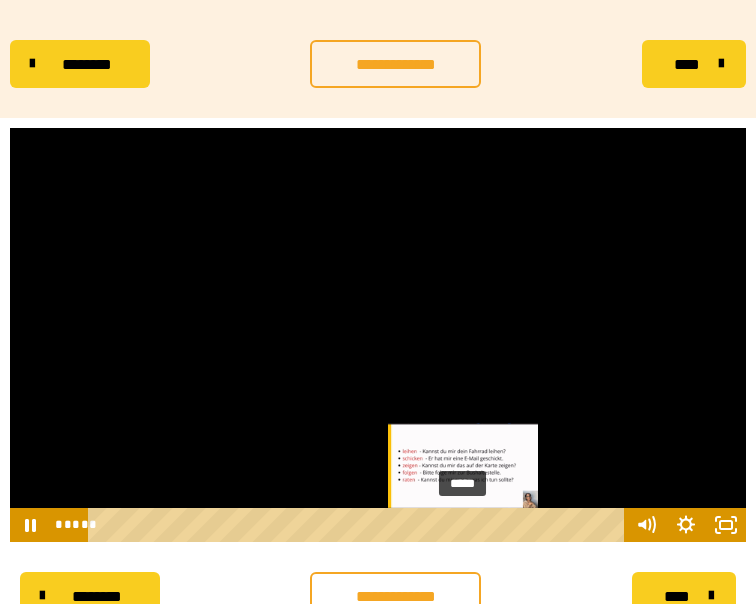 click at bounding box center (462, 524) 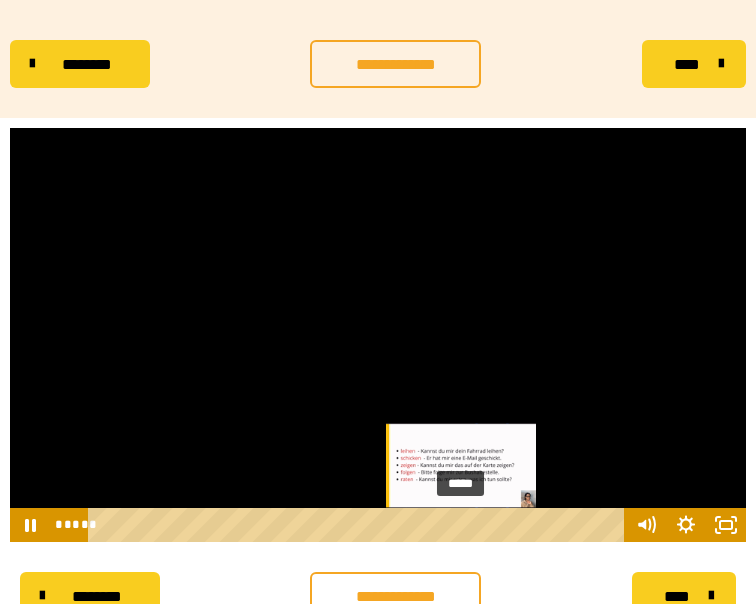 click at bounding box center [460, 524] 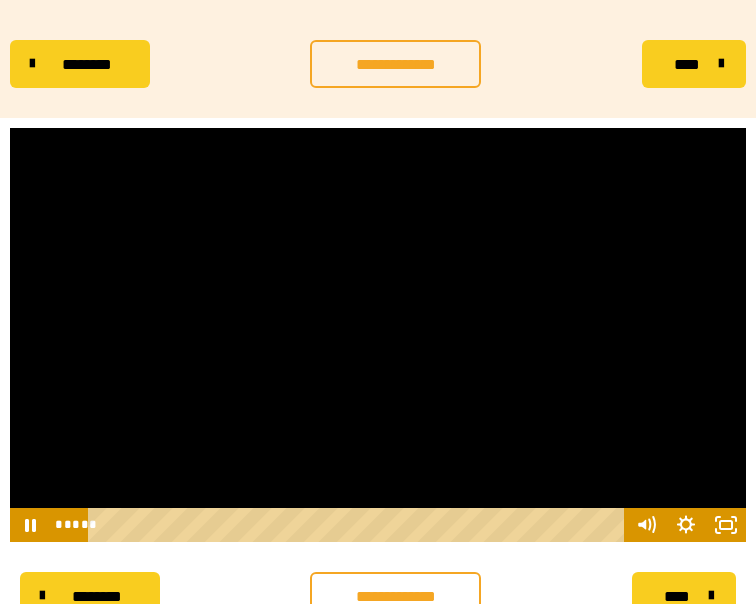 click at bounding box center [378, 335] 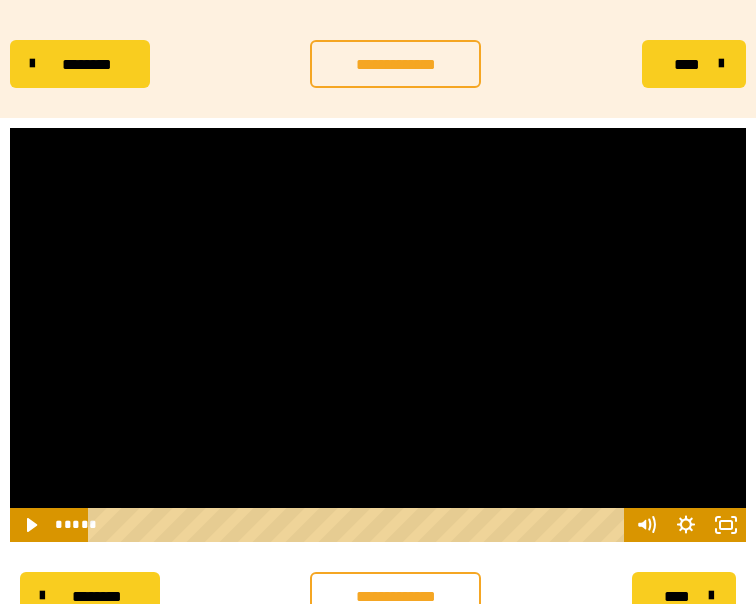 click at bounding box center (378, 335) 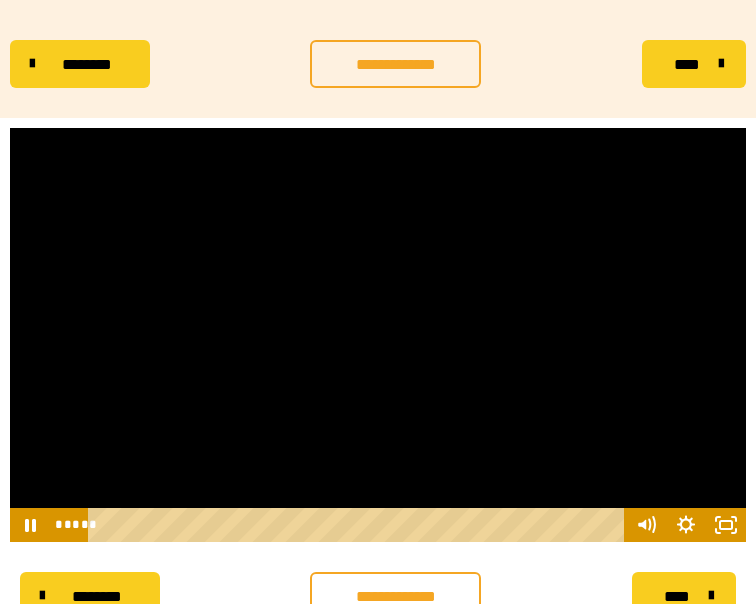 click at bounding box center (378, 335) 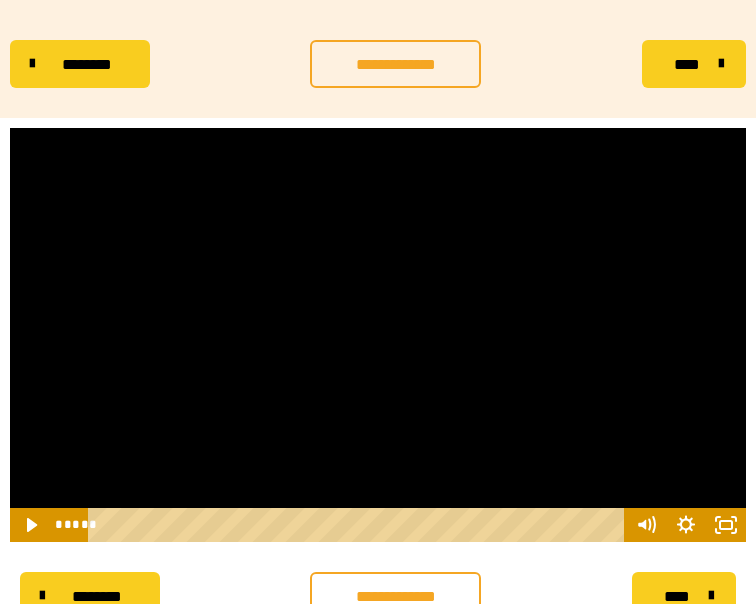 click at bounding box center (378, 335) 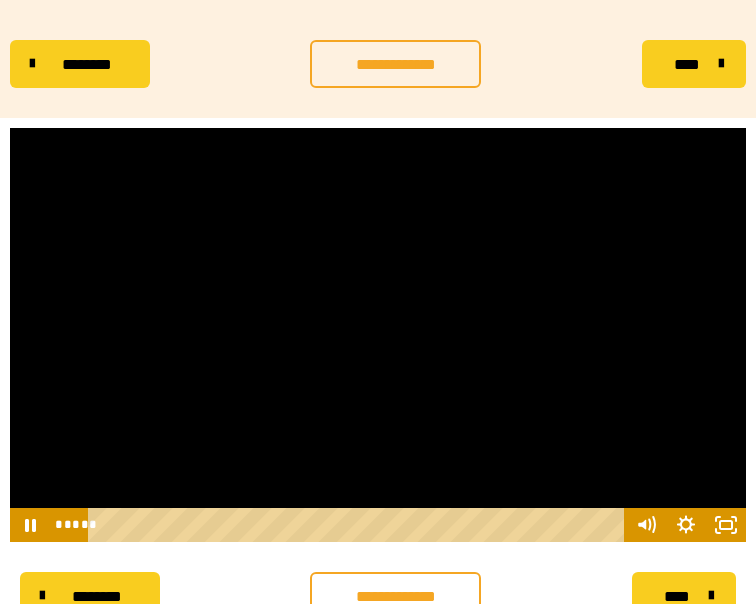 click at bounding box center (378, 335) 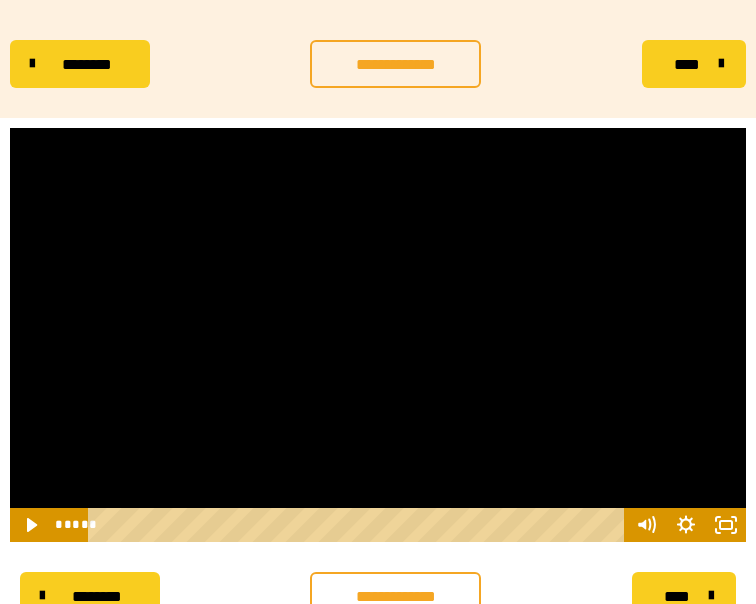 click at bounding box center [378, 335] 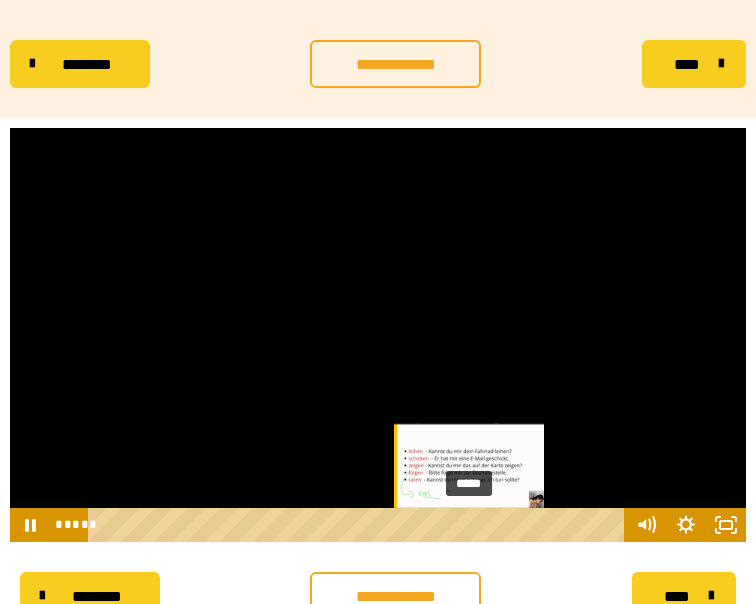 click on "*****" at bounding box center [359, 525] 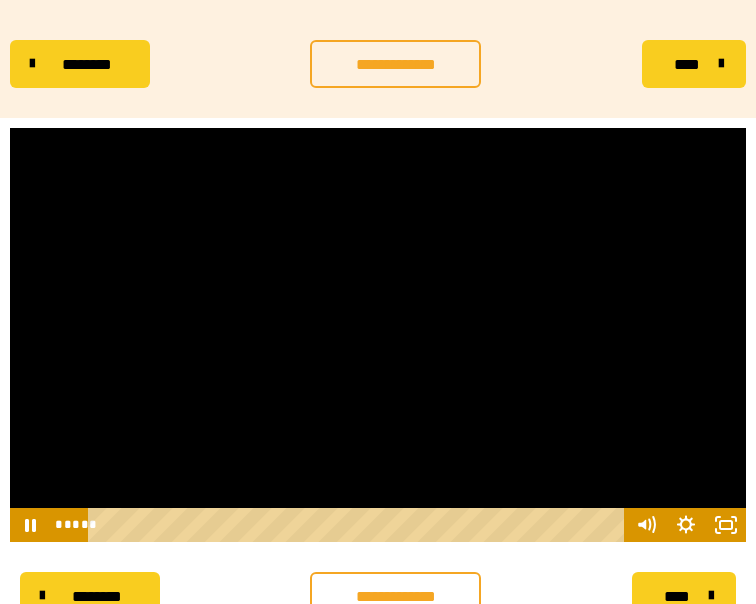 click at bounding box center [378, 335] 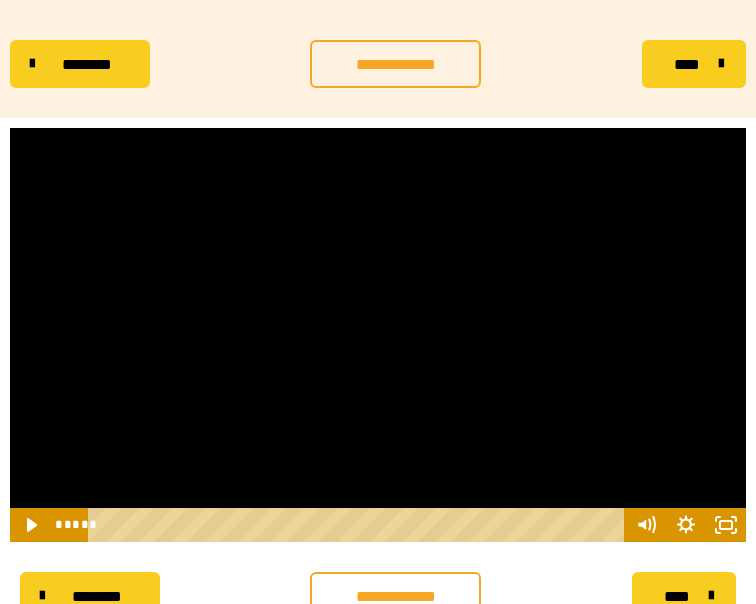click at bounding box center [378, 335] 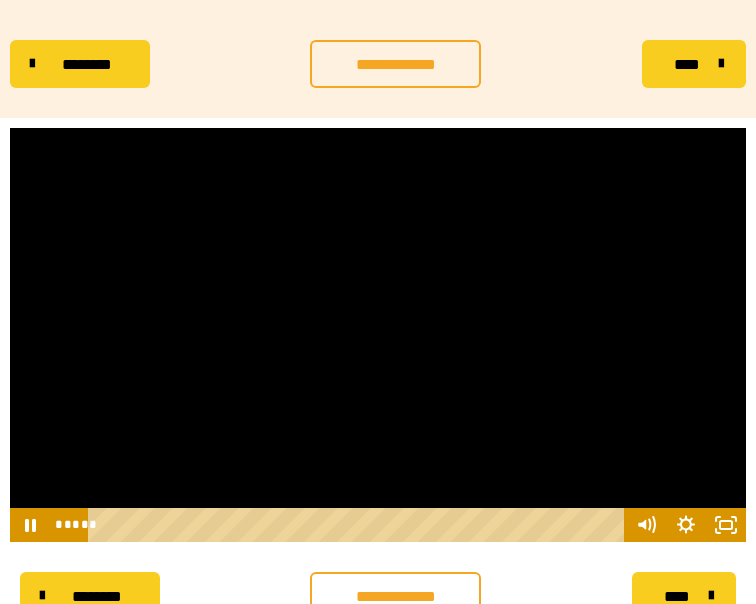 click at bounding box center (378, 335) 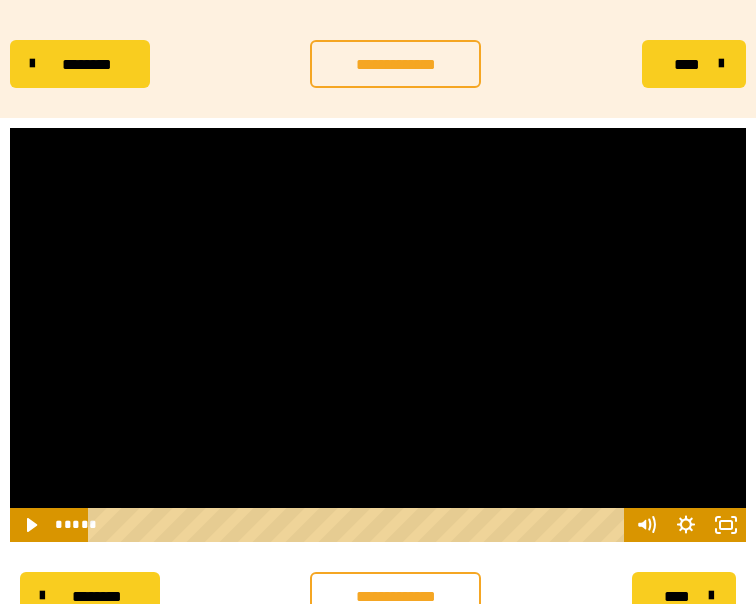click at bounding box center (378, 335) 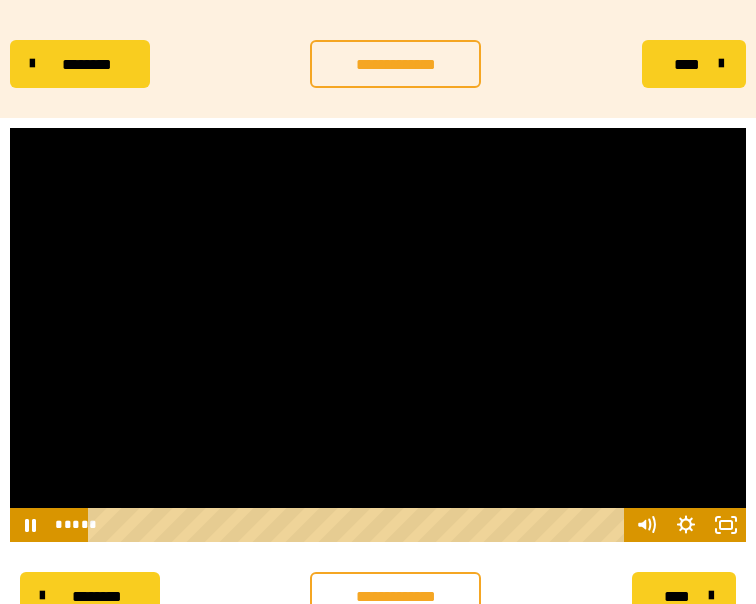 click at bounding box center (378, 335) 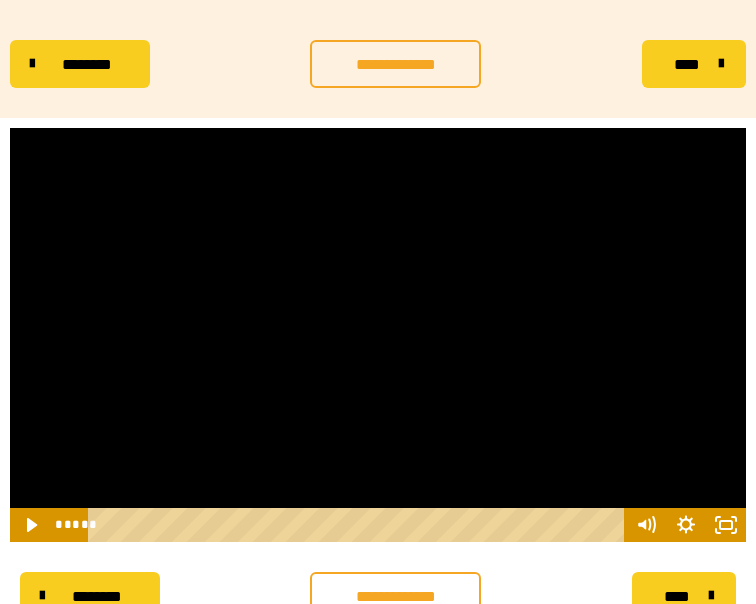 click at bounding box center (378, 335) 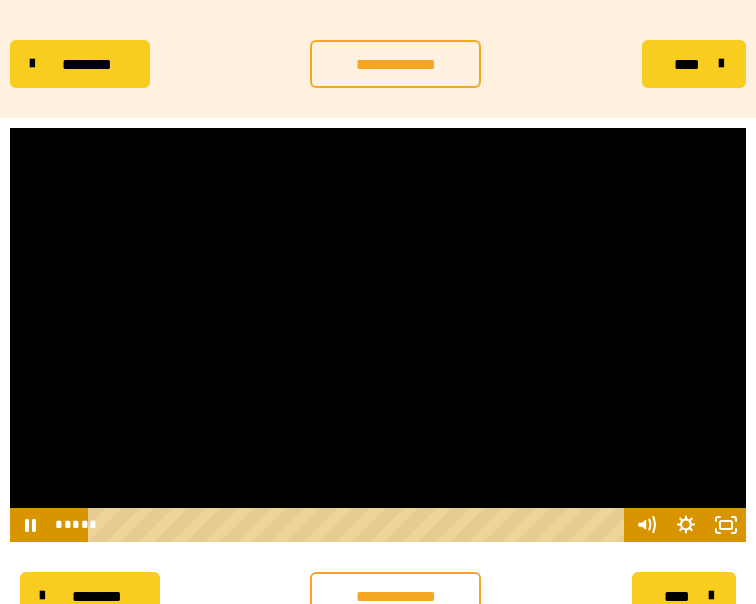 click at bounding box center [378, 335] 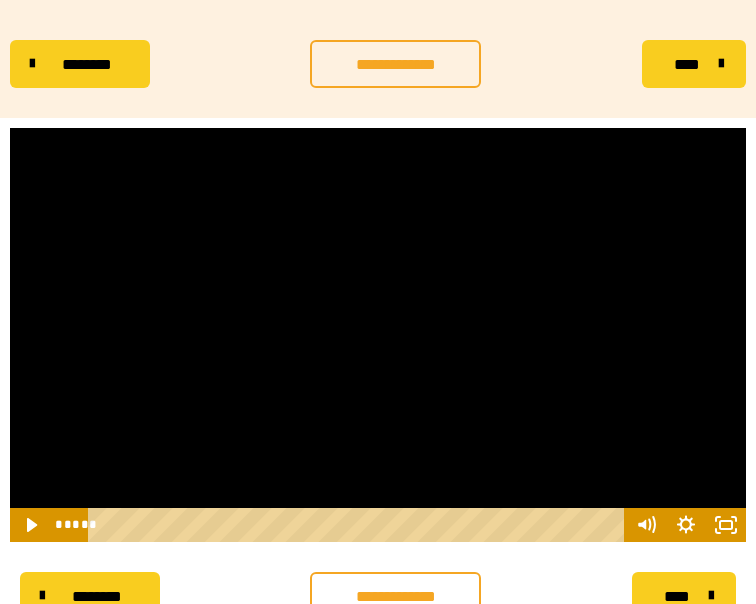 click at bounding box center (378, 335) 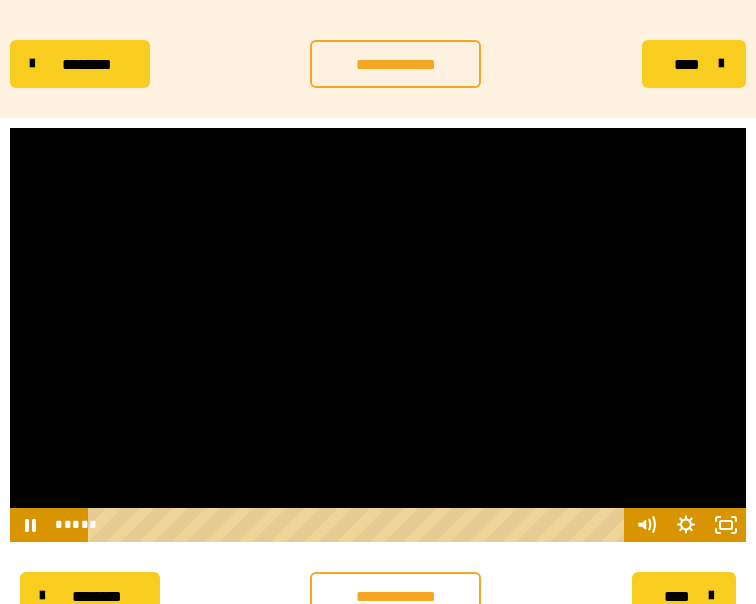 click at bounding box center [378, 335] 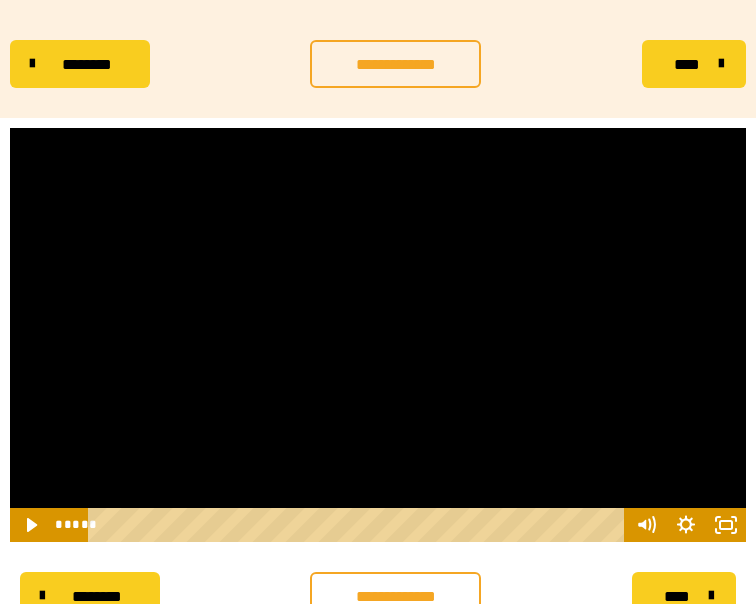 click at bounding box center [378, 335] 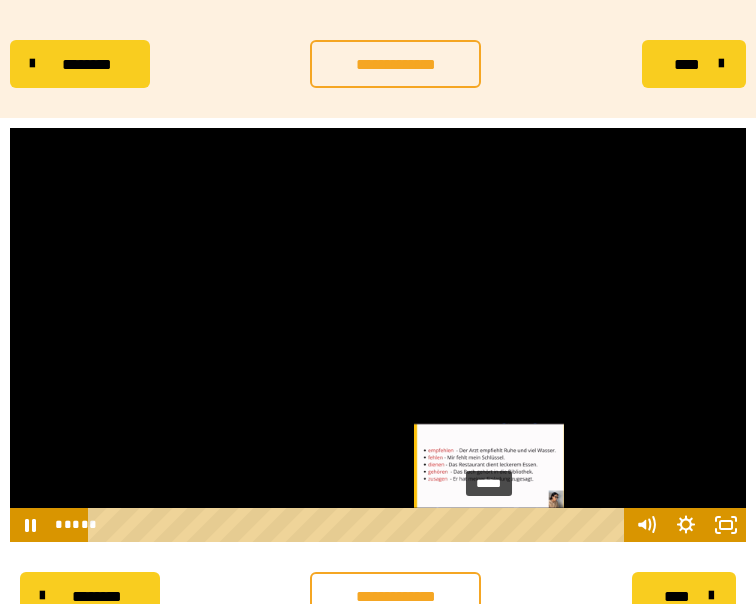 click at bounding box center [489, 524] 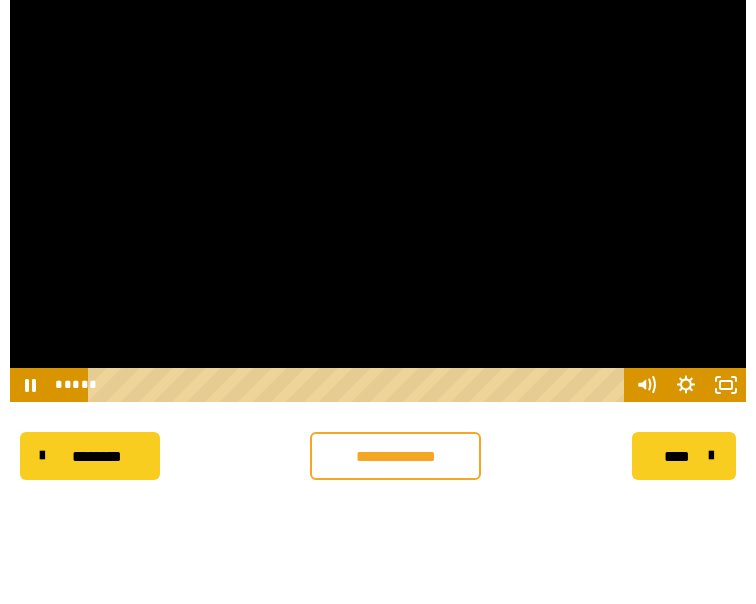 scroll, scrollTop: 457, scrollLeft: 0, axis: vertical 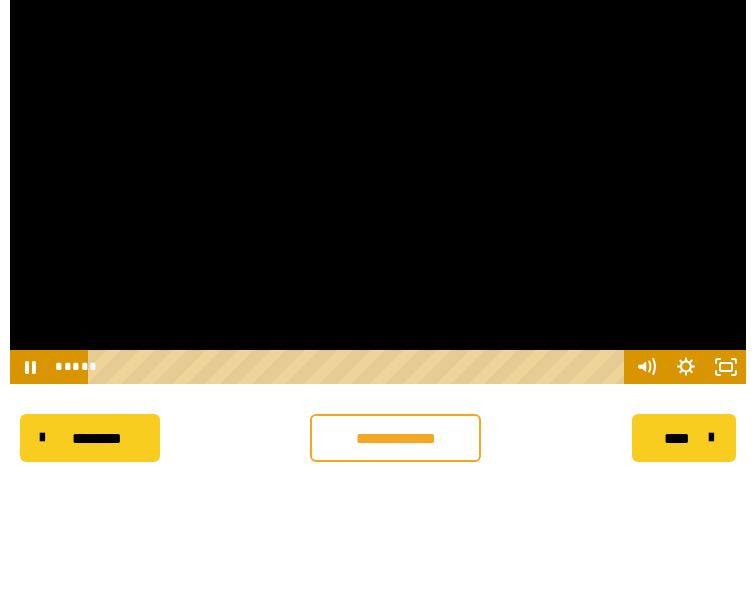 click at bounding box center (378, 177) 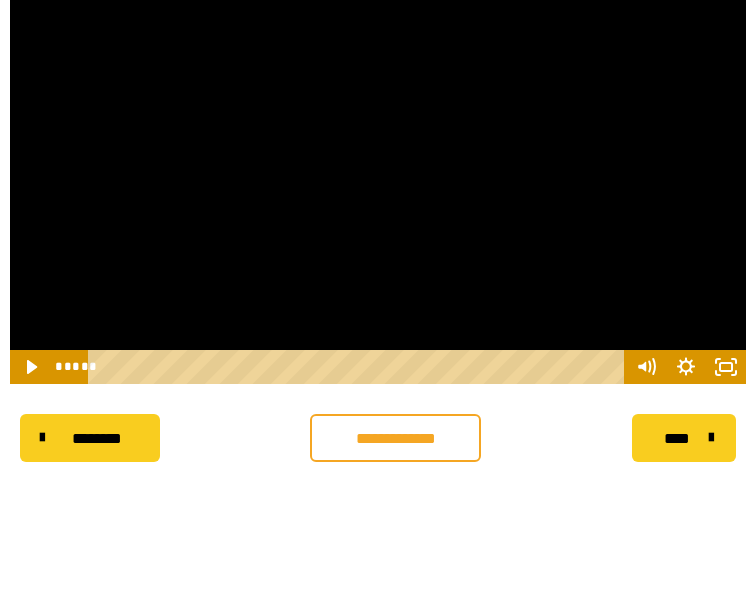 click at bounding box center (378, 177) 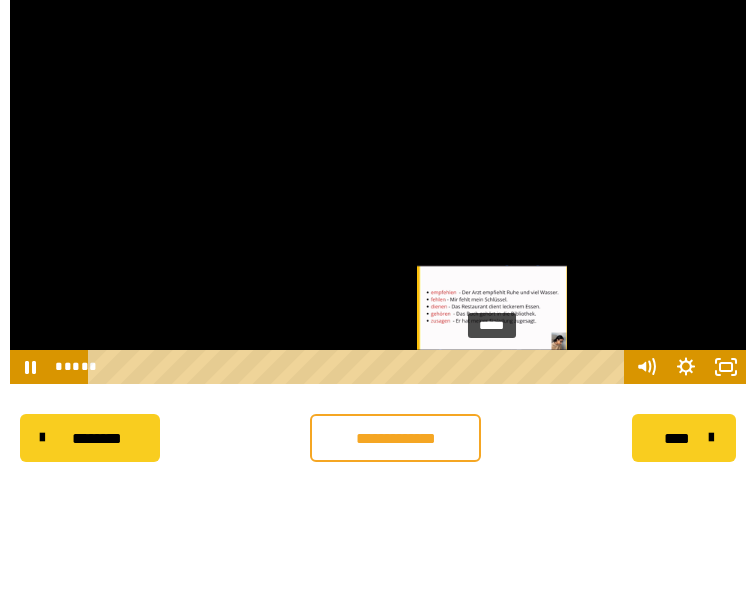 click at bounding box center [492, 366] 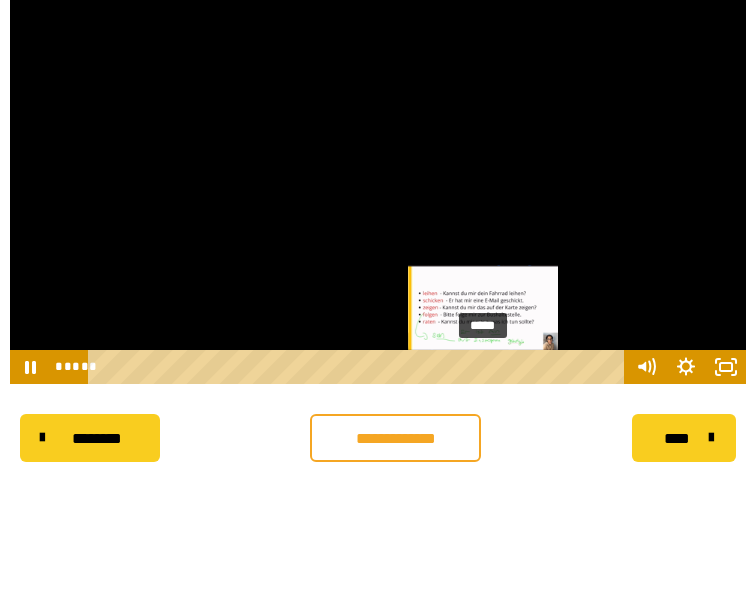 click on "*****" at bounding box center [359, 367] 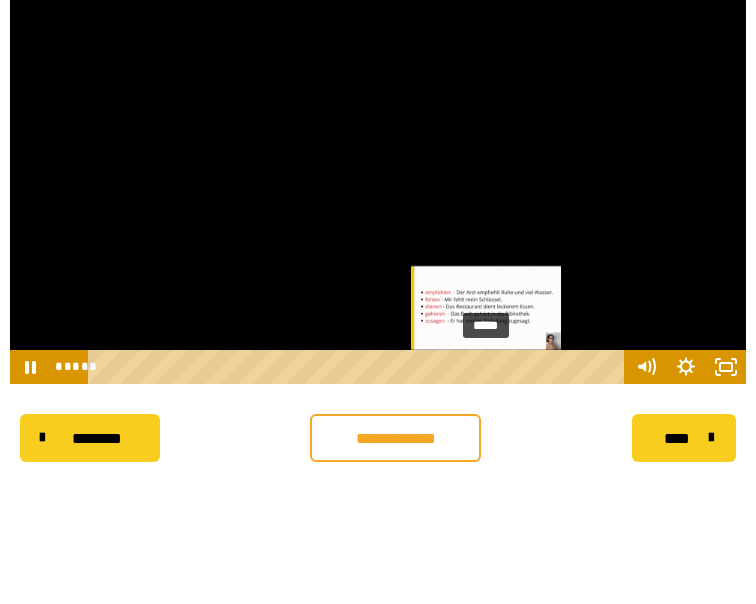 click at bounding box center (486, 366) 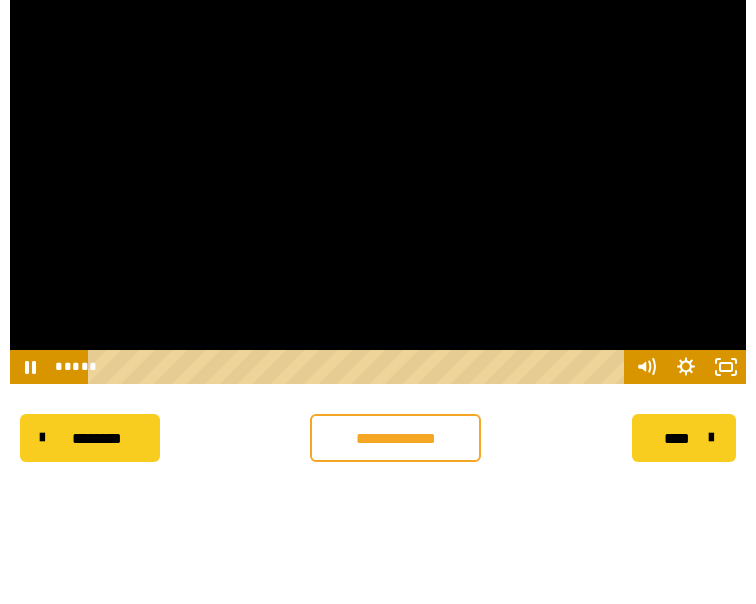 click at bounding box center (378, 177) 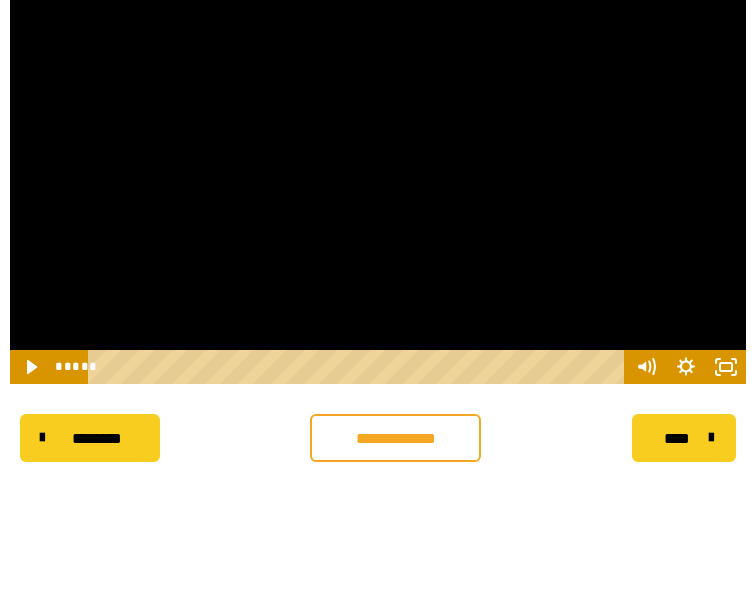 click at bounding box center [378, 177] 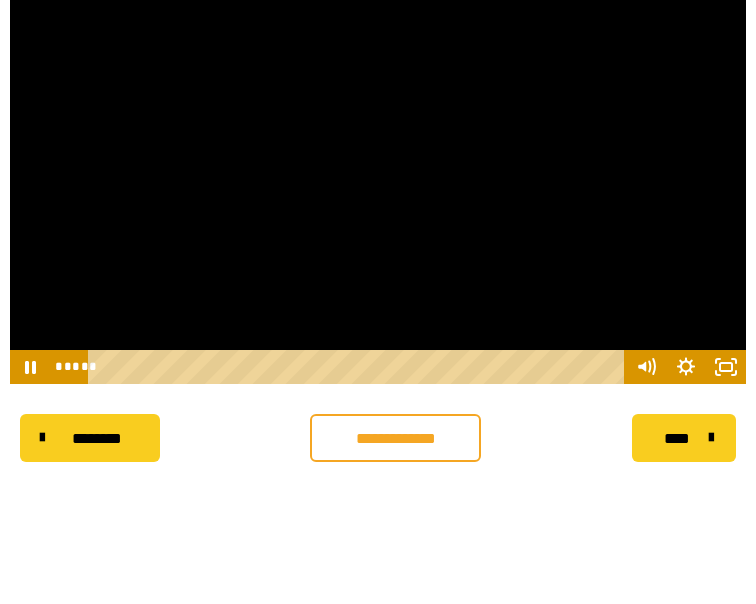 click at bounding box center [378, 177] 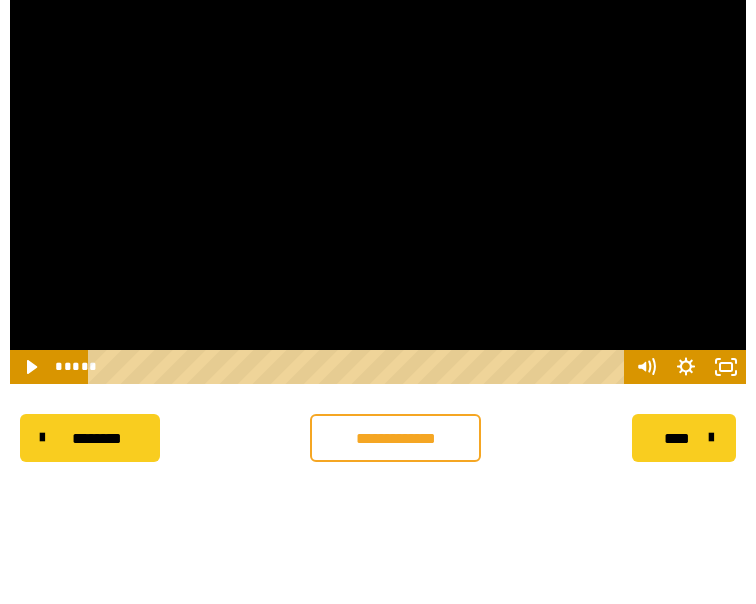 click at bounding box center (378, 177) 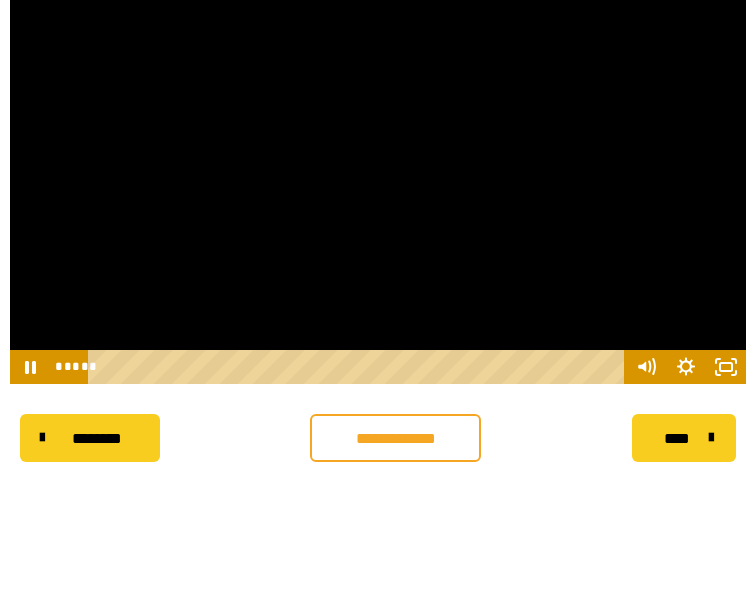 click at bounding box center (378, 177) 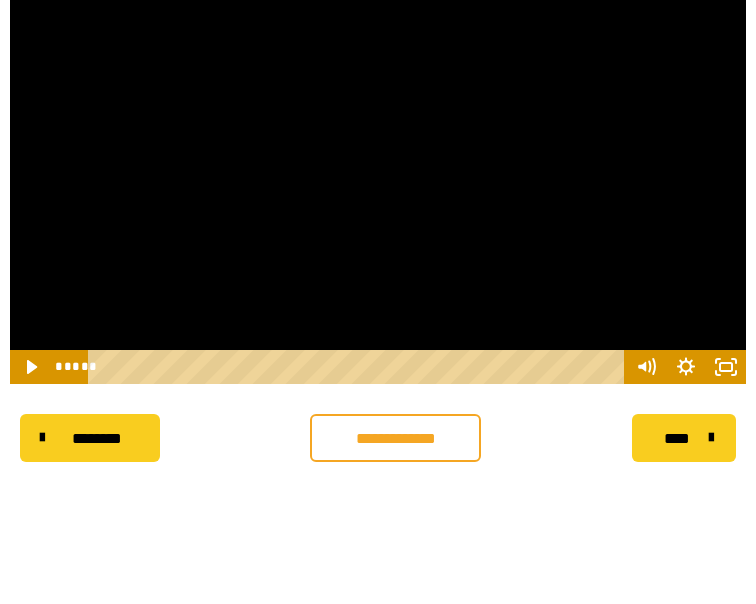 click at bounding box center (378, 177) 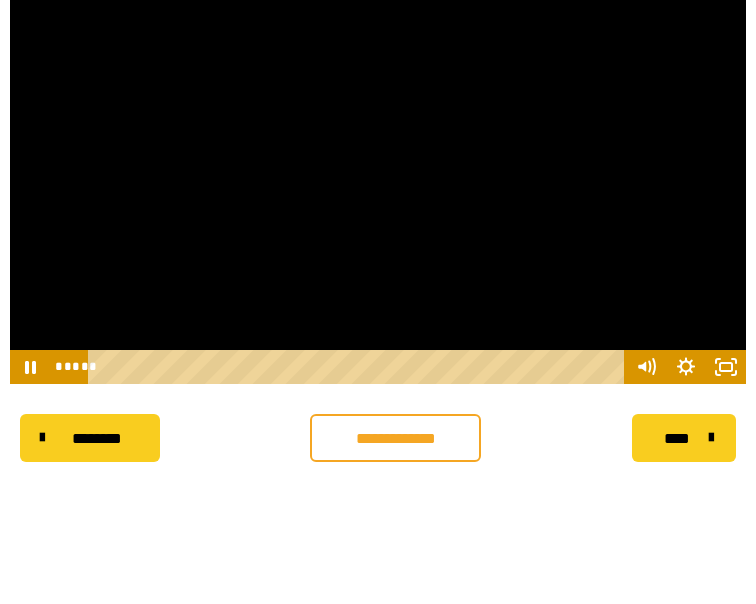 click at bounding box center [378, 177] 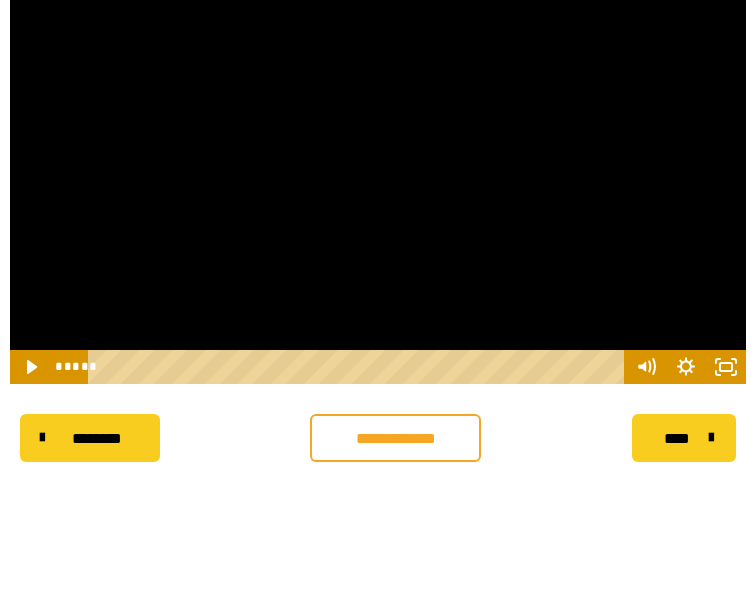 click at bounding box center (378, 177) 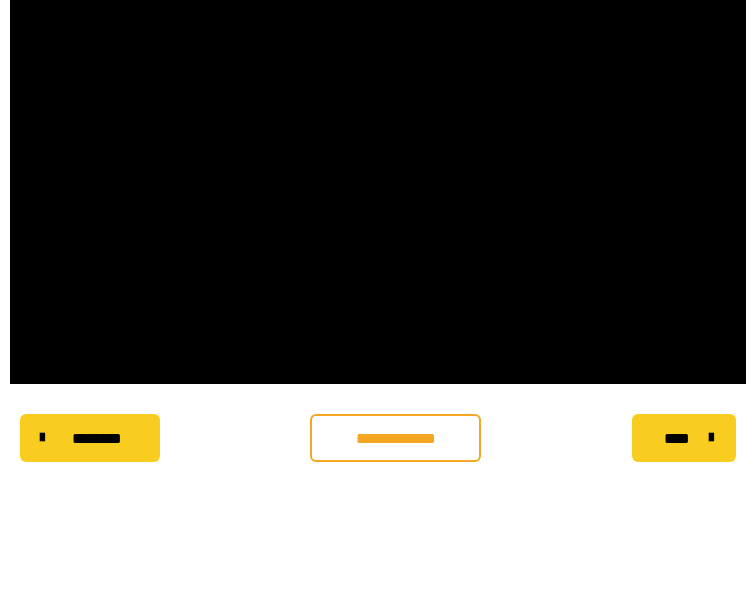click at bounding box center (10, -30) 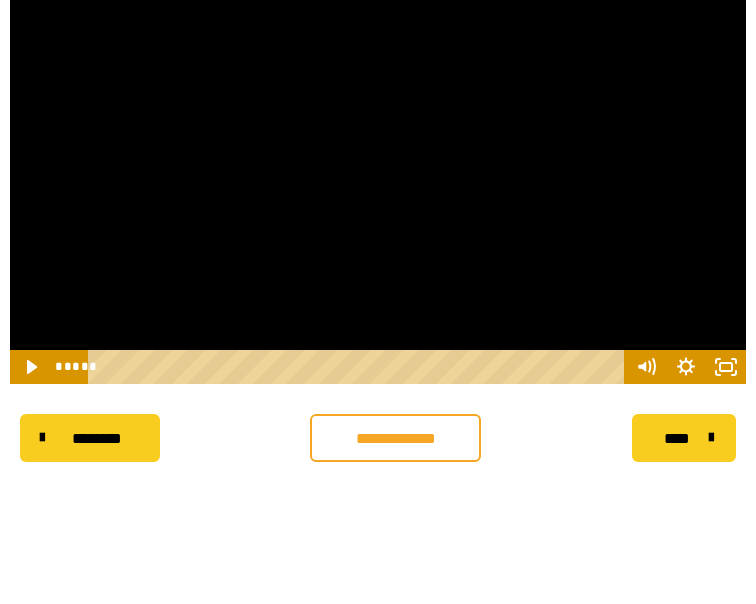 click at bounding box center [378, 177] 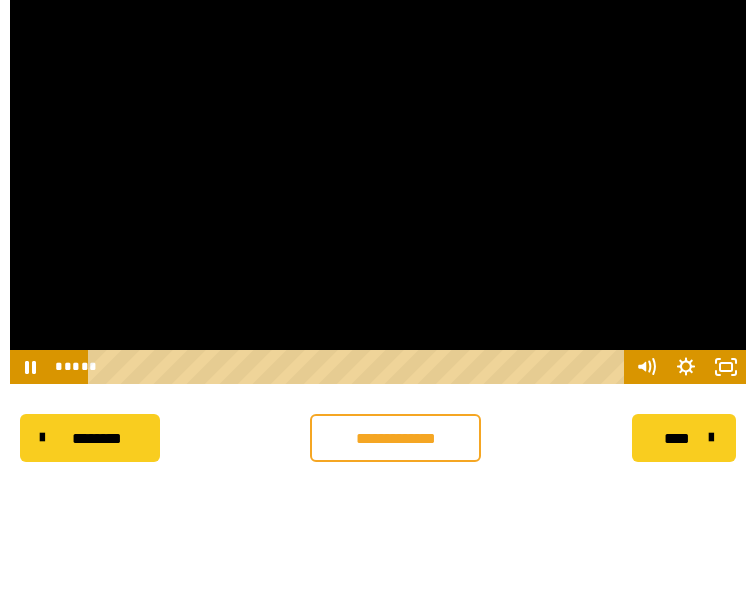click at bounding box center [378, 177] 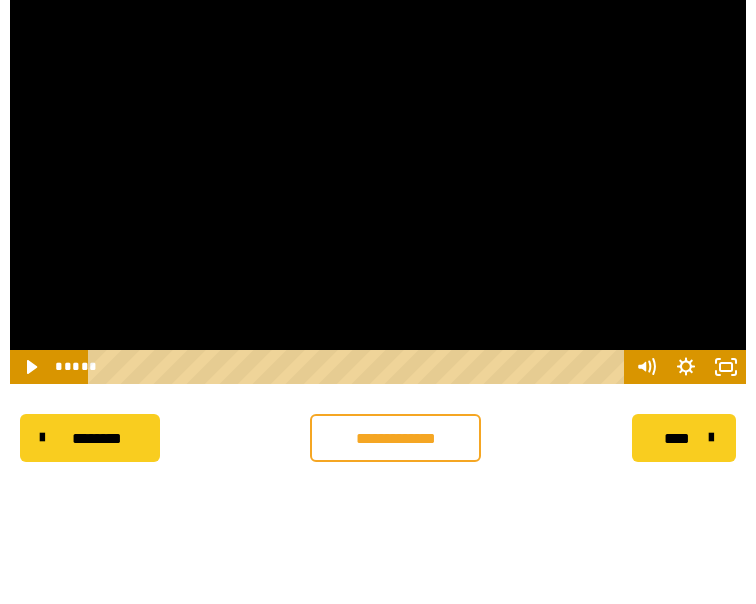 click at bounding box center (378, 177) 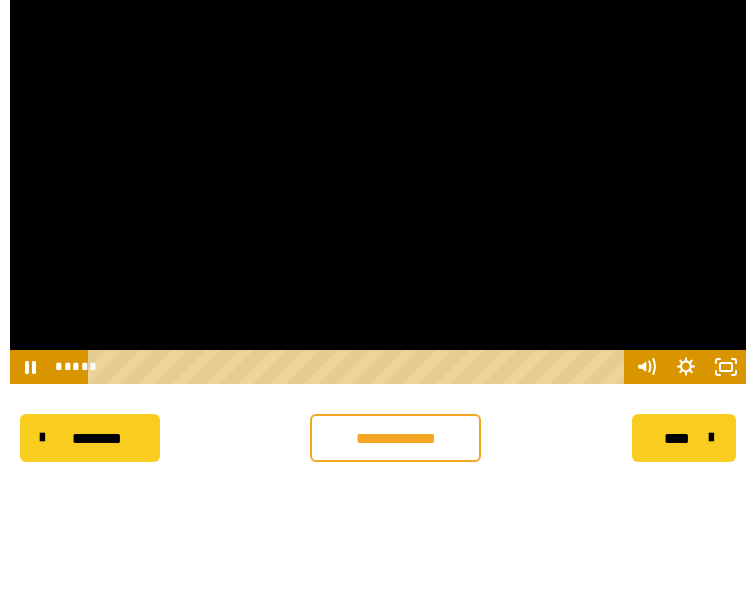 click at bounding box center [378, 177] 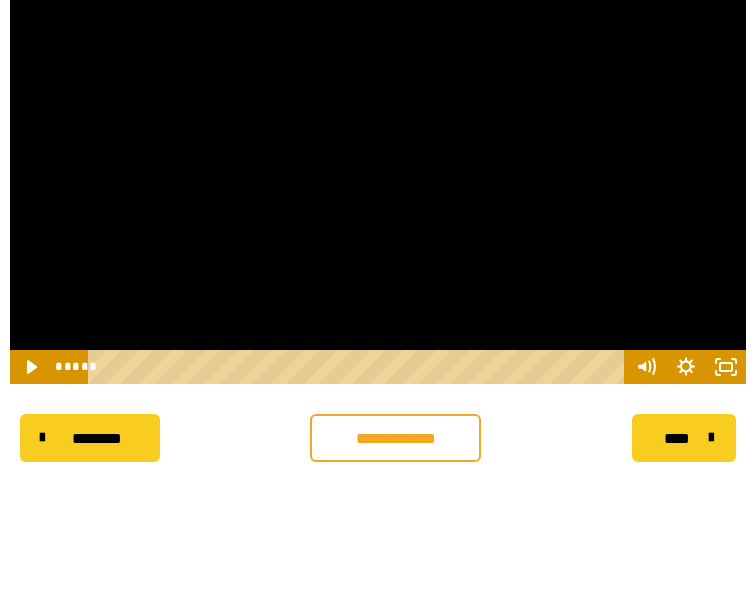 click at bounding box center [378, 177] 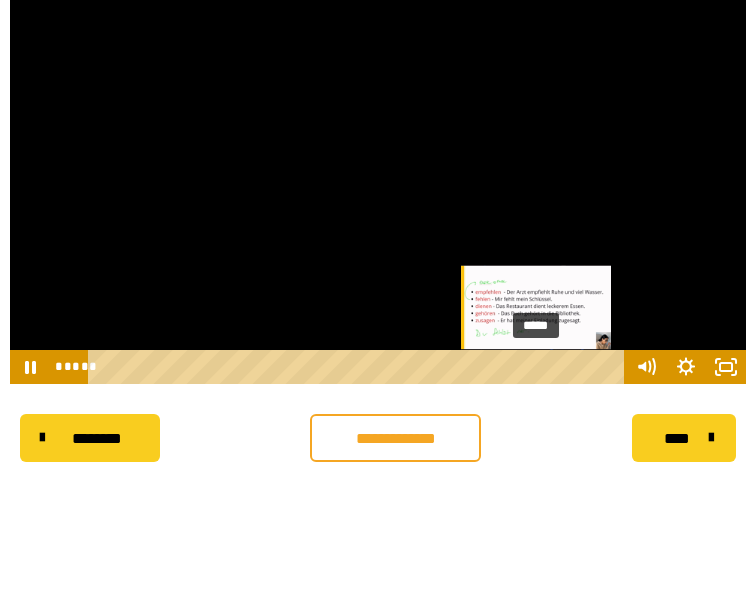 click at bounding box center (535, 366) 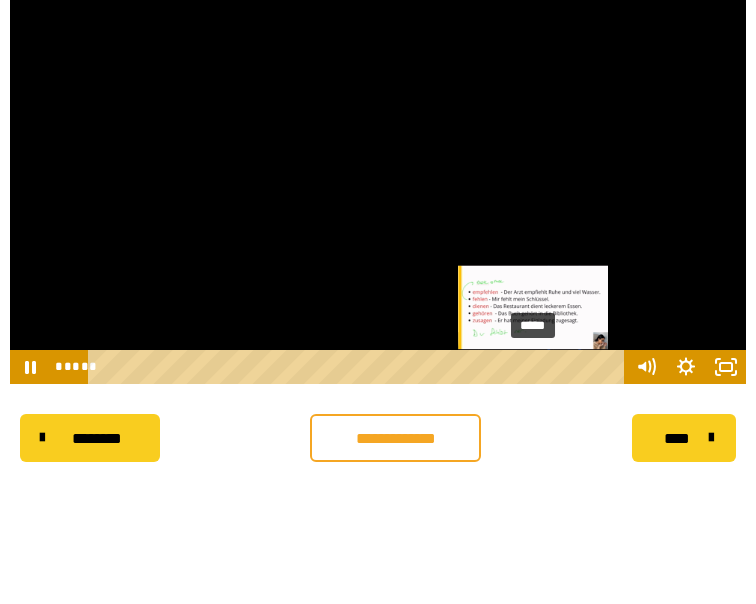 click at bounding box center [532, 366] 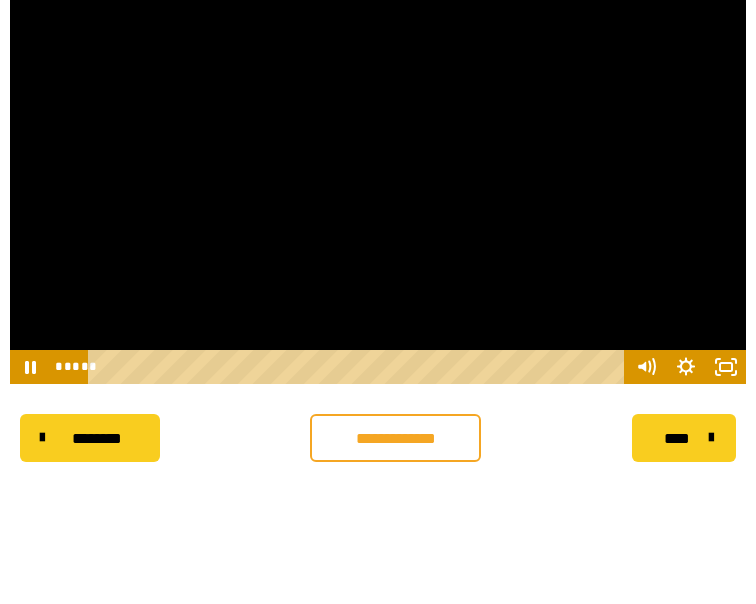 click at bounding box center (378, 177) 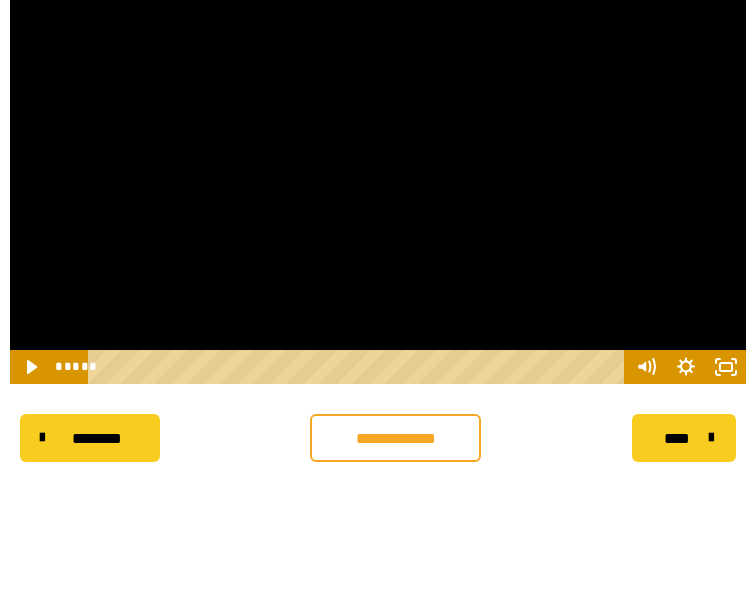 click at bounding box center [378, 177] 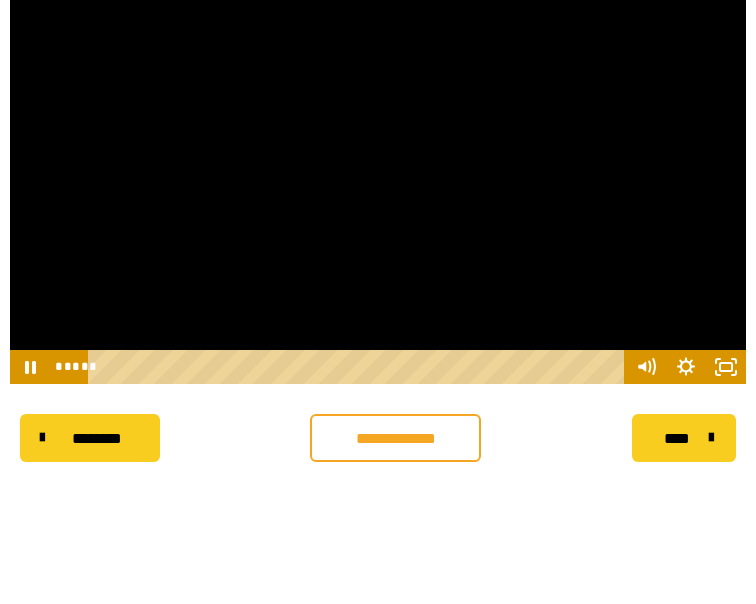 click at bounding box center (378, 177) 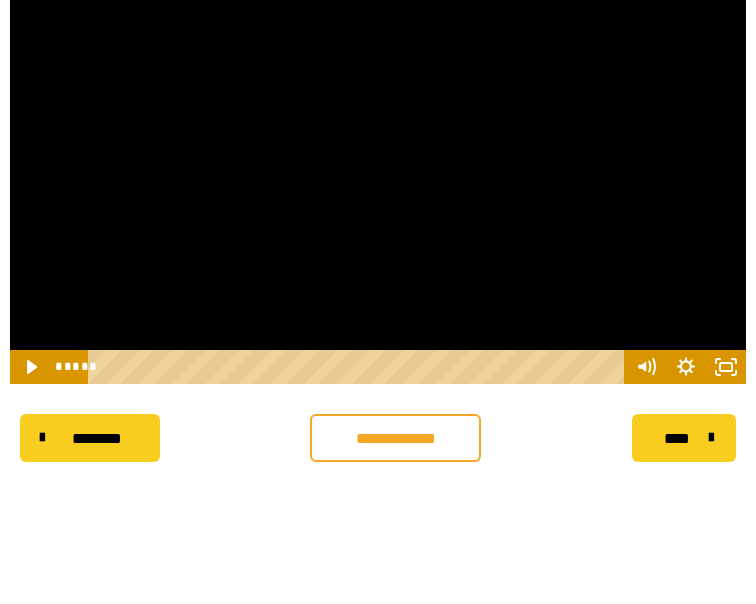 click at bounding box center [378, 177] 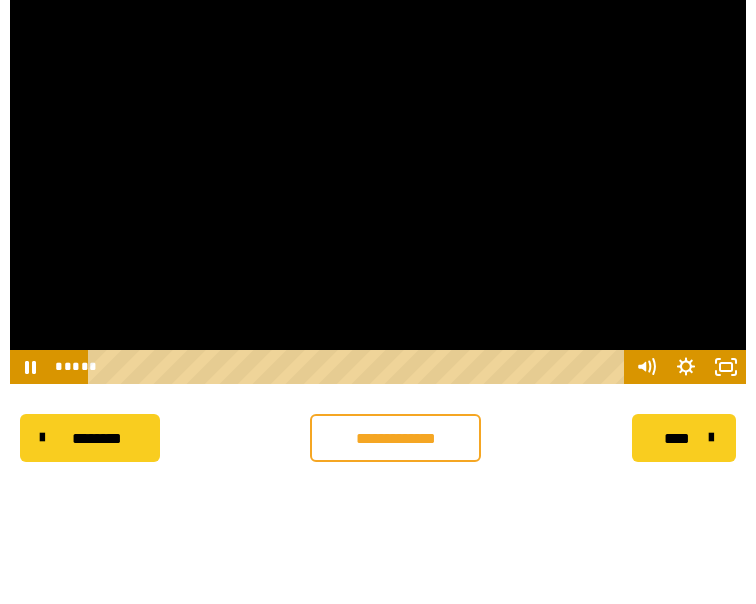 click at bounding box center [378, 177] 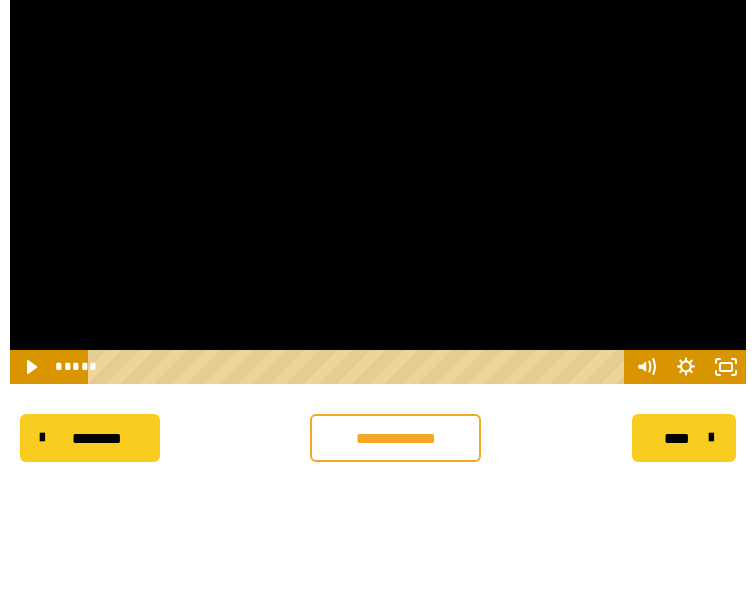 click at bounding box center (378, 177) 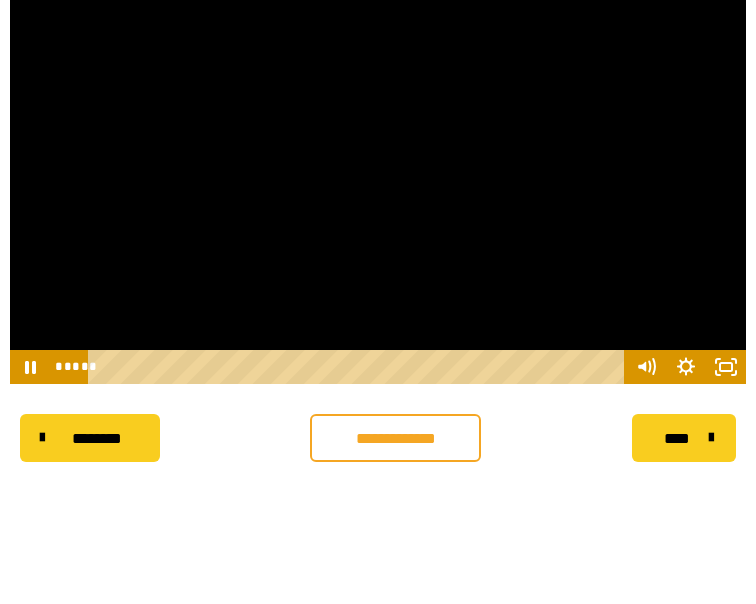 click at bounding box center [378, 177] 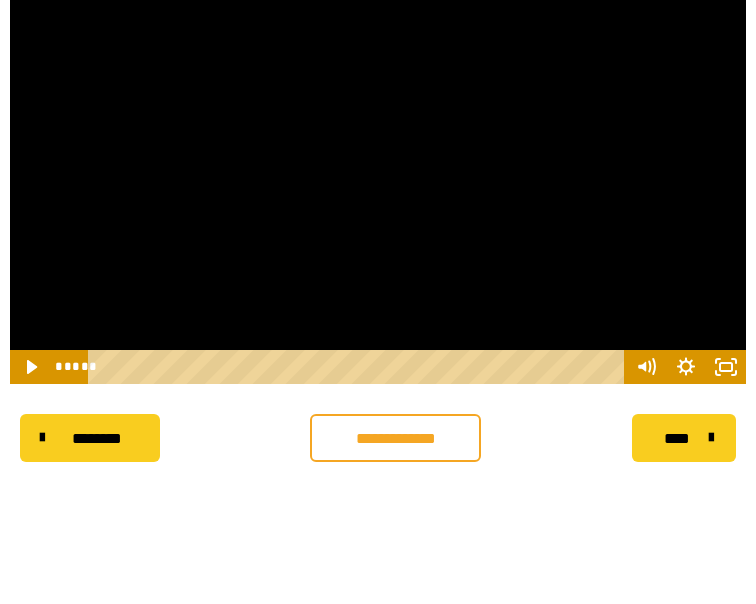 click at bounding box center [378, 177] 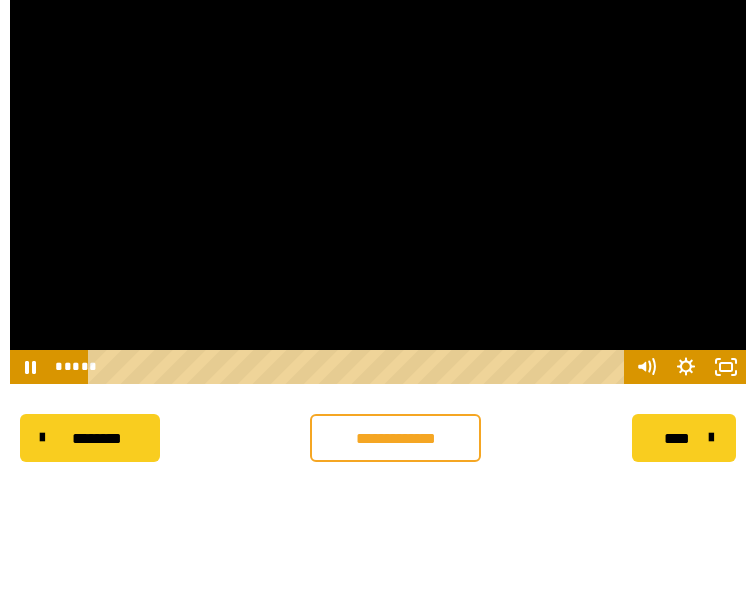 click at bounding box center (378, 177) 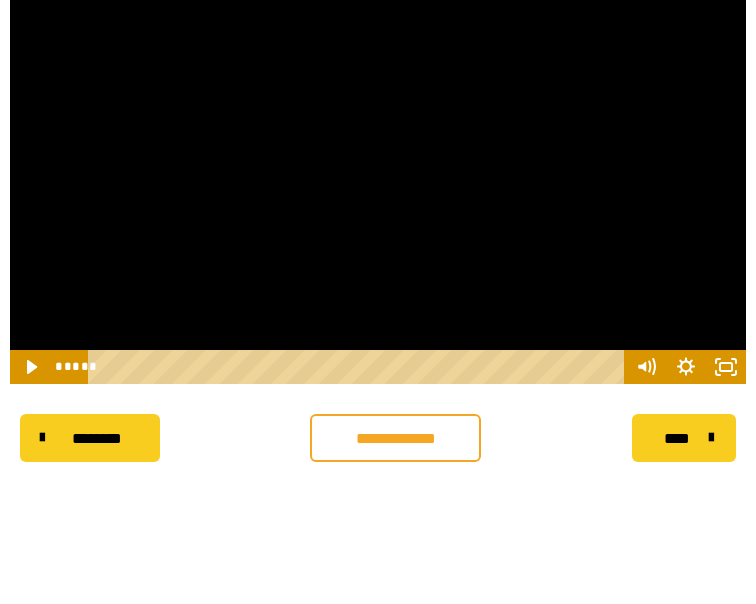 click at bounding box center (378, 177) 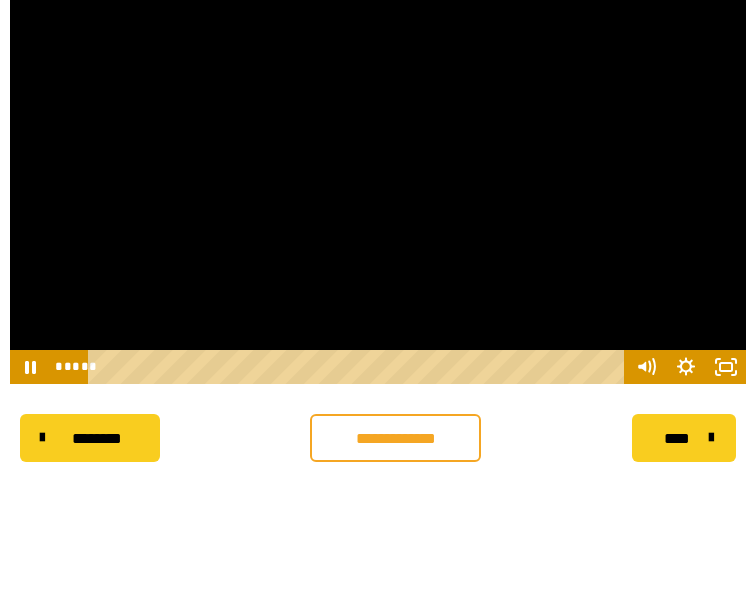 click at bounding box center (378, 177) 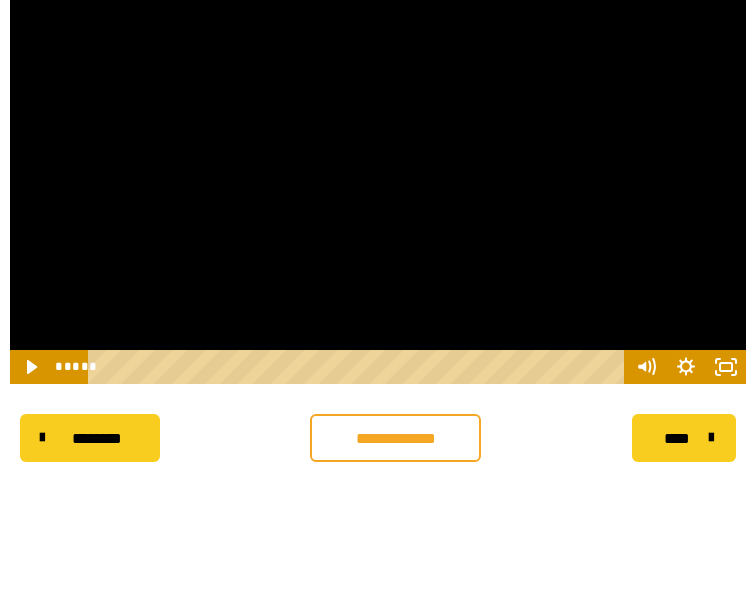 click at bounding box center [378, 177] 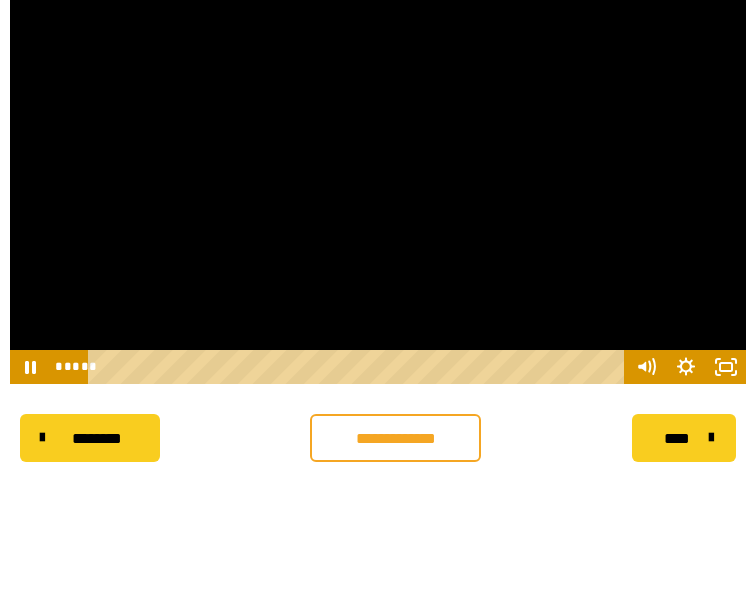 click at bounding box center [378, 177] 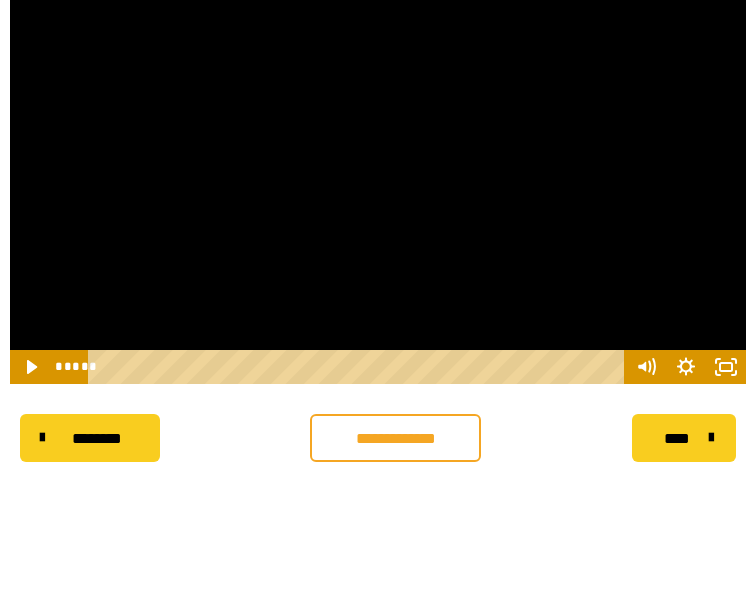 click at bounding box center (378, 177) 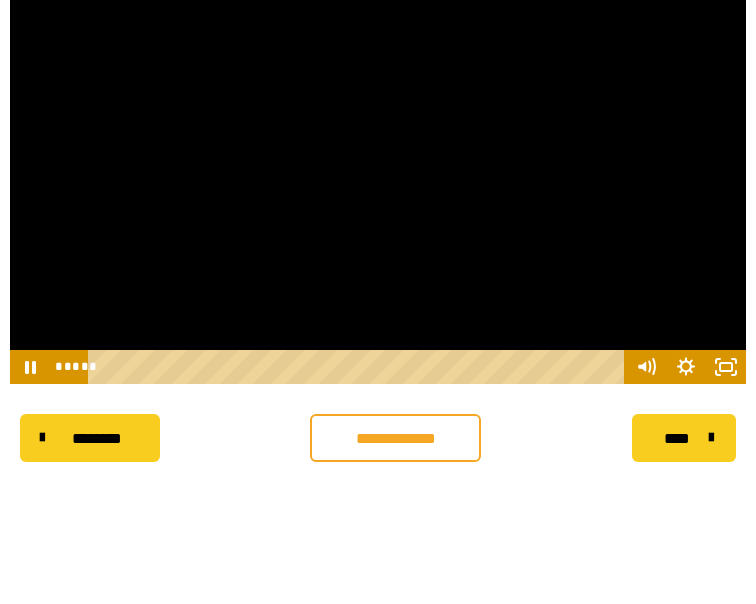 click at bounding box center (378, 177) 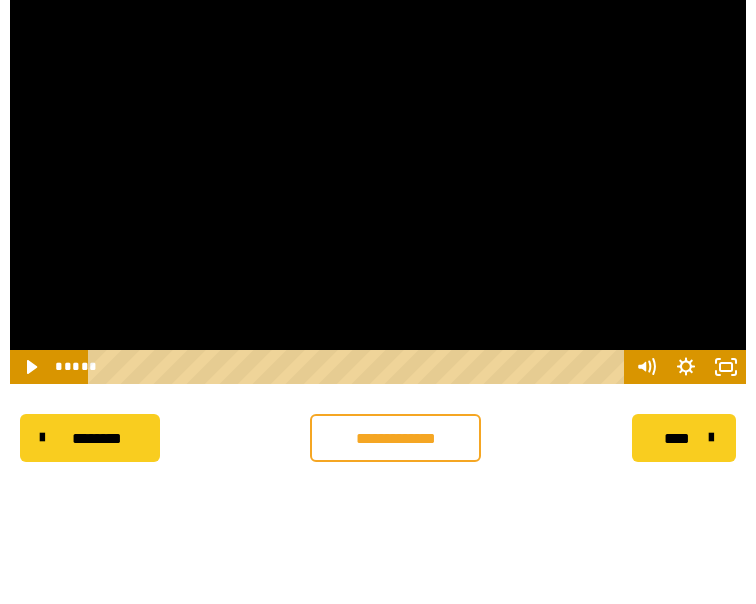 click at bounding box center [378, 177] 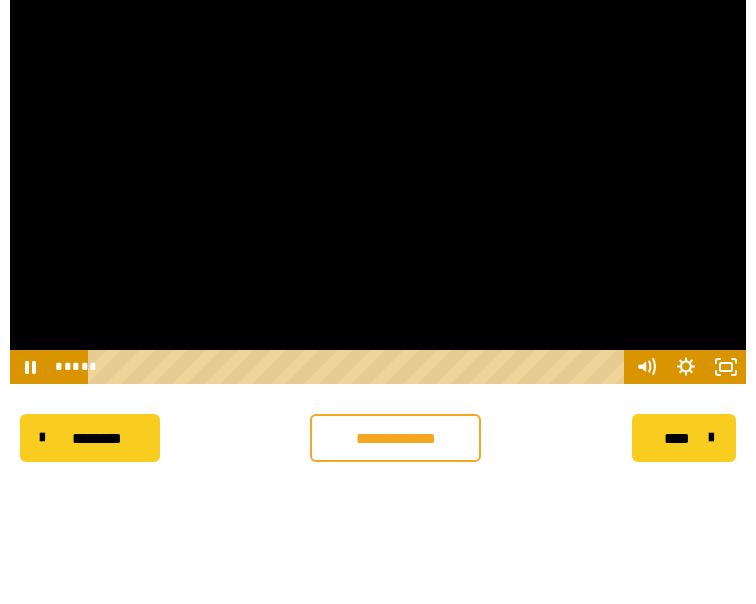 click at bounding box center [378, 177] 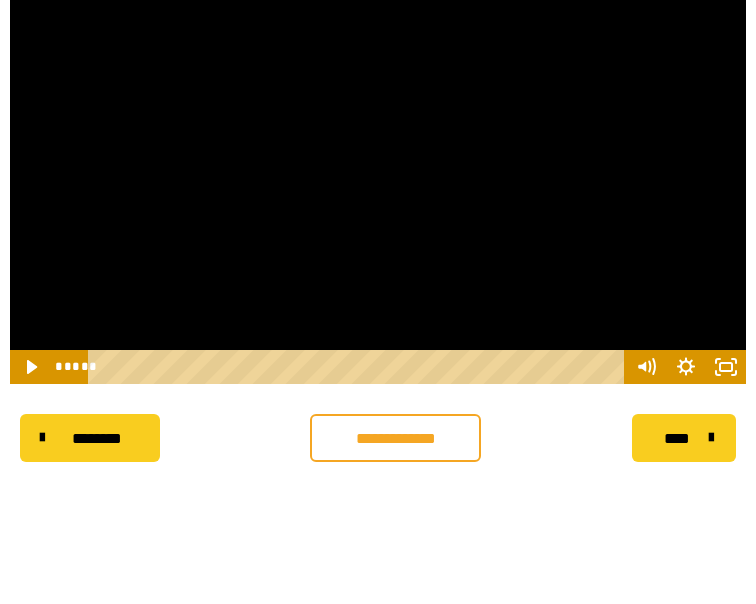 click at bounding box center [378, 177] 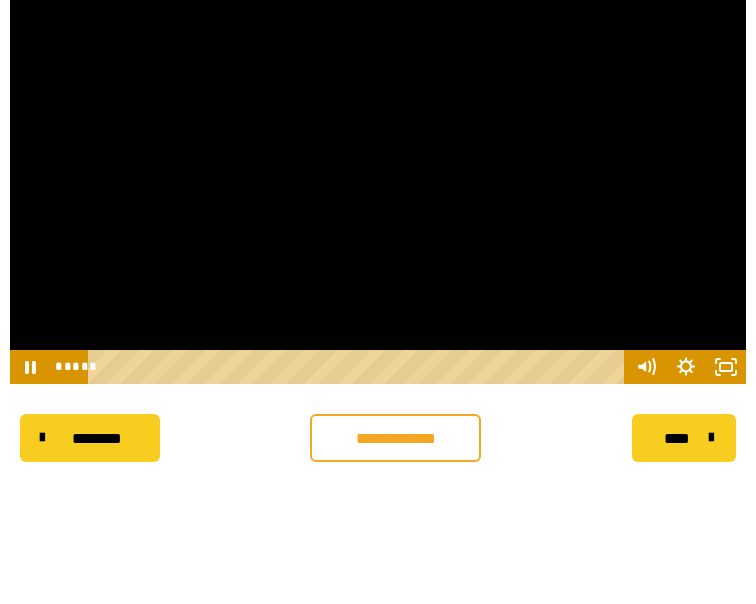 click at bounding box center (378, 177) 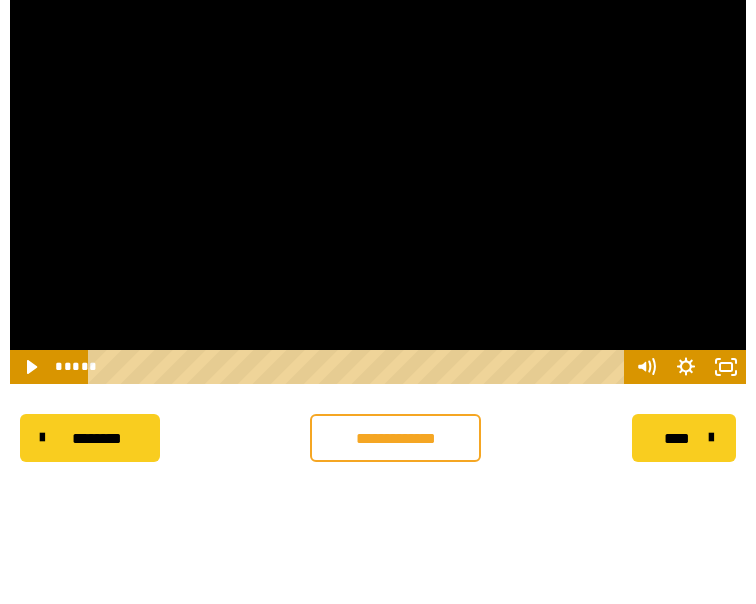 click at bounding box center (378, 177) 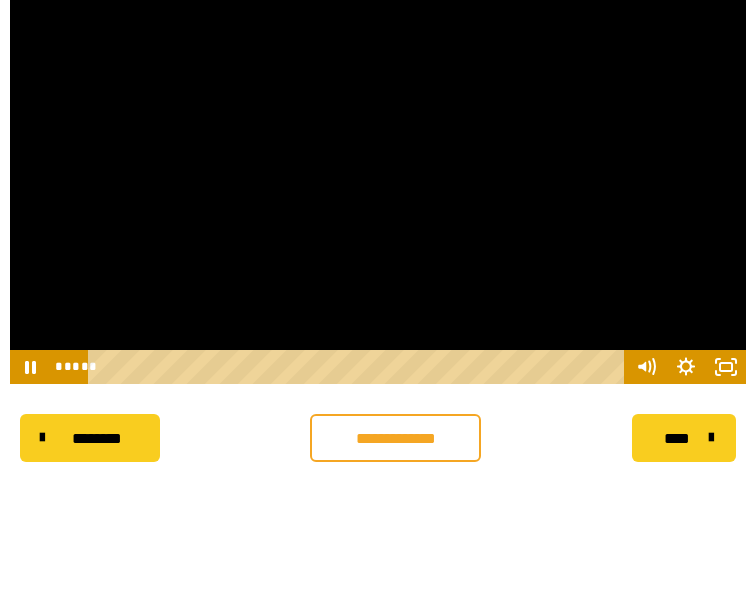 click at bounding box center (378, 177) 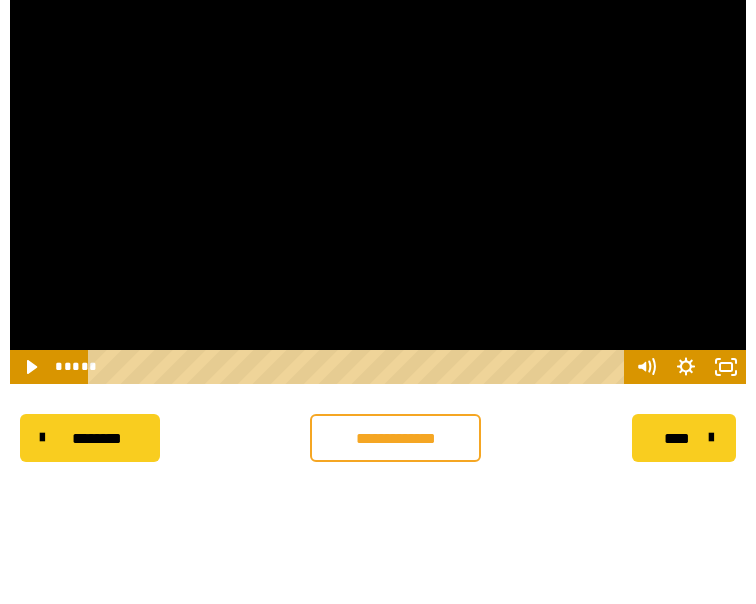click at bounding box center (378, 177) 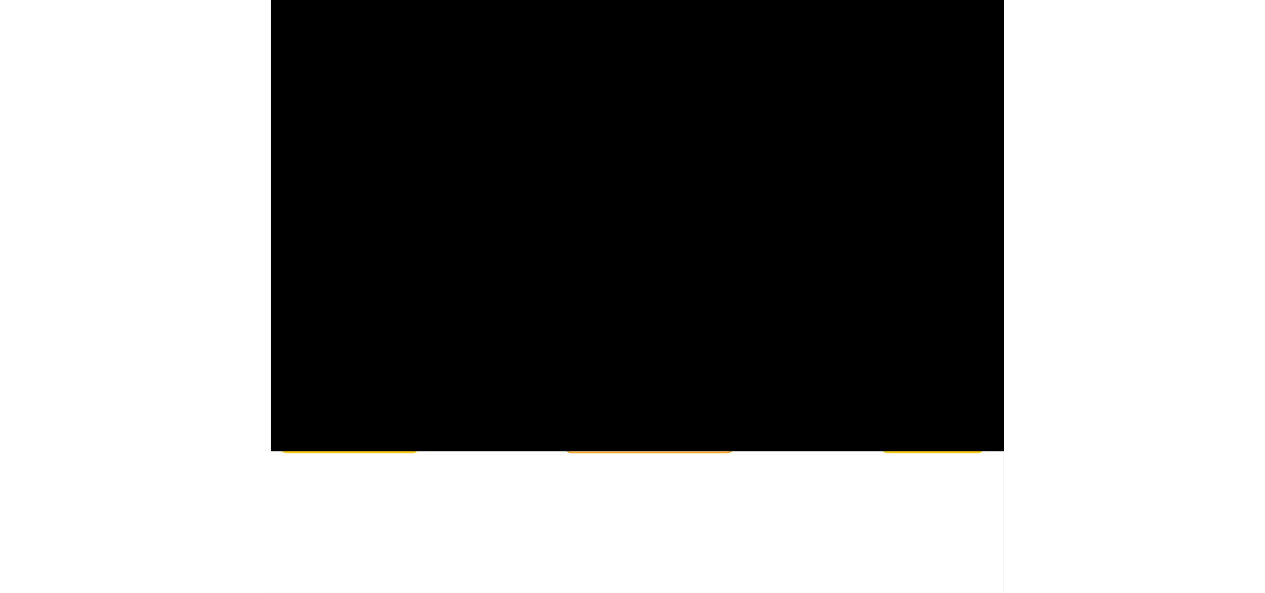 scroll, scrollTop: 357, scrollLeft: 0, axis: vertical 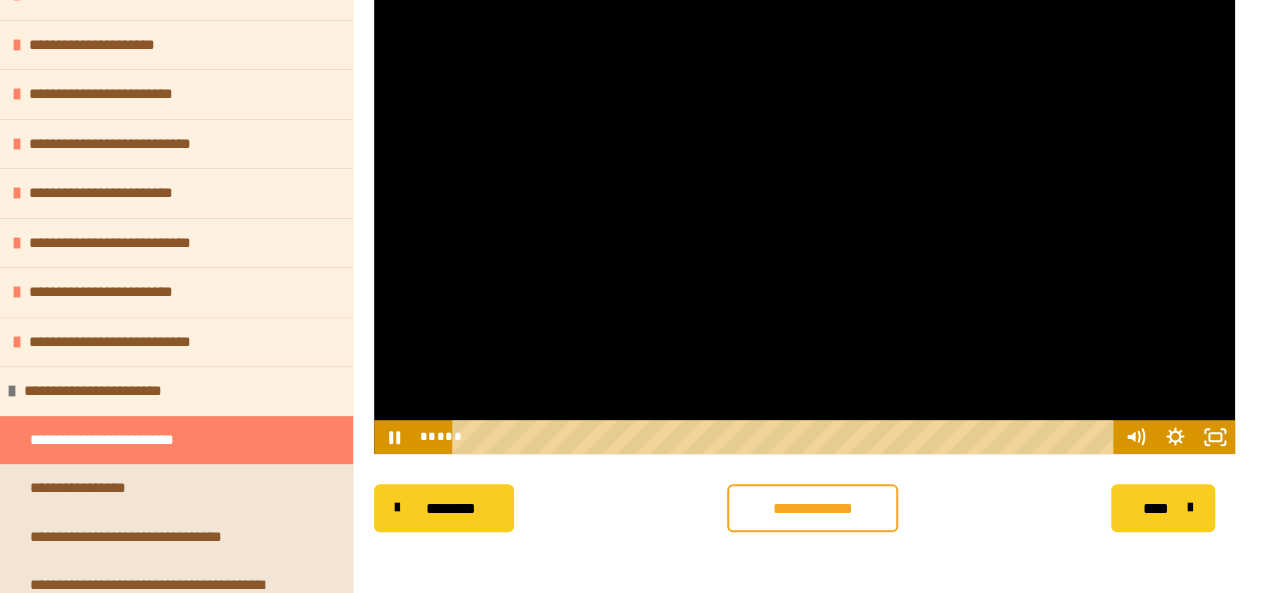 click at bounding box center [804, 212] 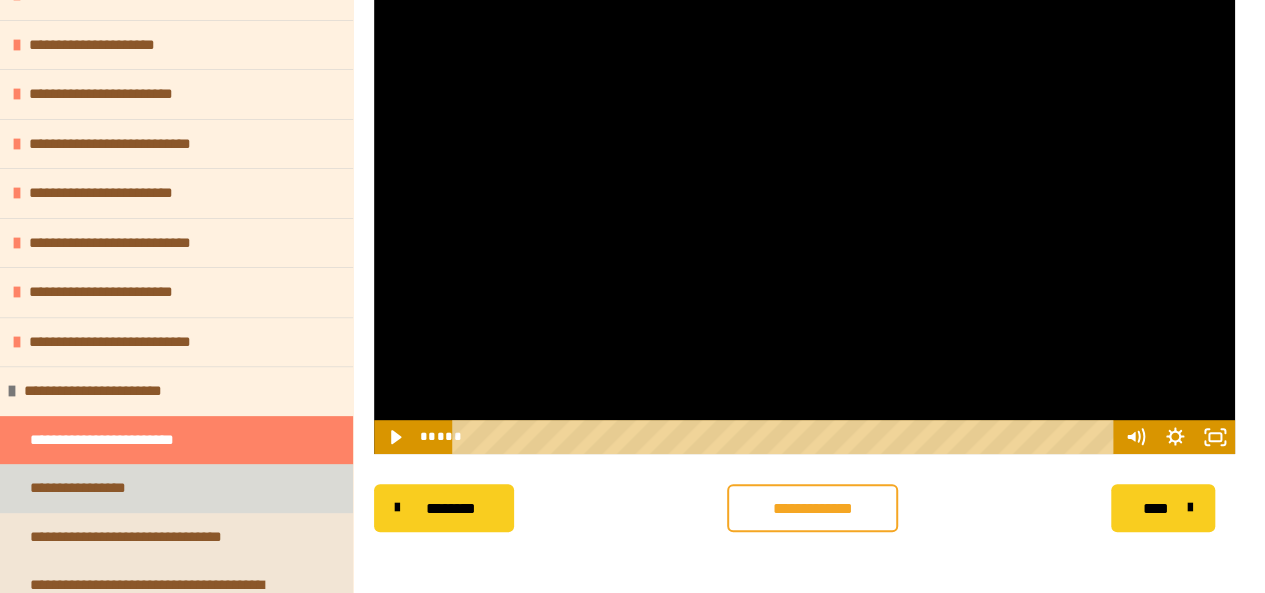click on "**********" at bounding box center [176, 488] 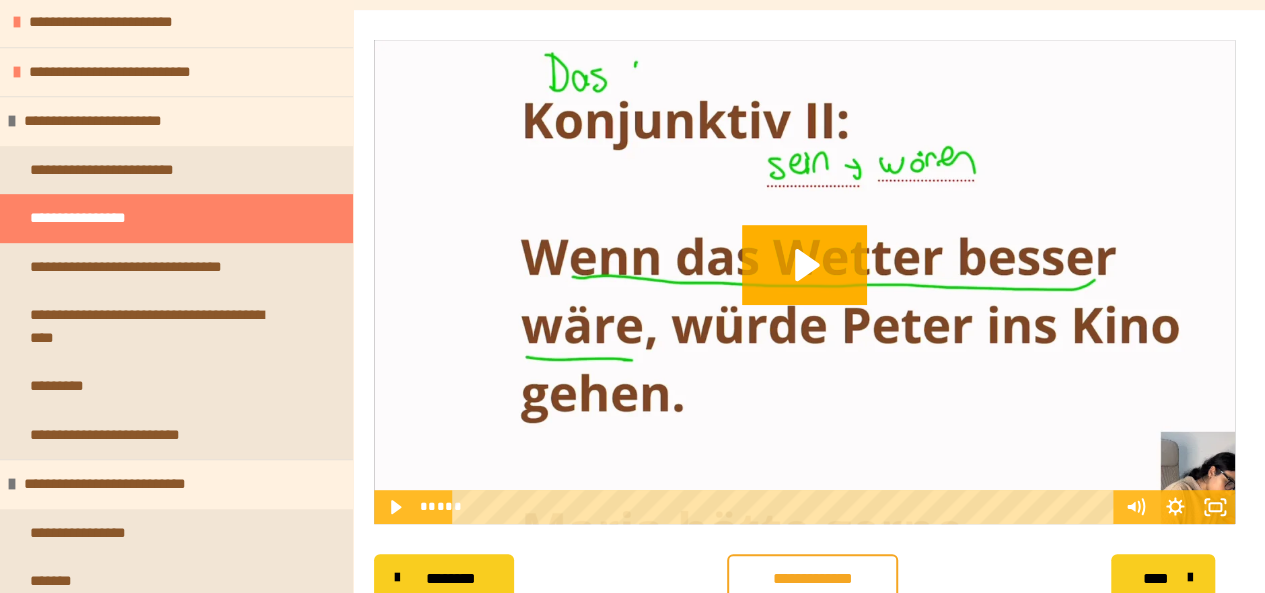 scroll, scrollTop: 297, scrollLeft: 0, axis: vertical 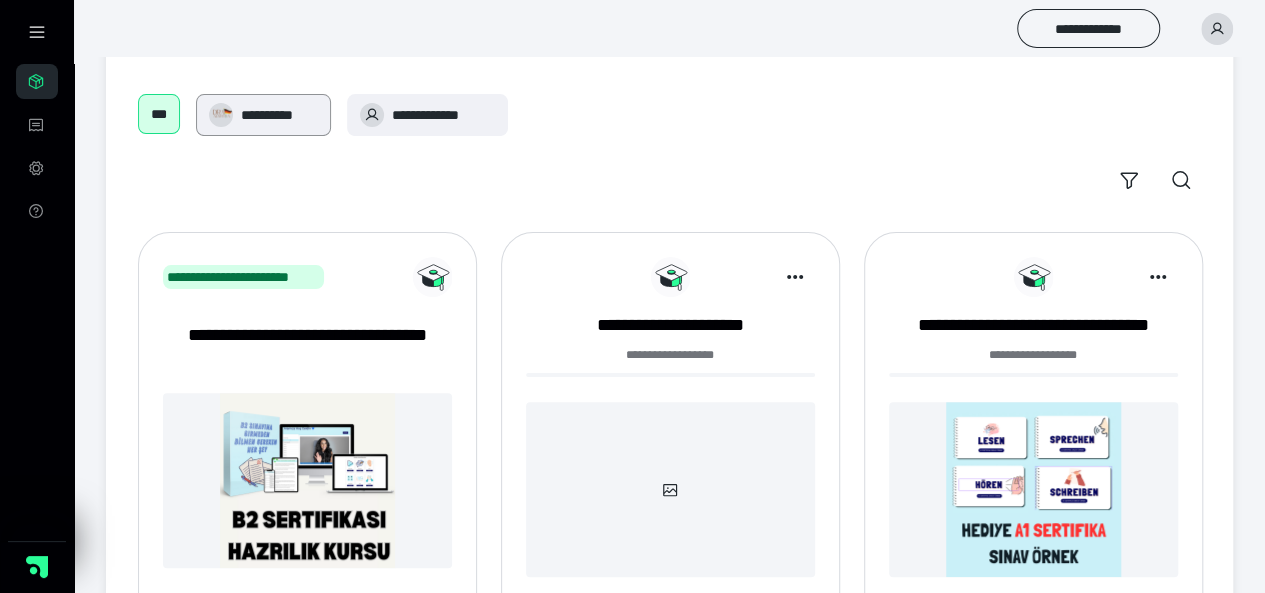 click on "**********" at bounding box center [279, 115] 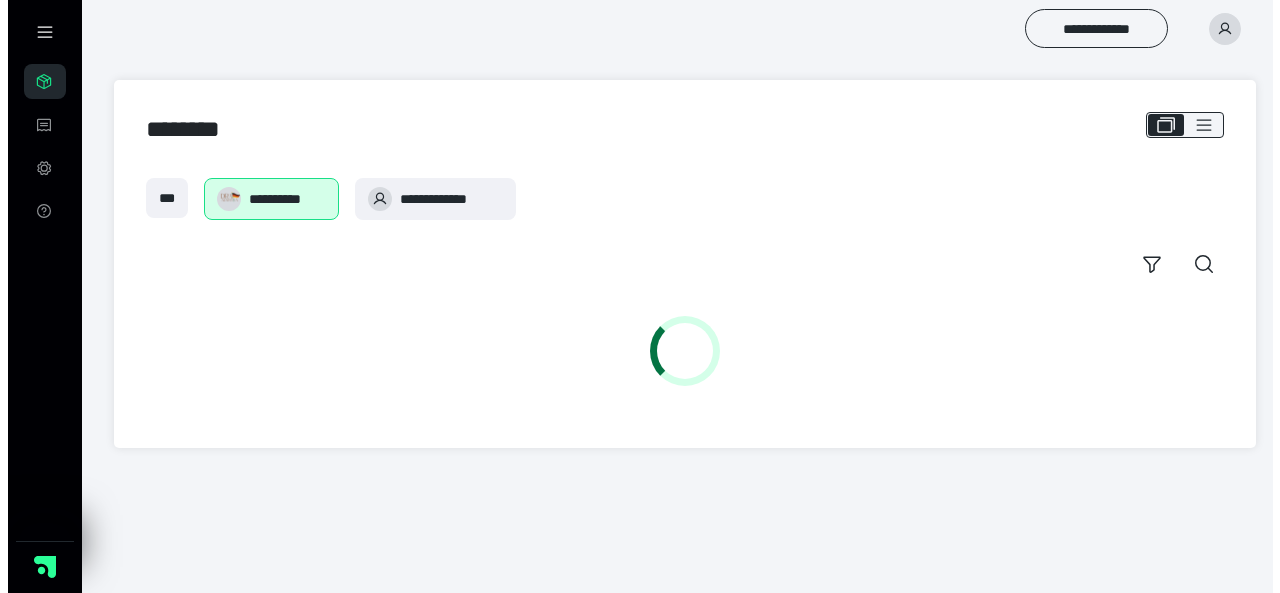scroll, scrollTop: 0, scrollLeft: 0, axis: both 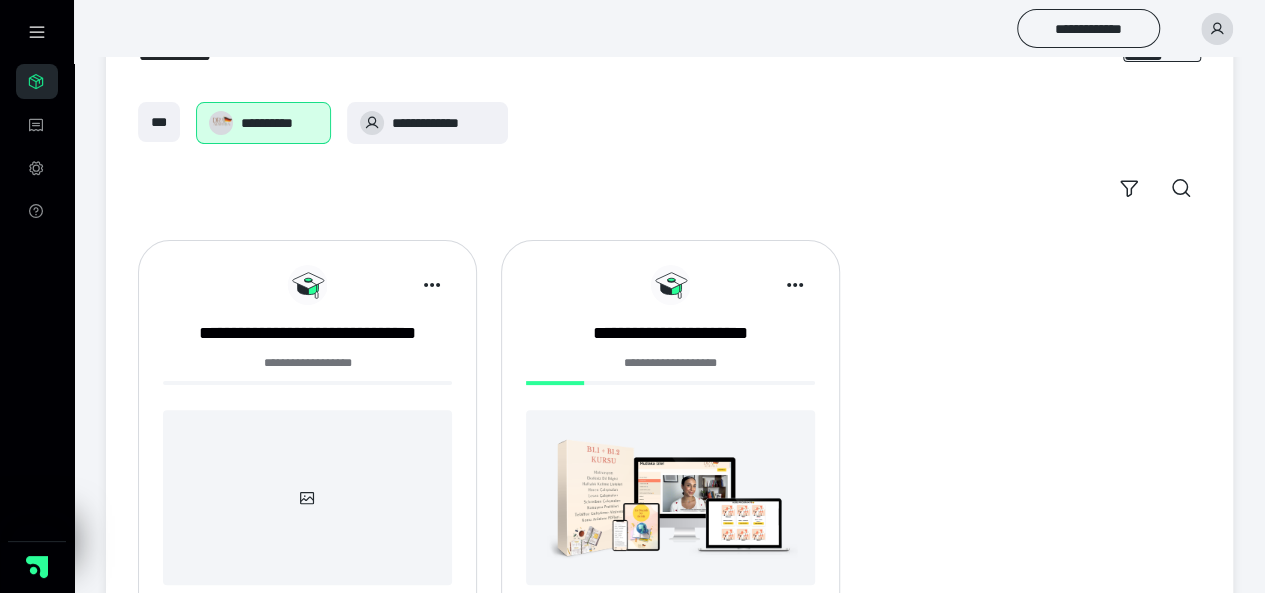 click on "**********" at bounding box center [670, 445] 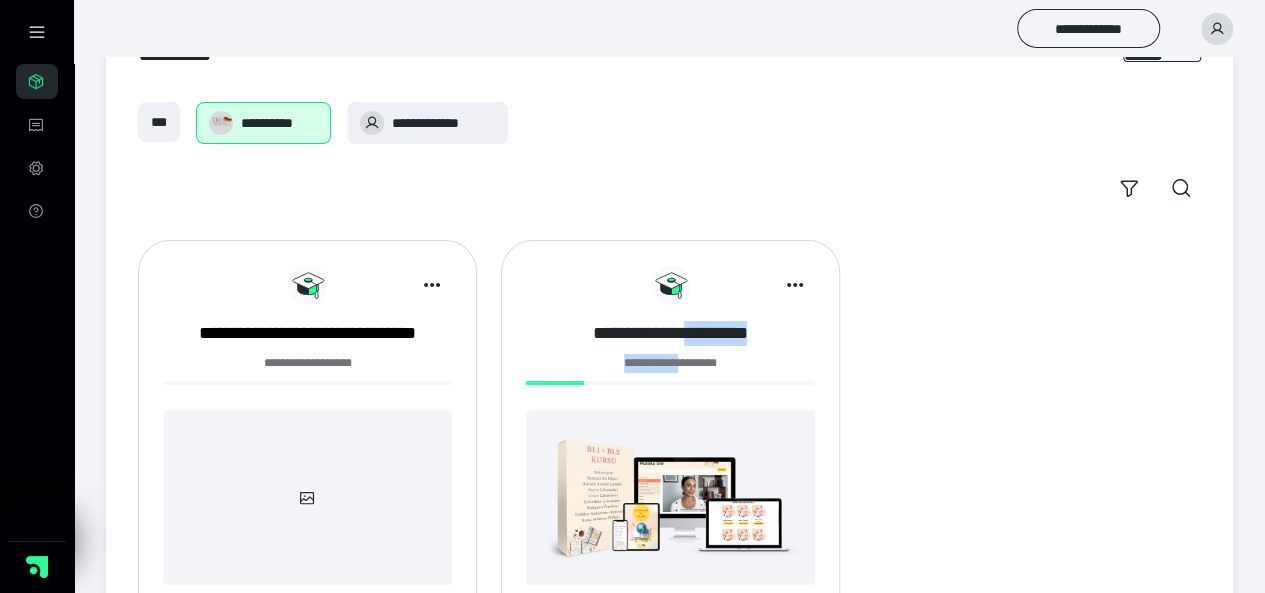 drag, startPoint x: 680, startPoint y: 355, endPoint x: 690, endPoint y: 343, distance: 15.6205 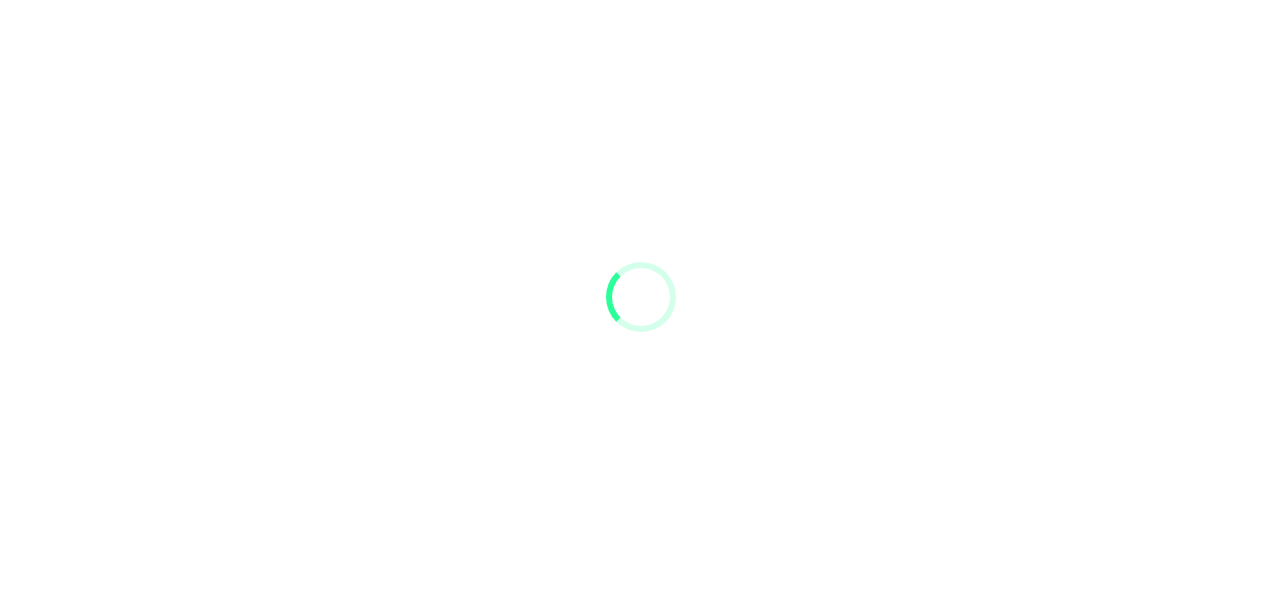 scroll, scrollTop: 0, scrollLeft: 0, axis: both 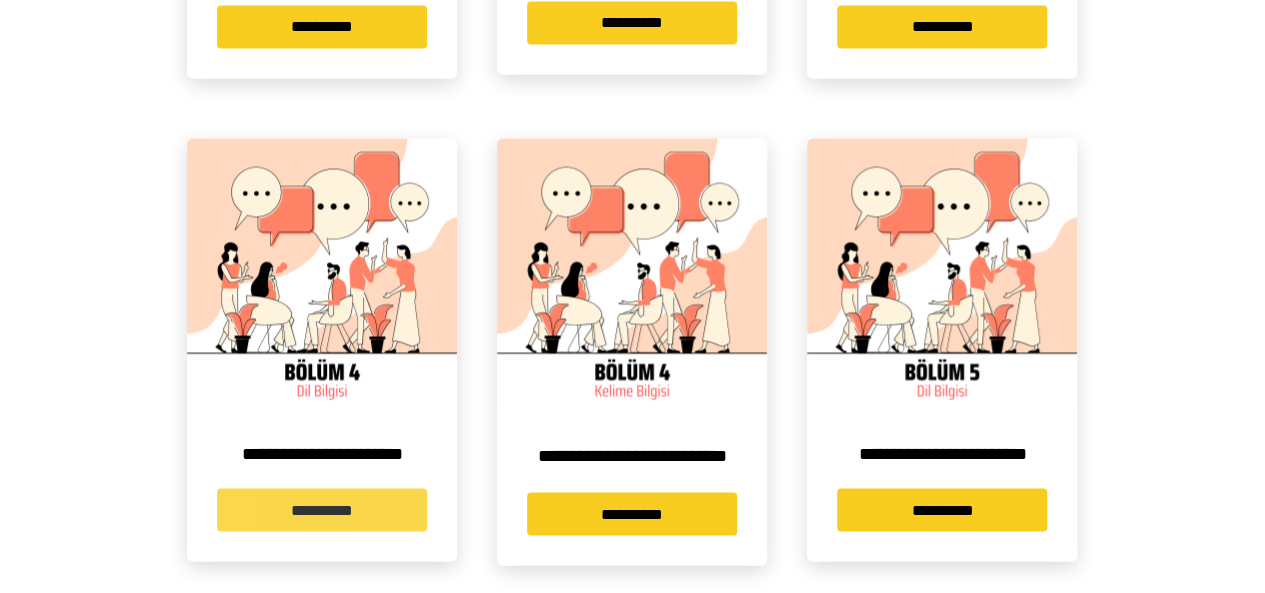 click on "**********" at bounding box center [322, 509] 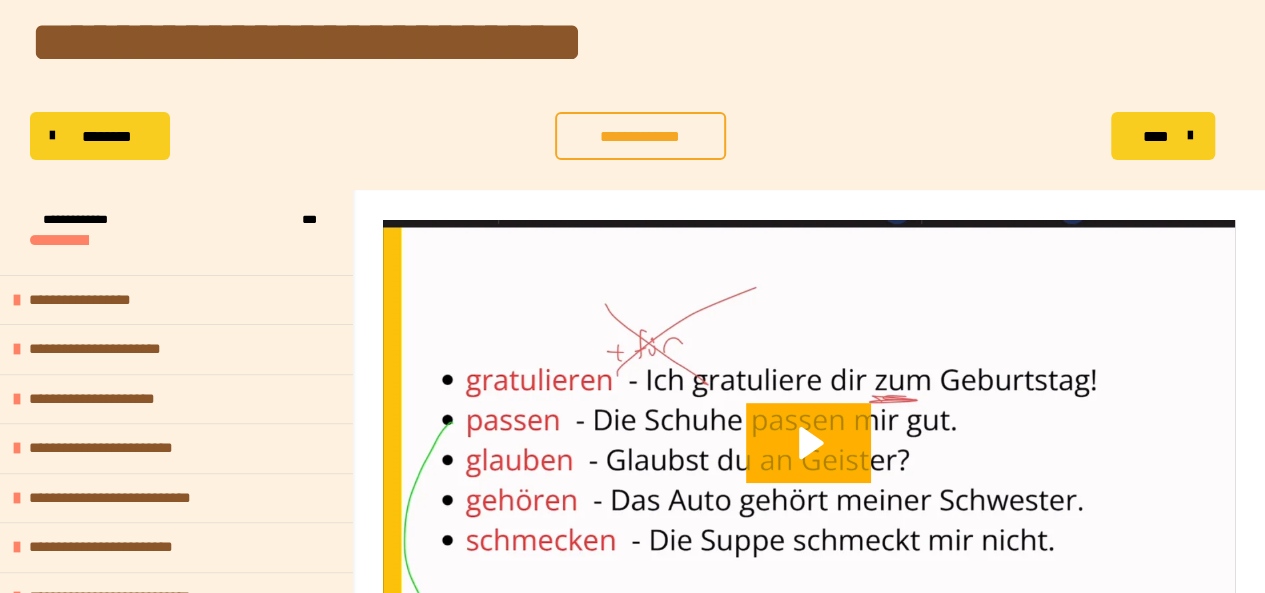 scroll, scrollTop: 80, scrollLeft: 0, axis: vertical 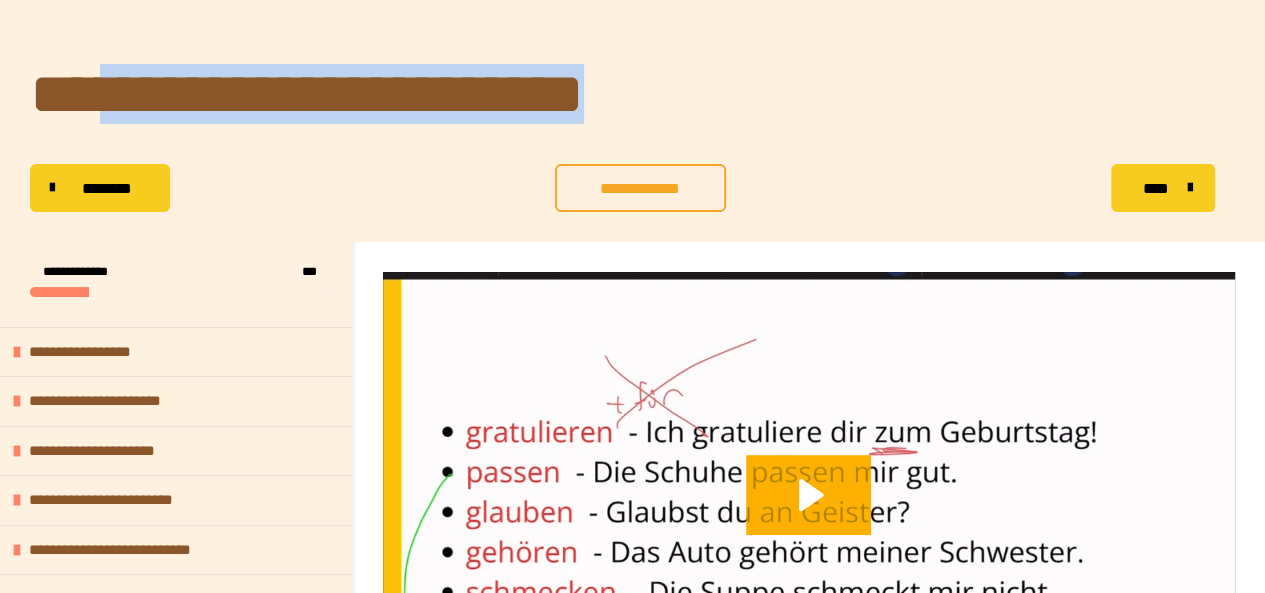 drag, startPoint x: 101, startPoint y: 53, endPoint x: 766, endPoint y: 97, distance: 666.45404 